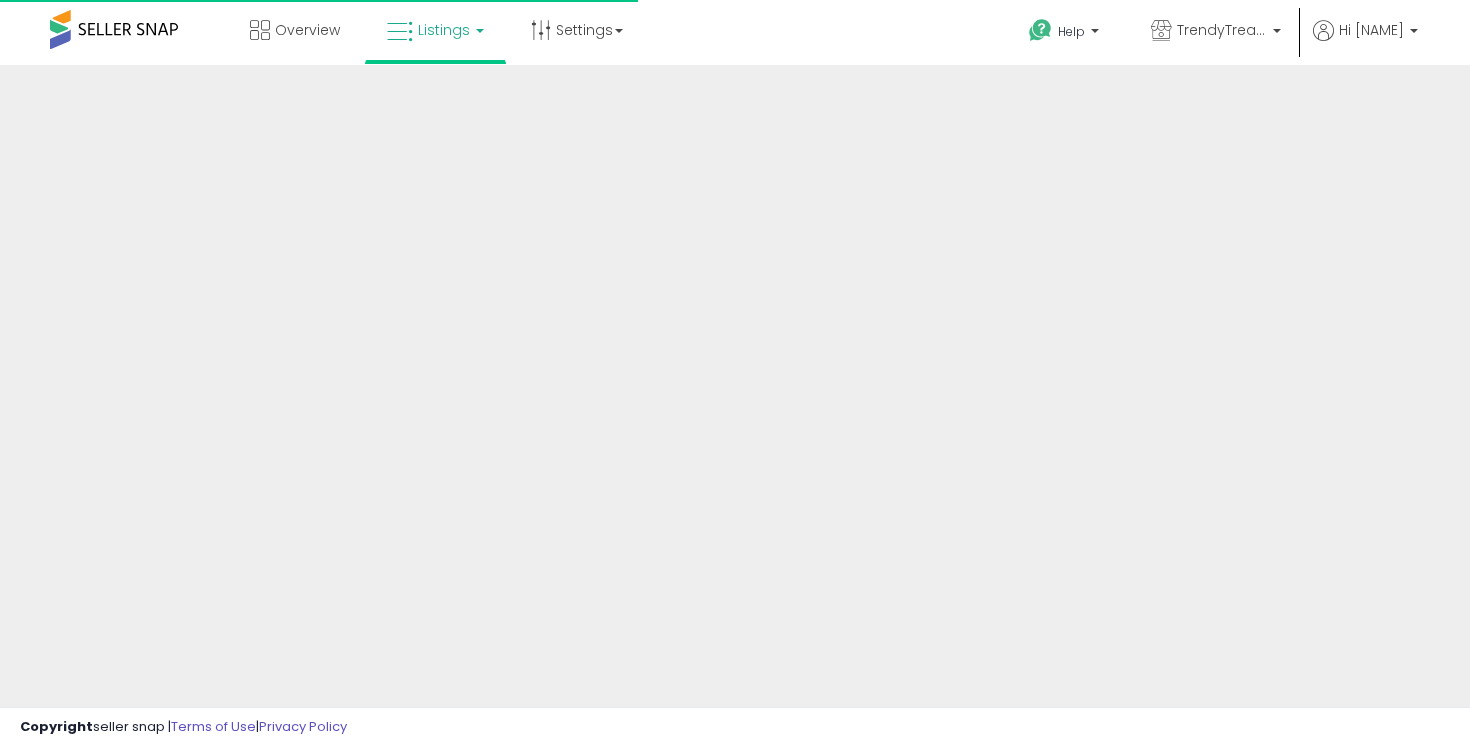 scroll, scrollTop: 0, scrollLeft: 0, axis: both 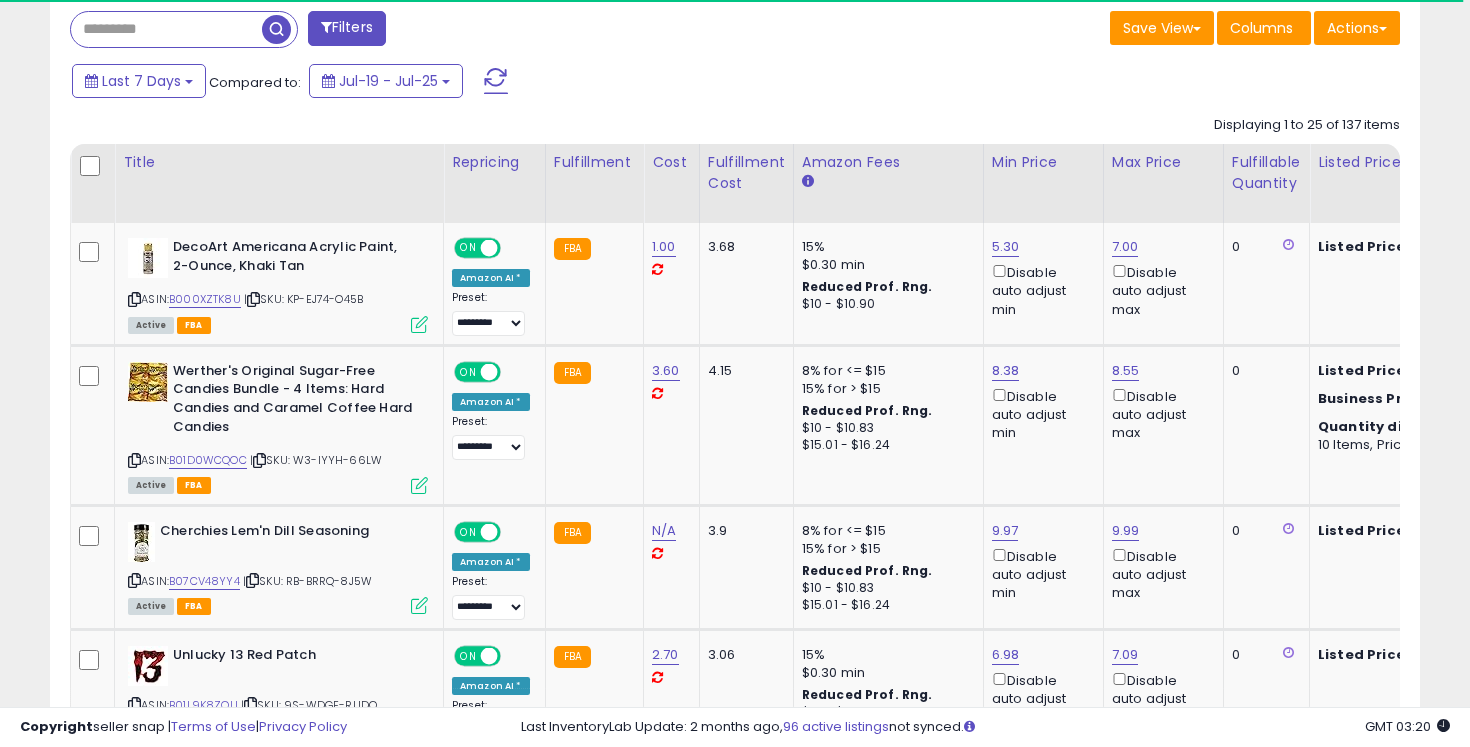 click at bounding box center [166, 29] 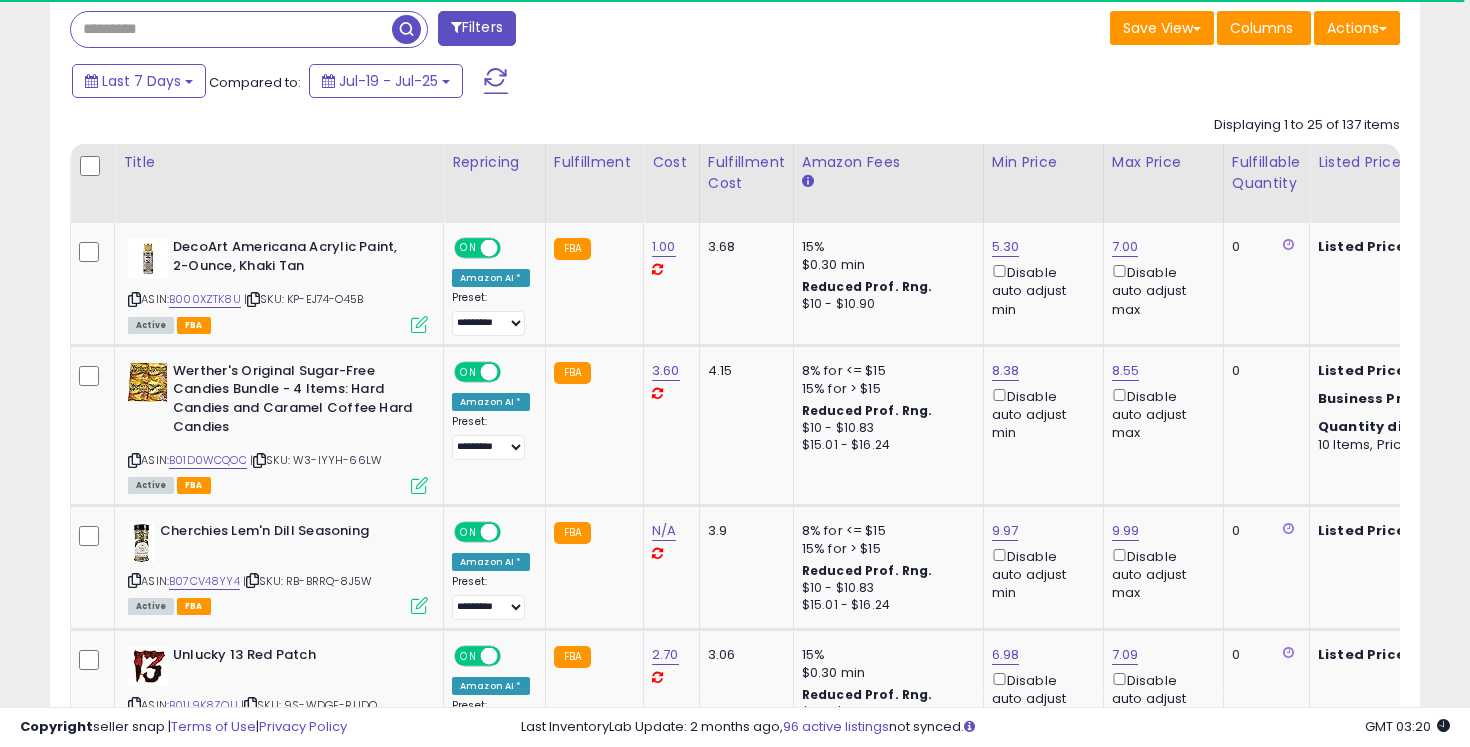 paste on "**********" 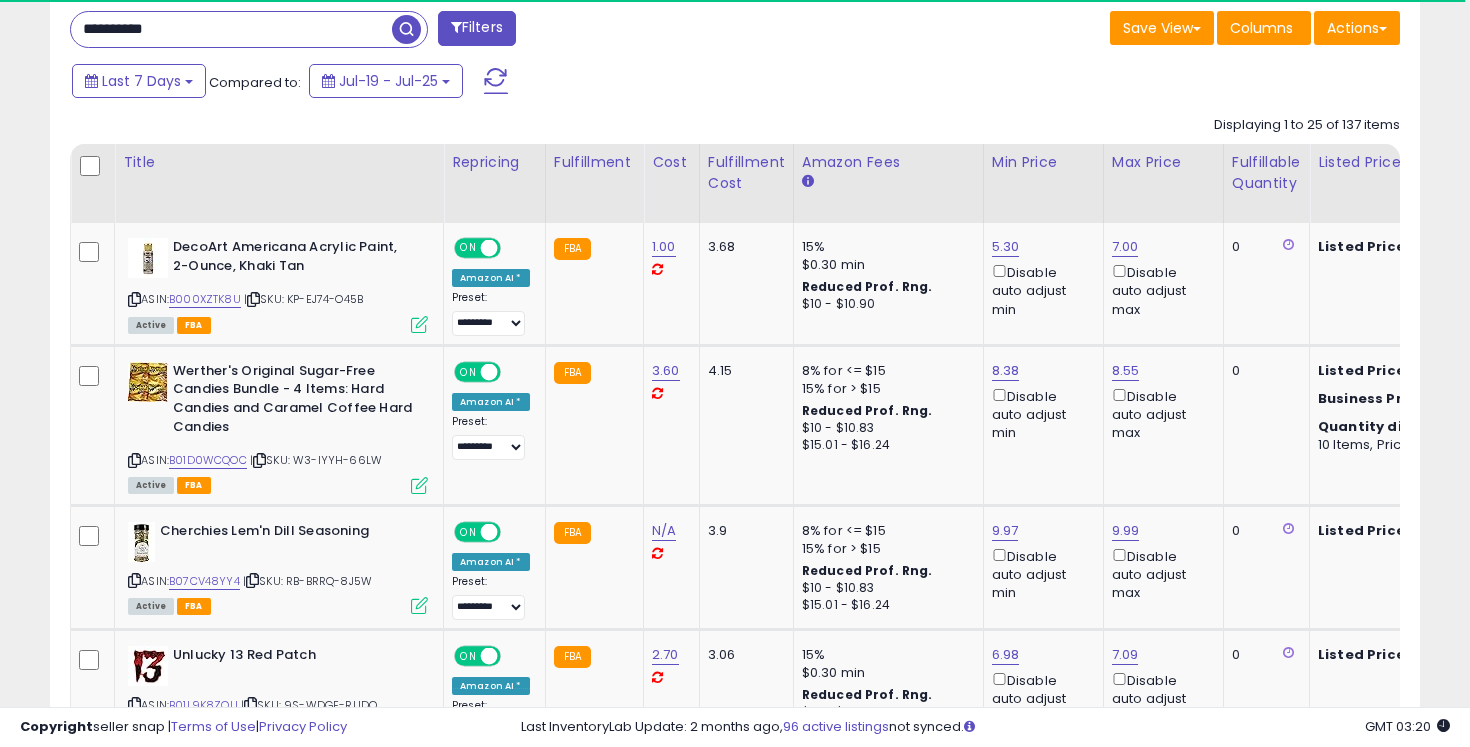 type on "**********" 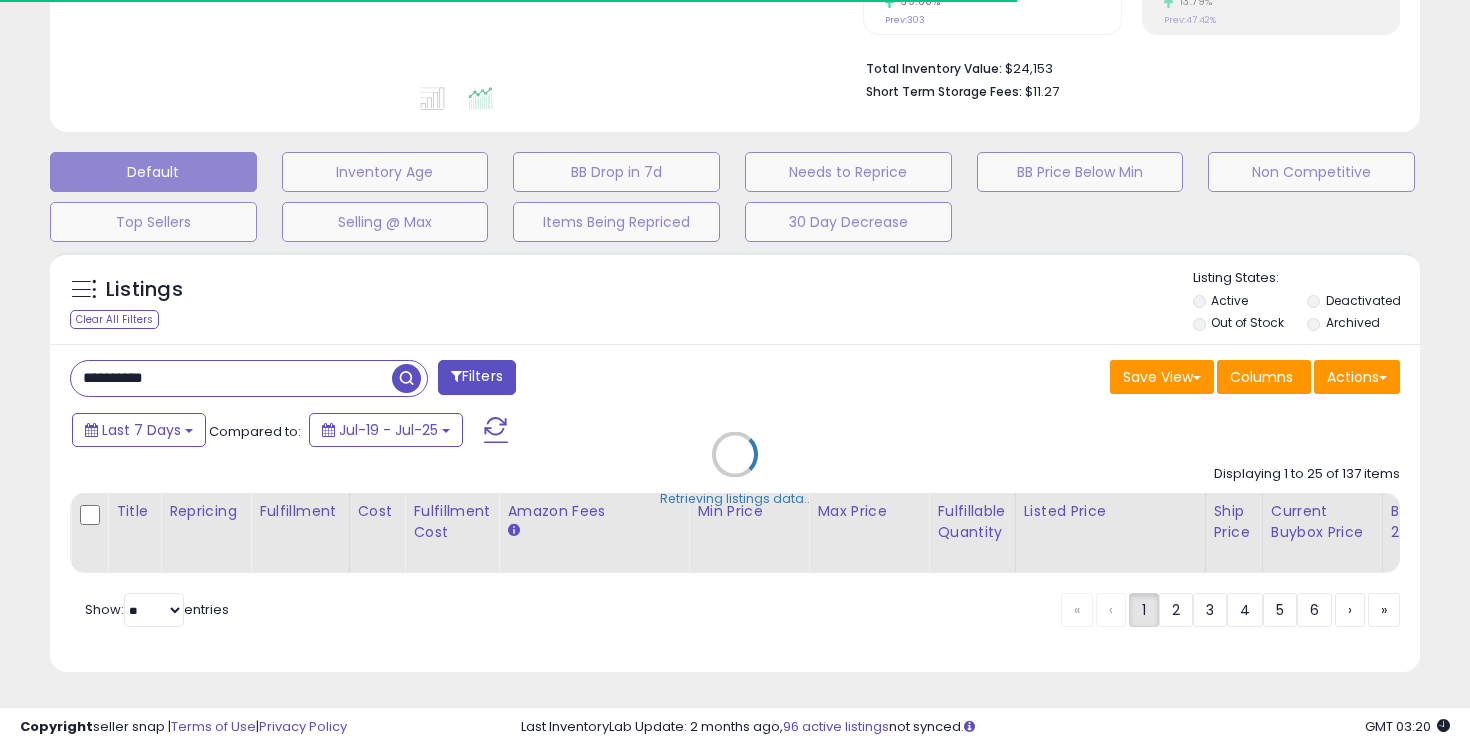 scroll, scrollTop: 581, scrollLeft: 0, axis: vertical 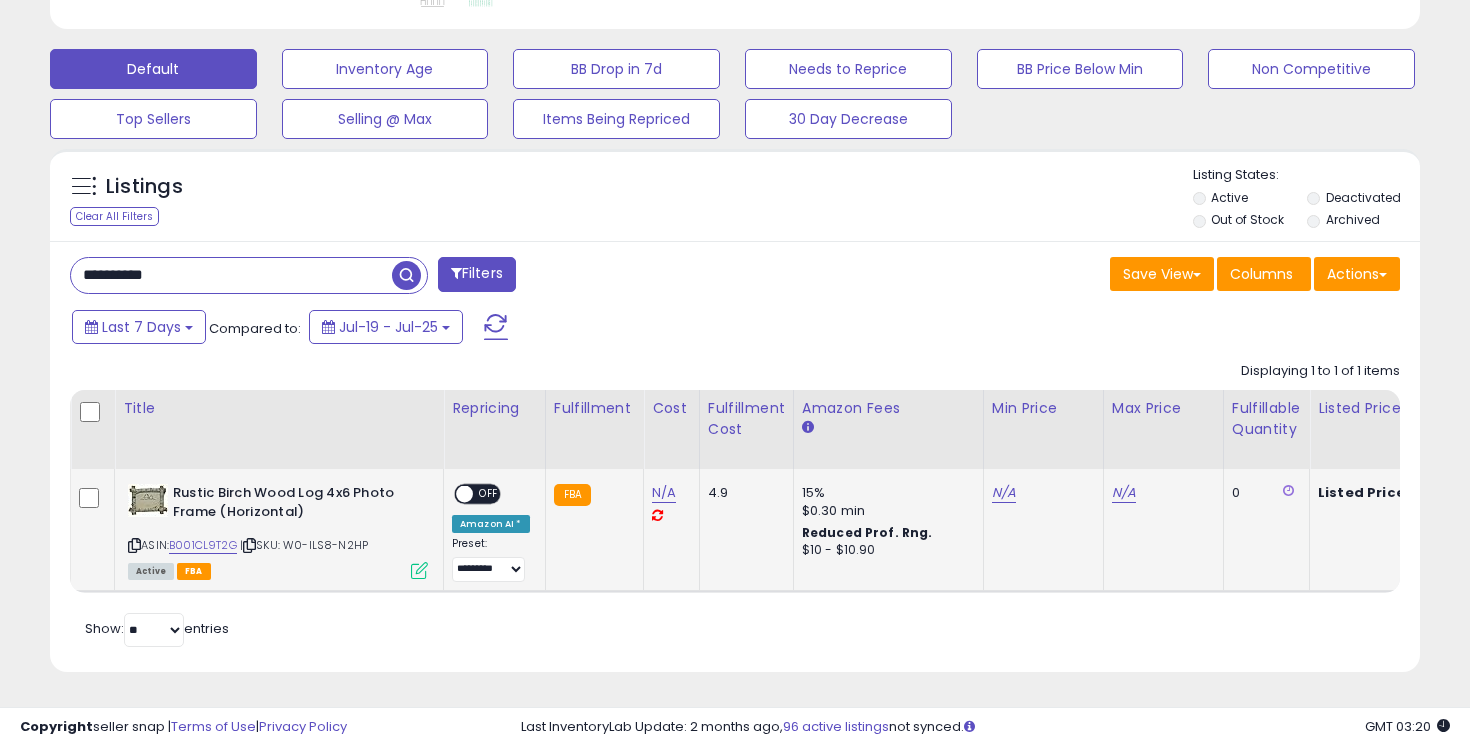 click on "OFF" at bounding box center (489, 494) 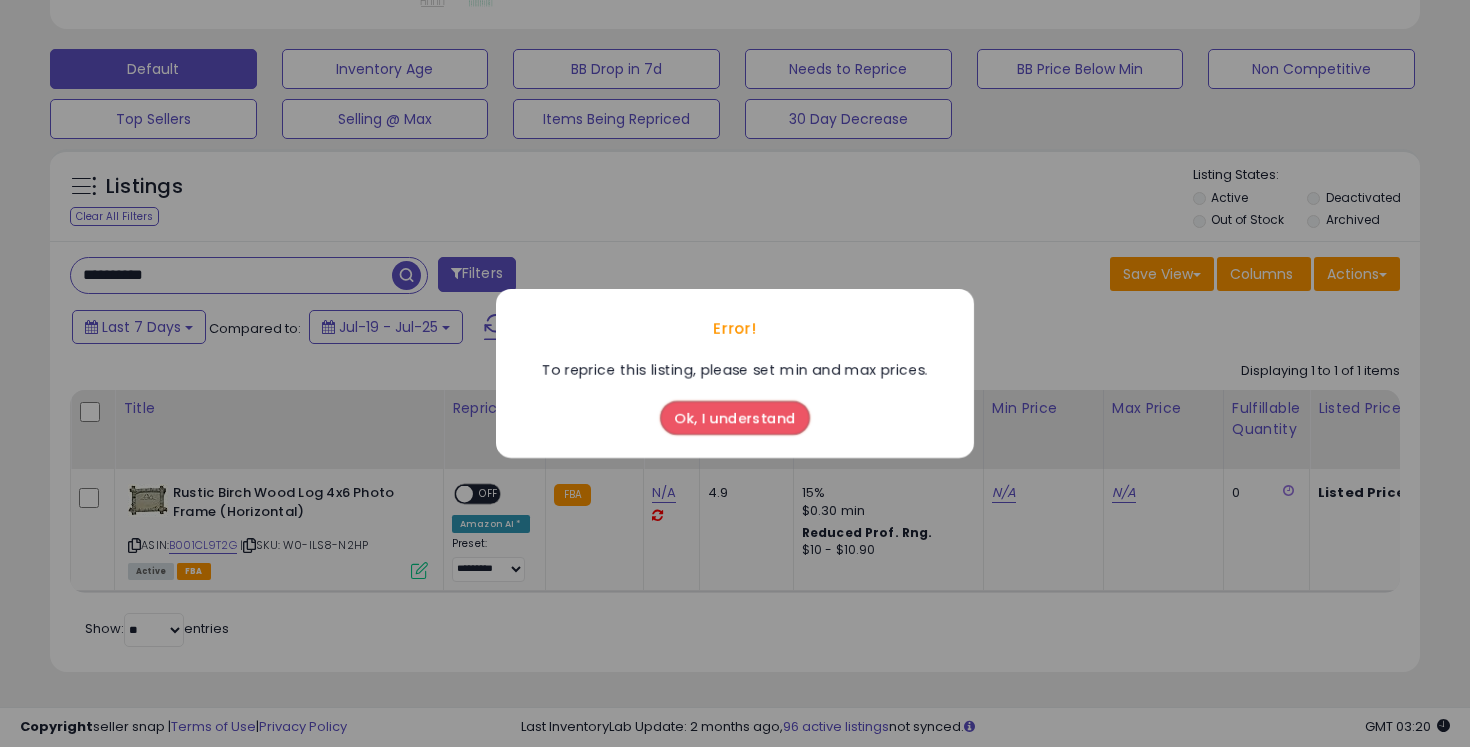 click on "Ok, I understand" at bounding box center (735, 418) 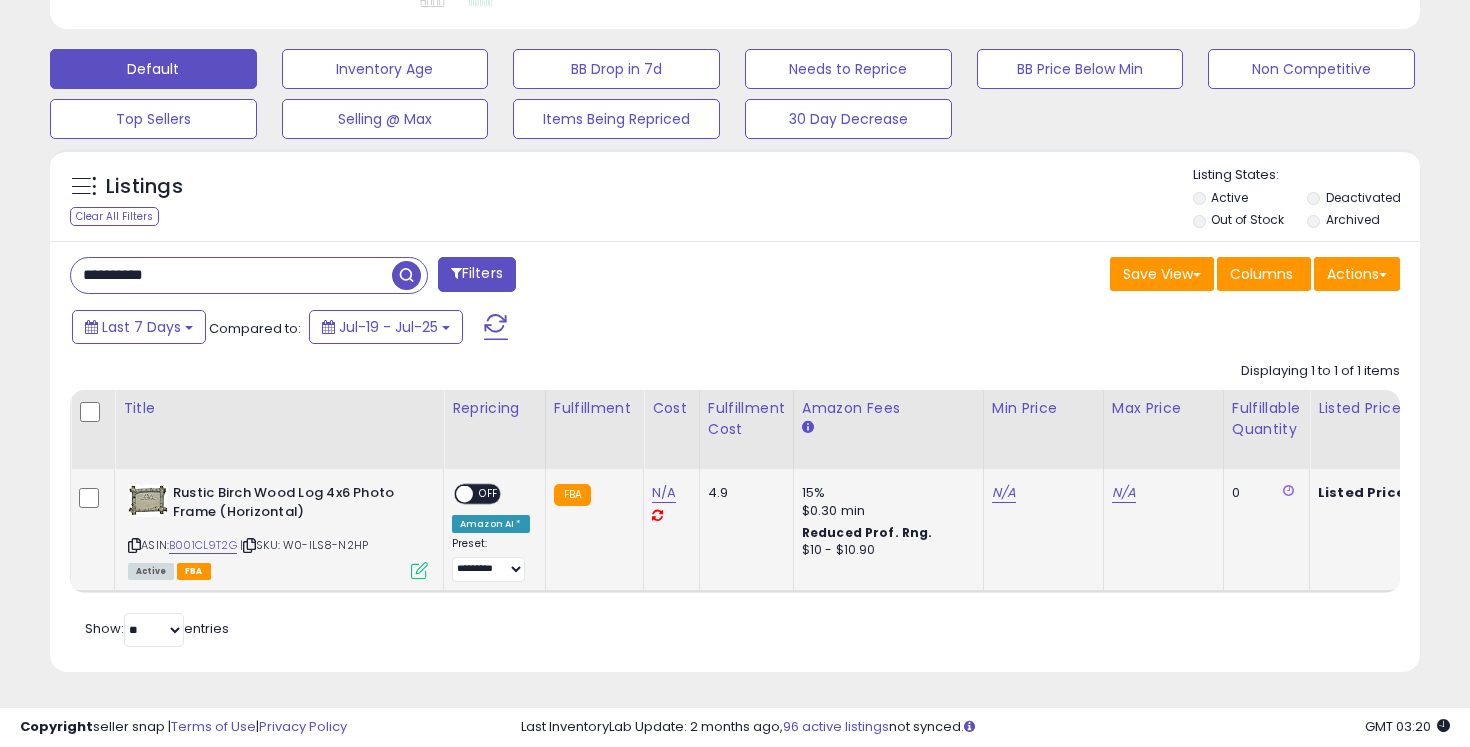 click on "OFF" at bounding box center [489, 494] 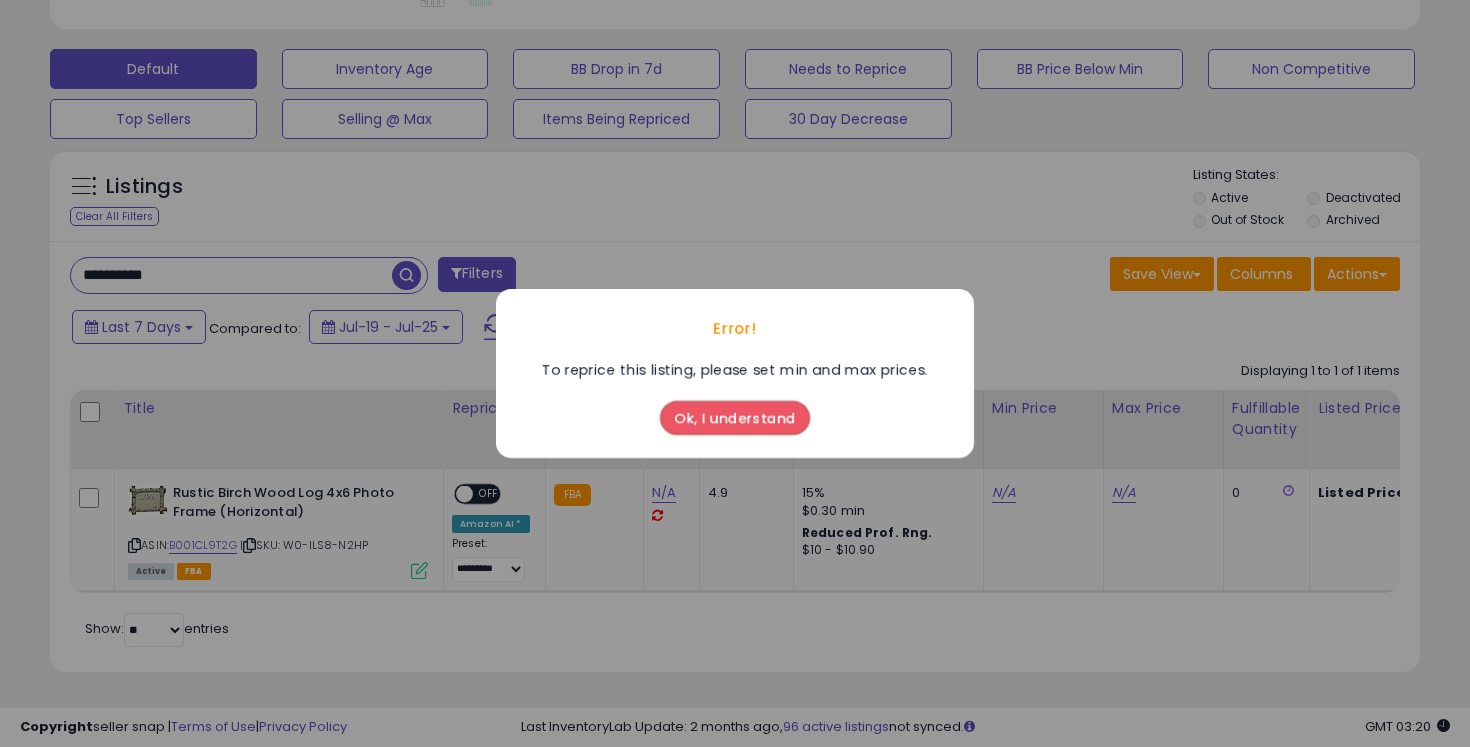click on "Ok, I understand" at bounding box center (735, 418) 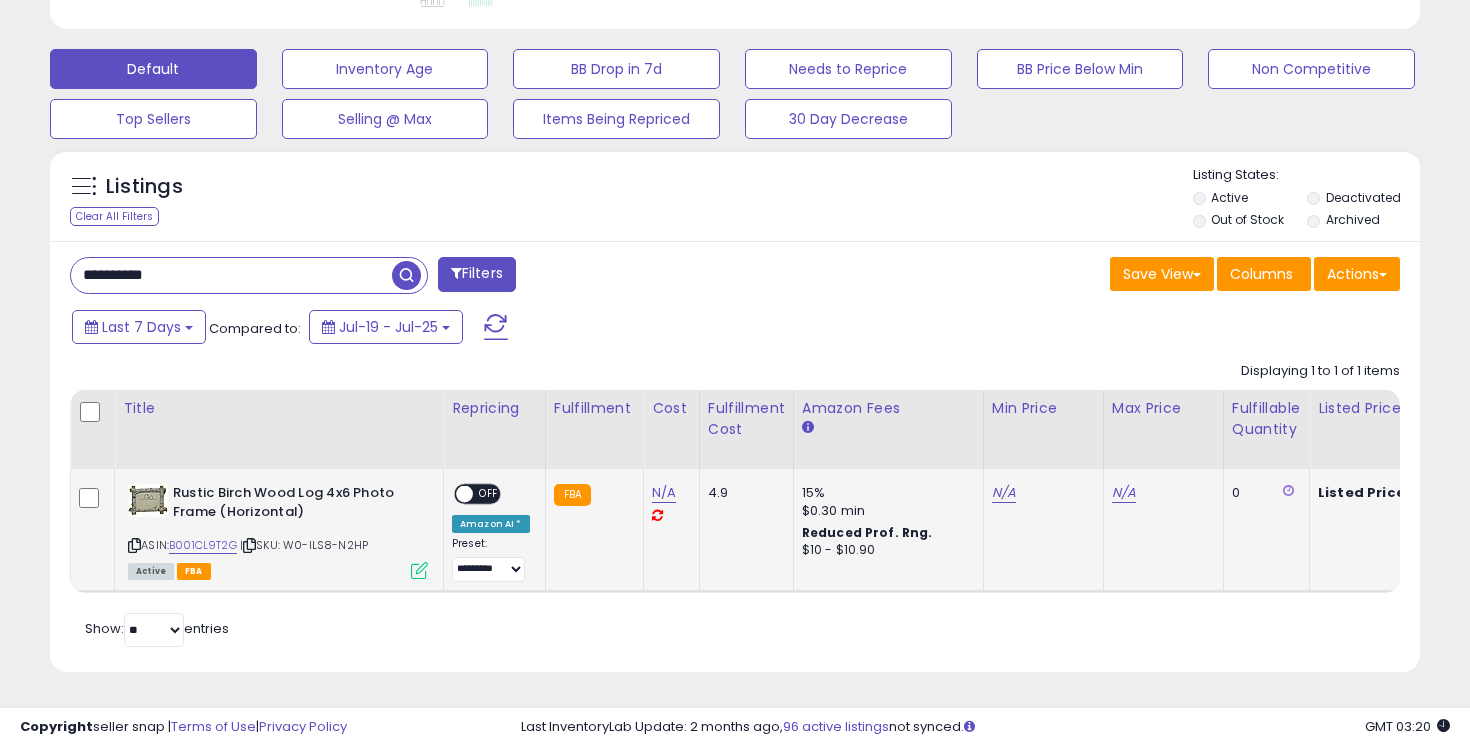 scroll, scrollTop: 0, scrollLeft: 234, axis: horizontal 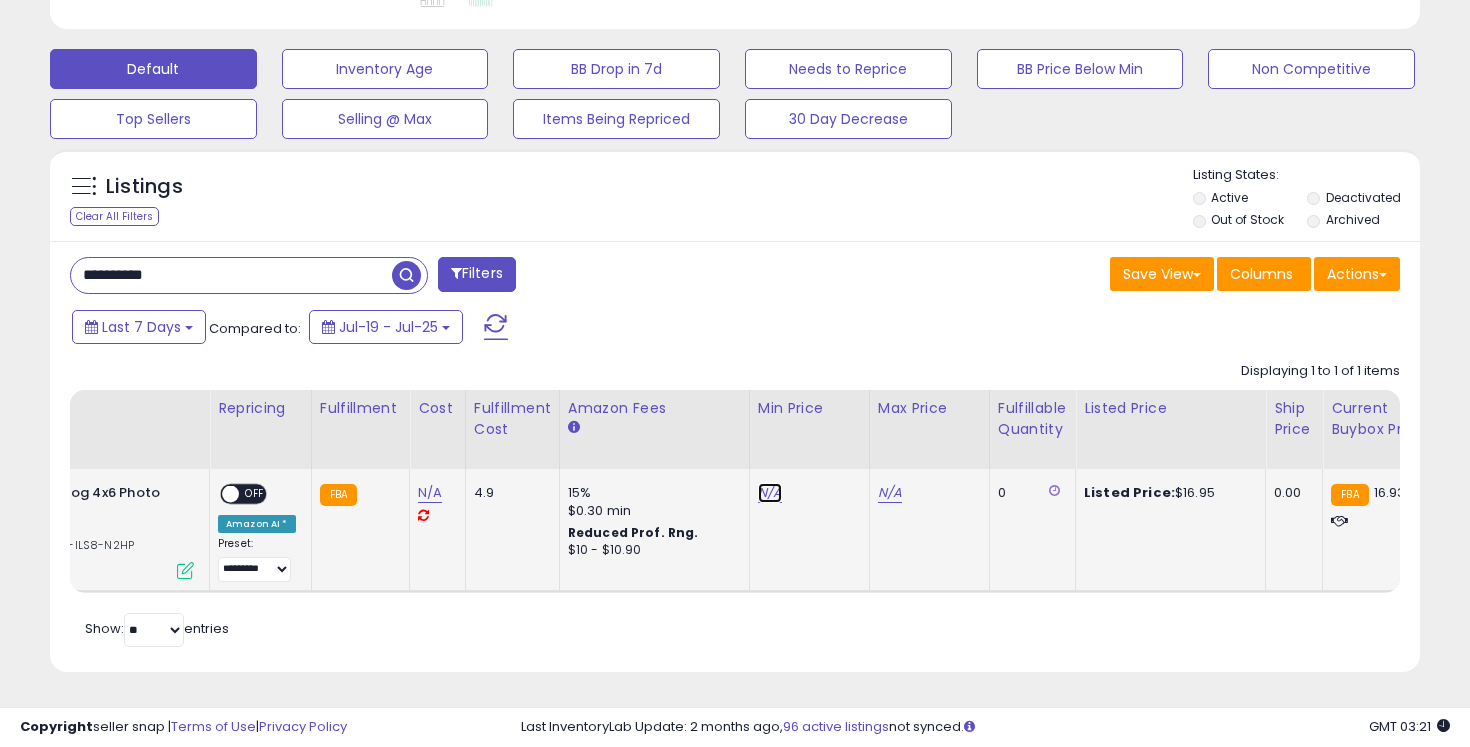 click on "N/A" at bounding box center [770, 493] 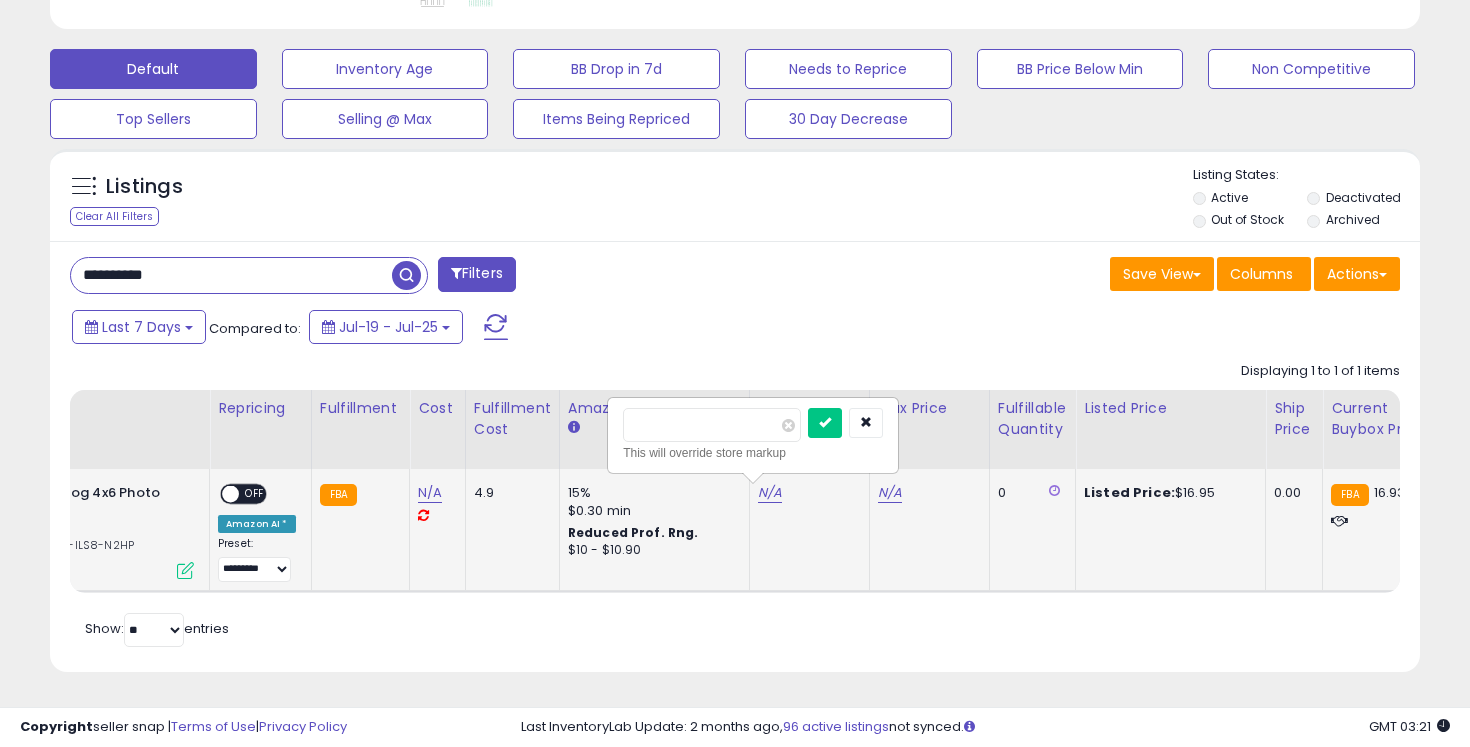 scroll, scrollTop: 0, scrollLeft: 274, axis: horizontal 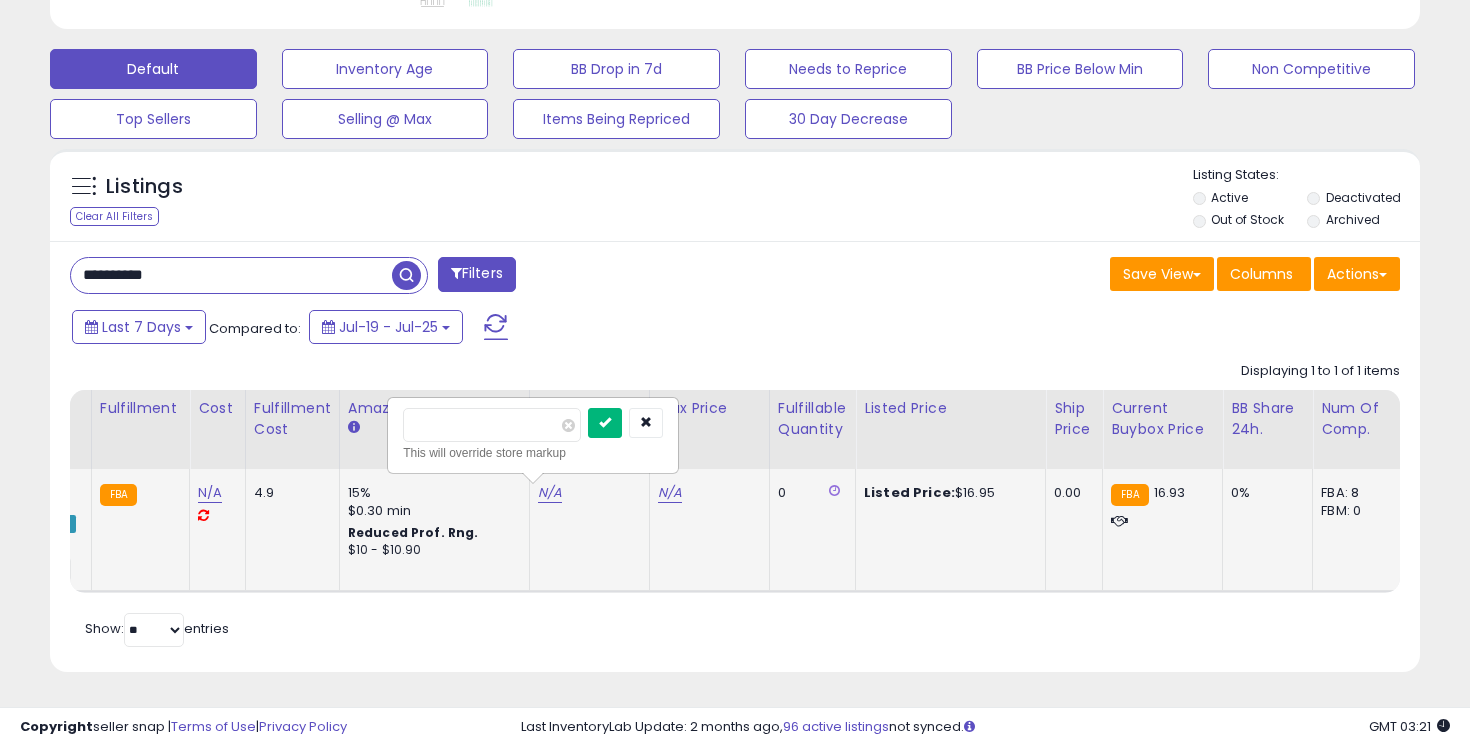 type on "*****" 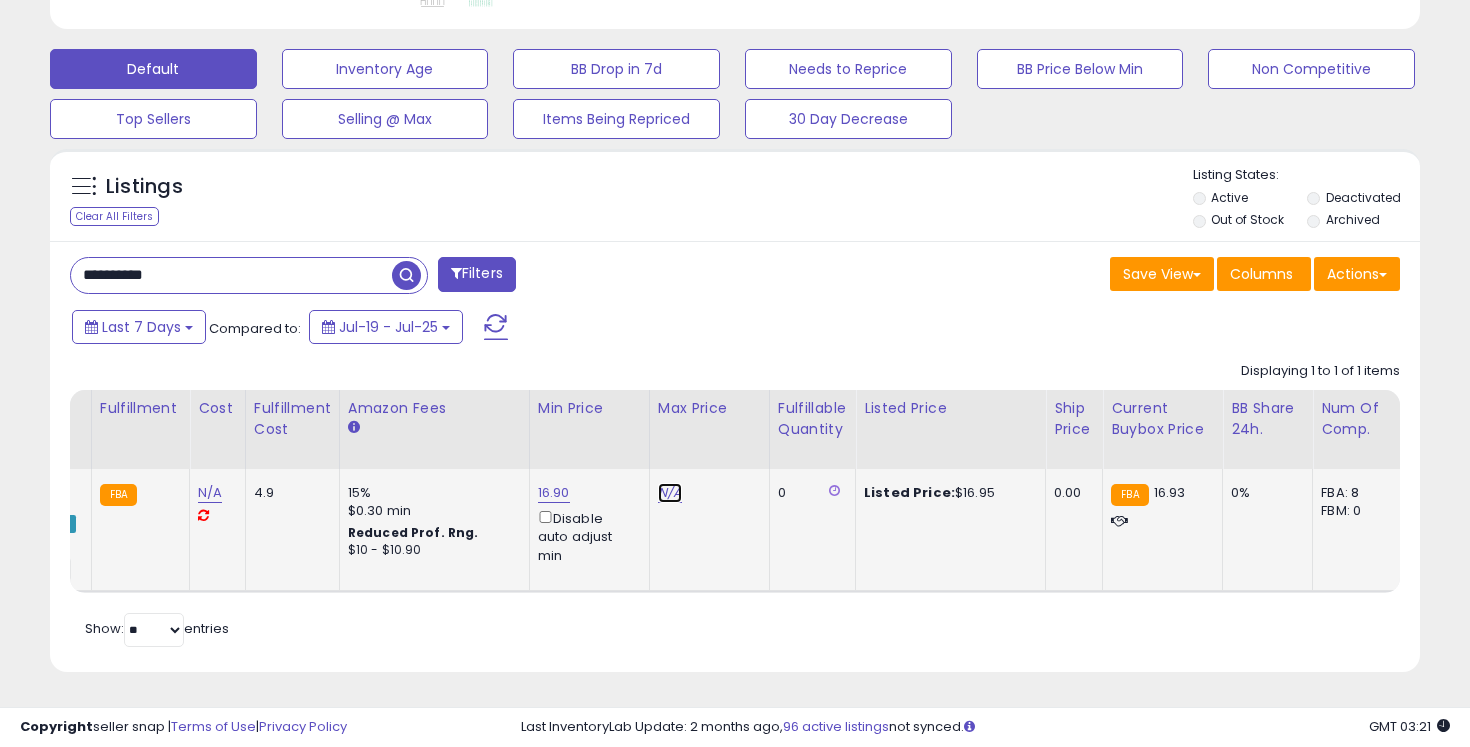 click on "N/A" at bounding box center (670, 493) 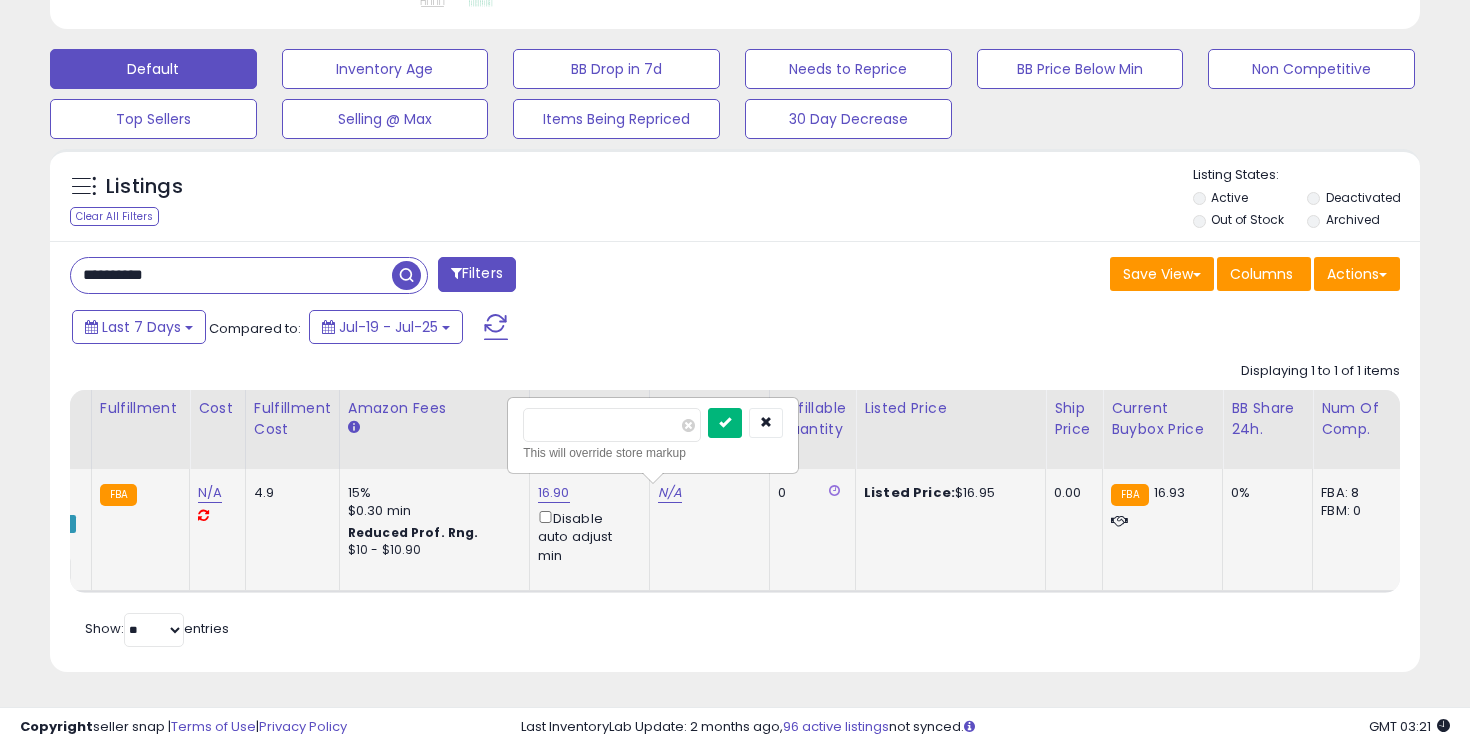 type on "*****" 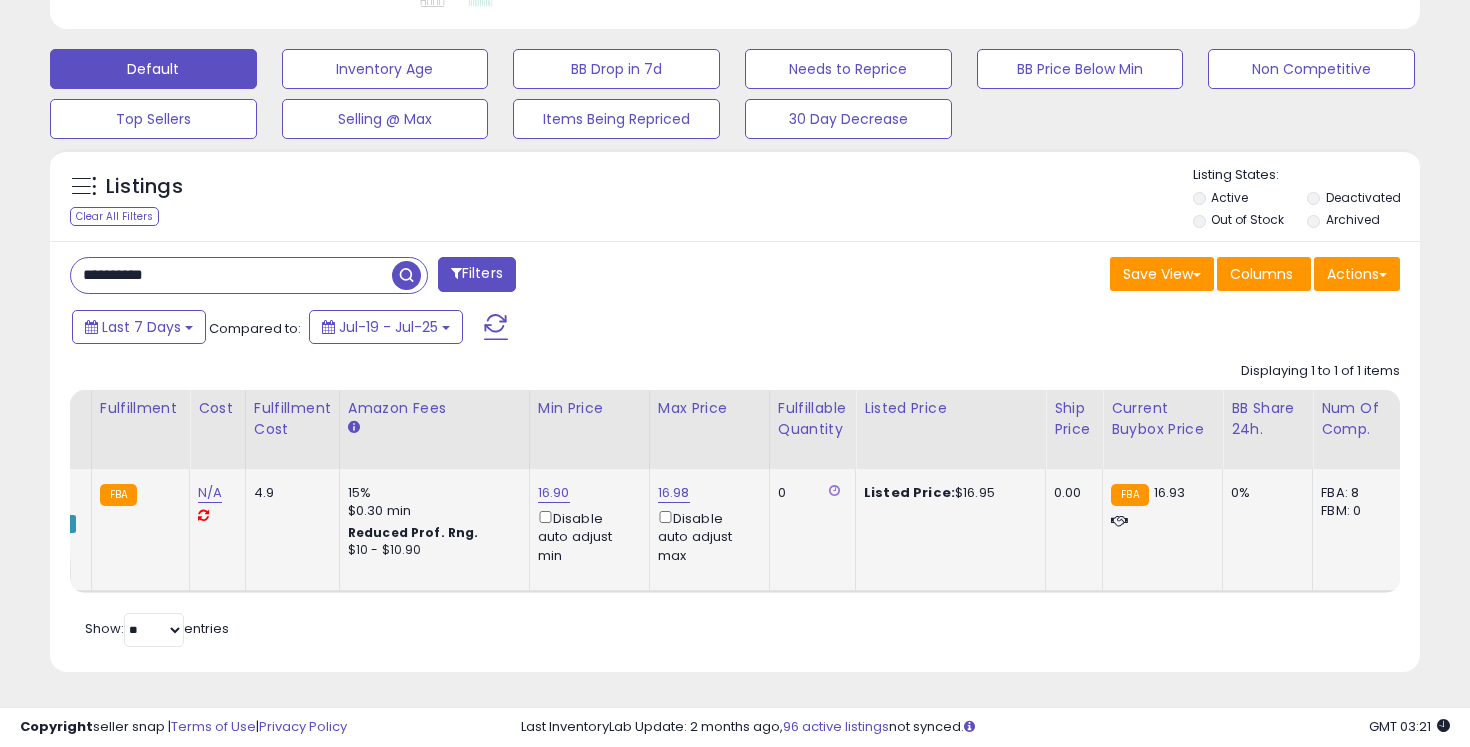 scroll, scrollTop: 0, scrollLeft: 76, axis: horizontal 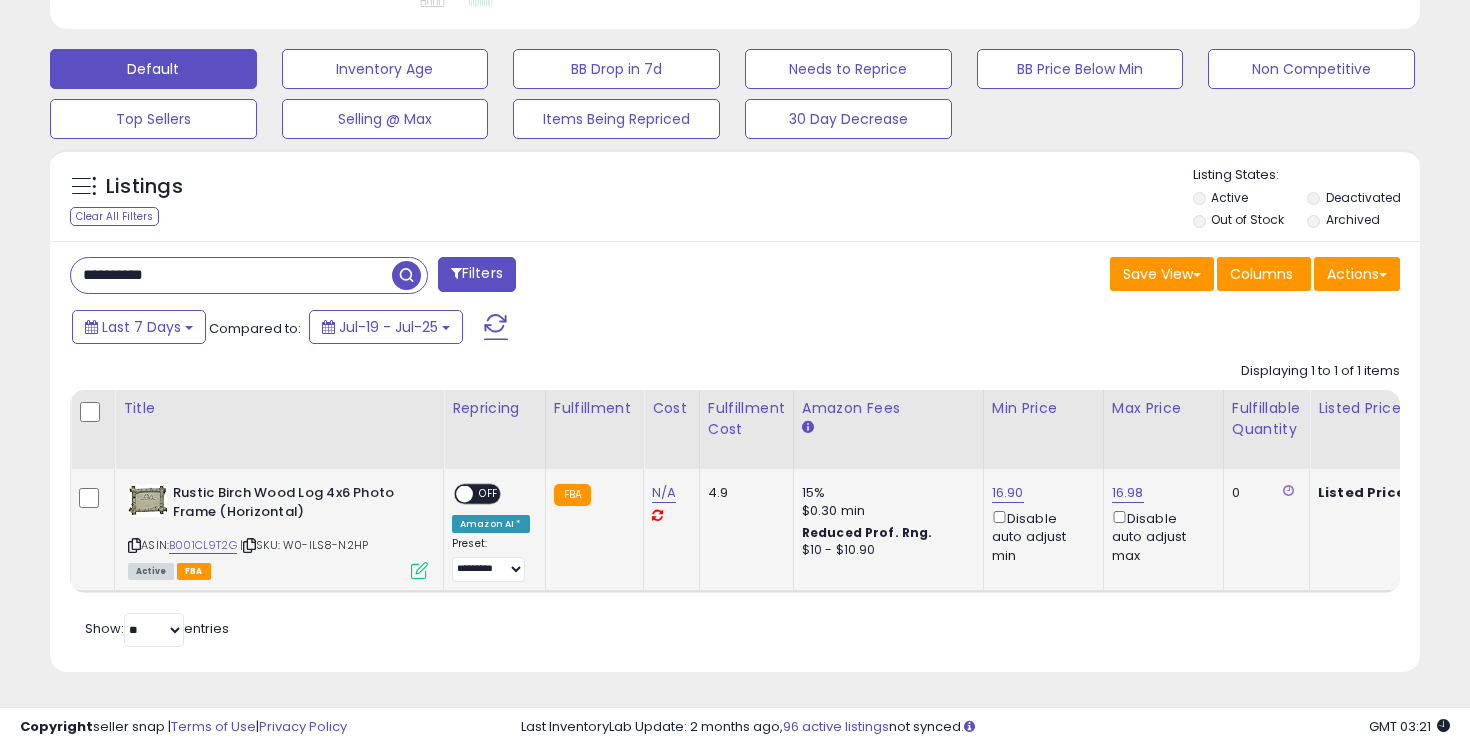 click at bounding box center (464, 494) 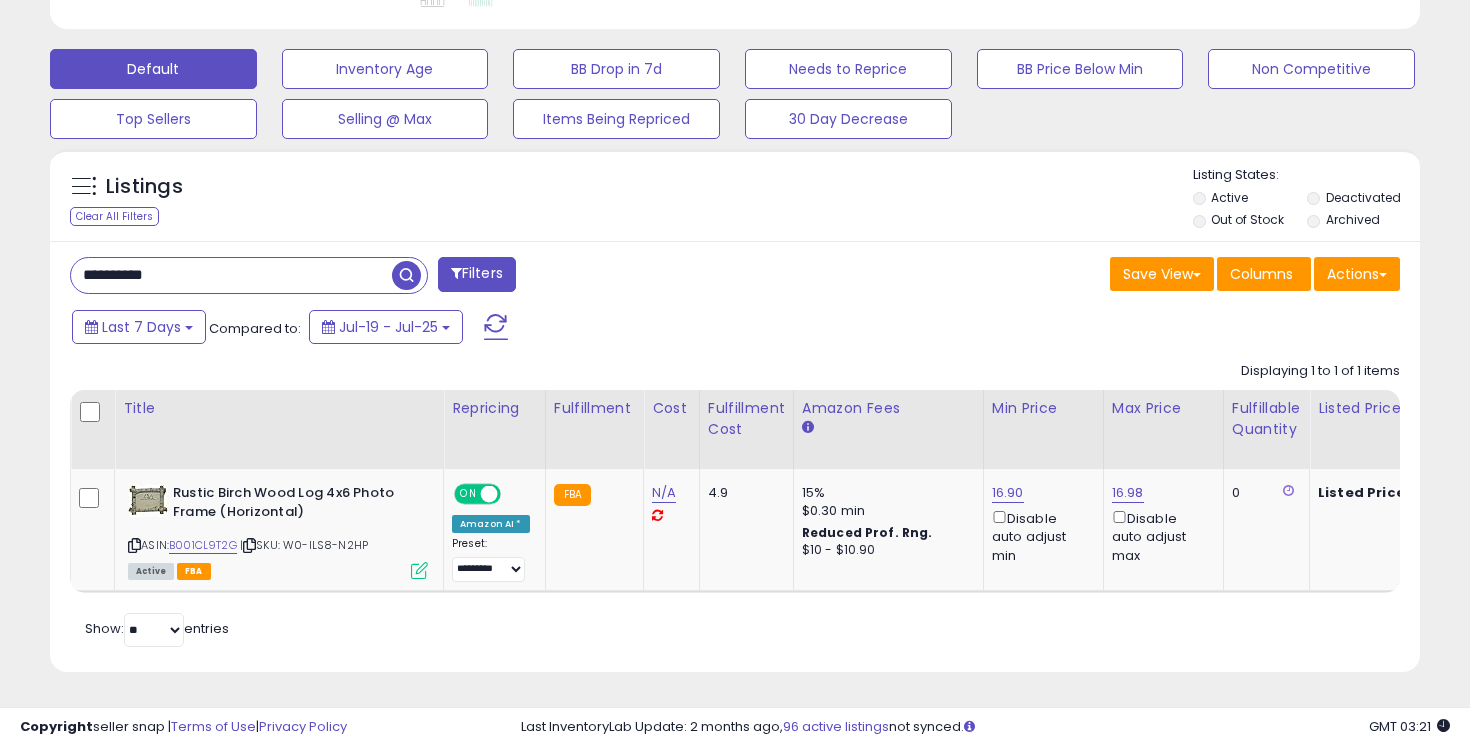 click on "**********" at bounding box center (231, 275) 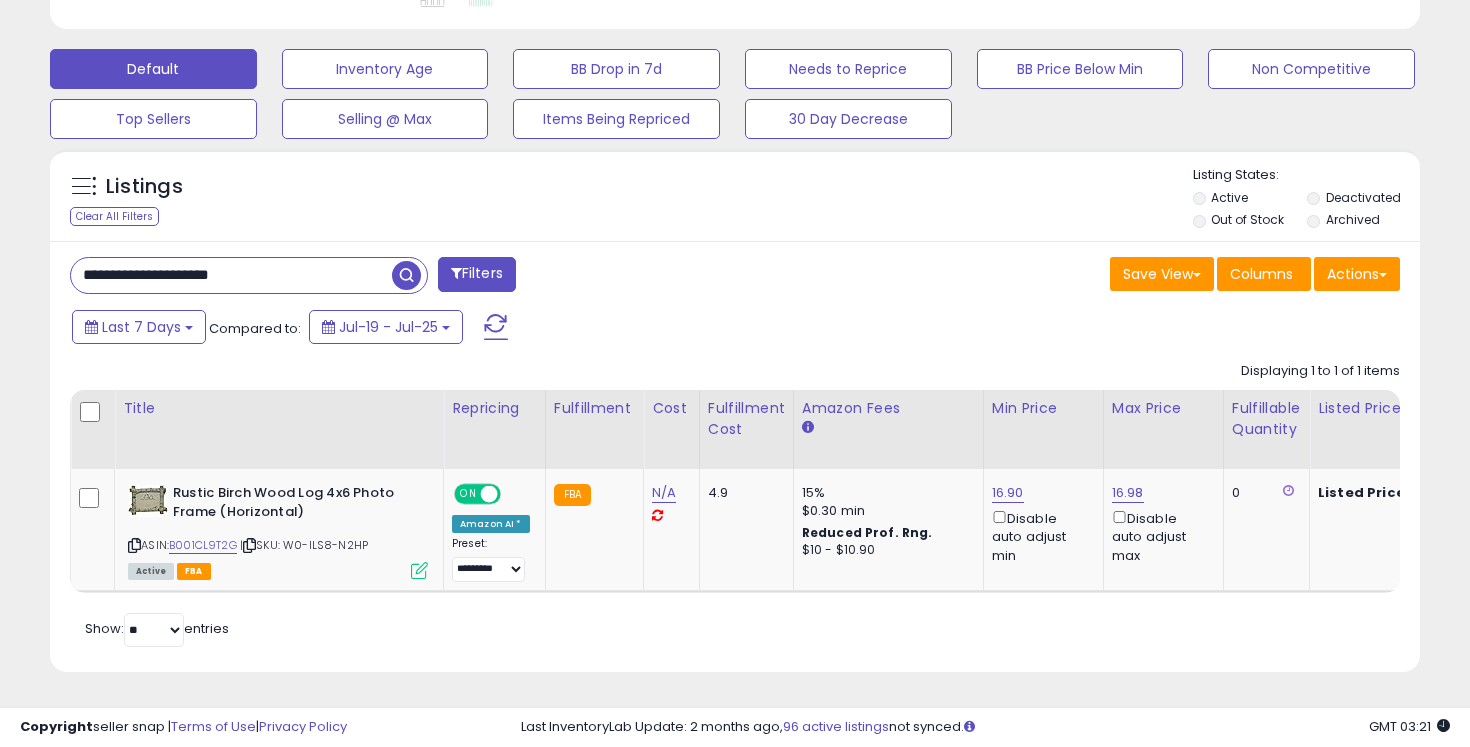 click on "**********" at bounding box center (231, 275) 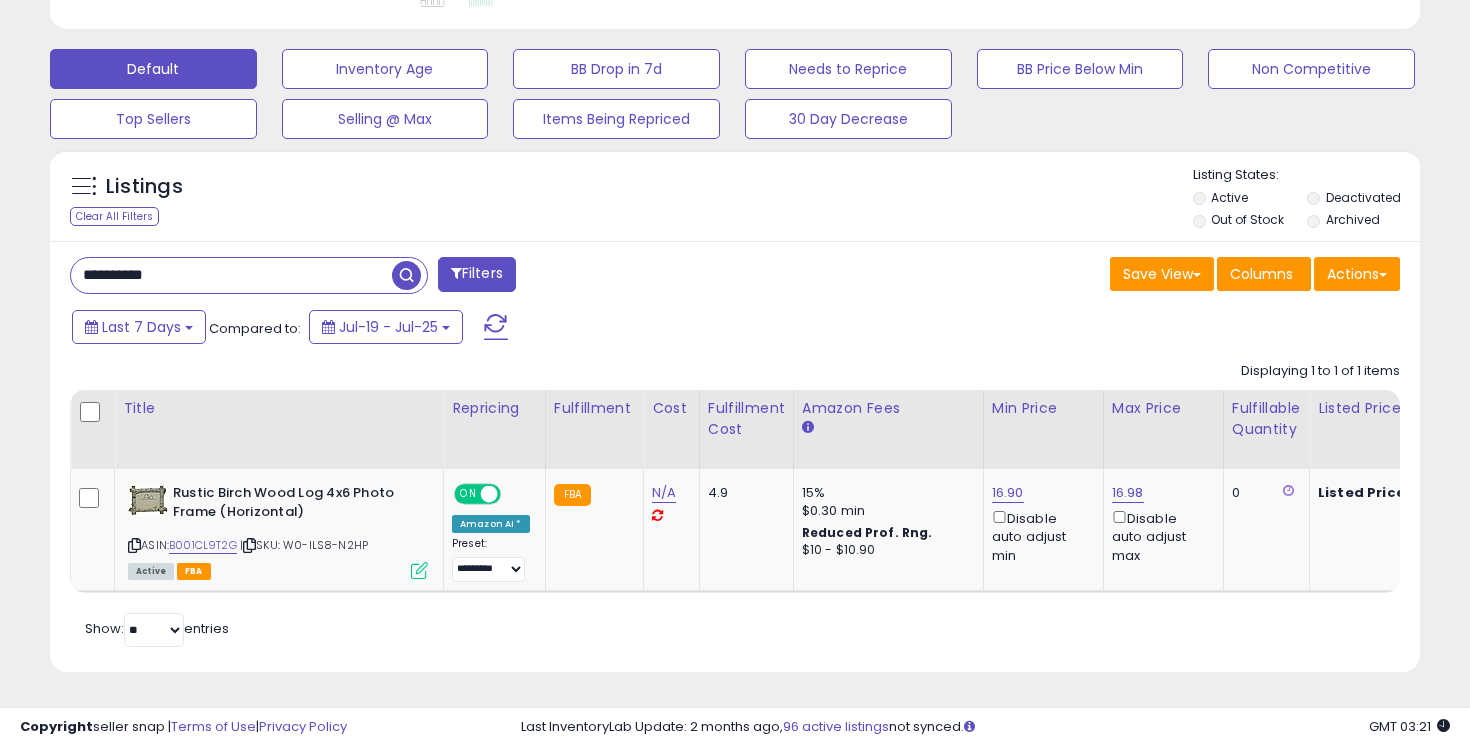 type on "**********" 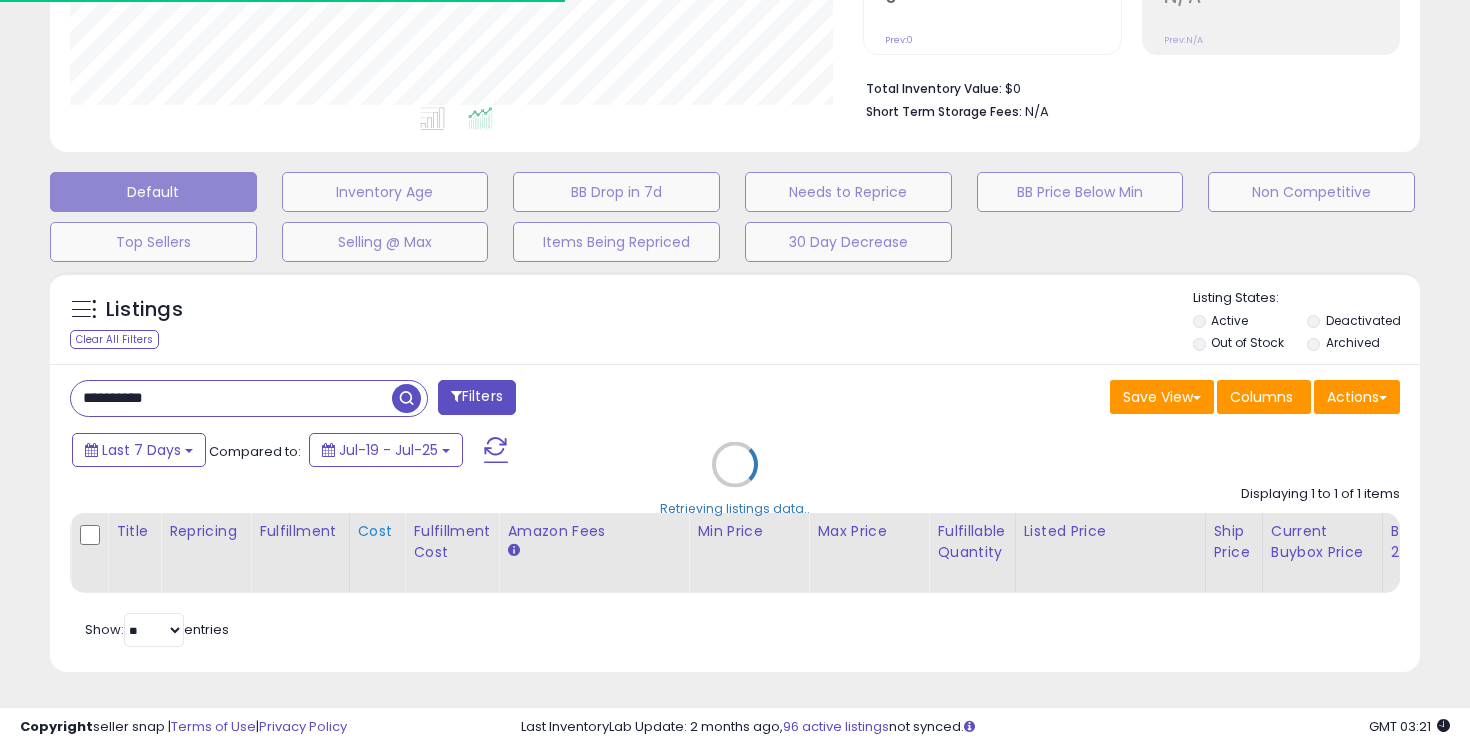 scroll, scrollTop: 581, scrollLeft: 0, axis: vertical 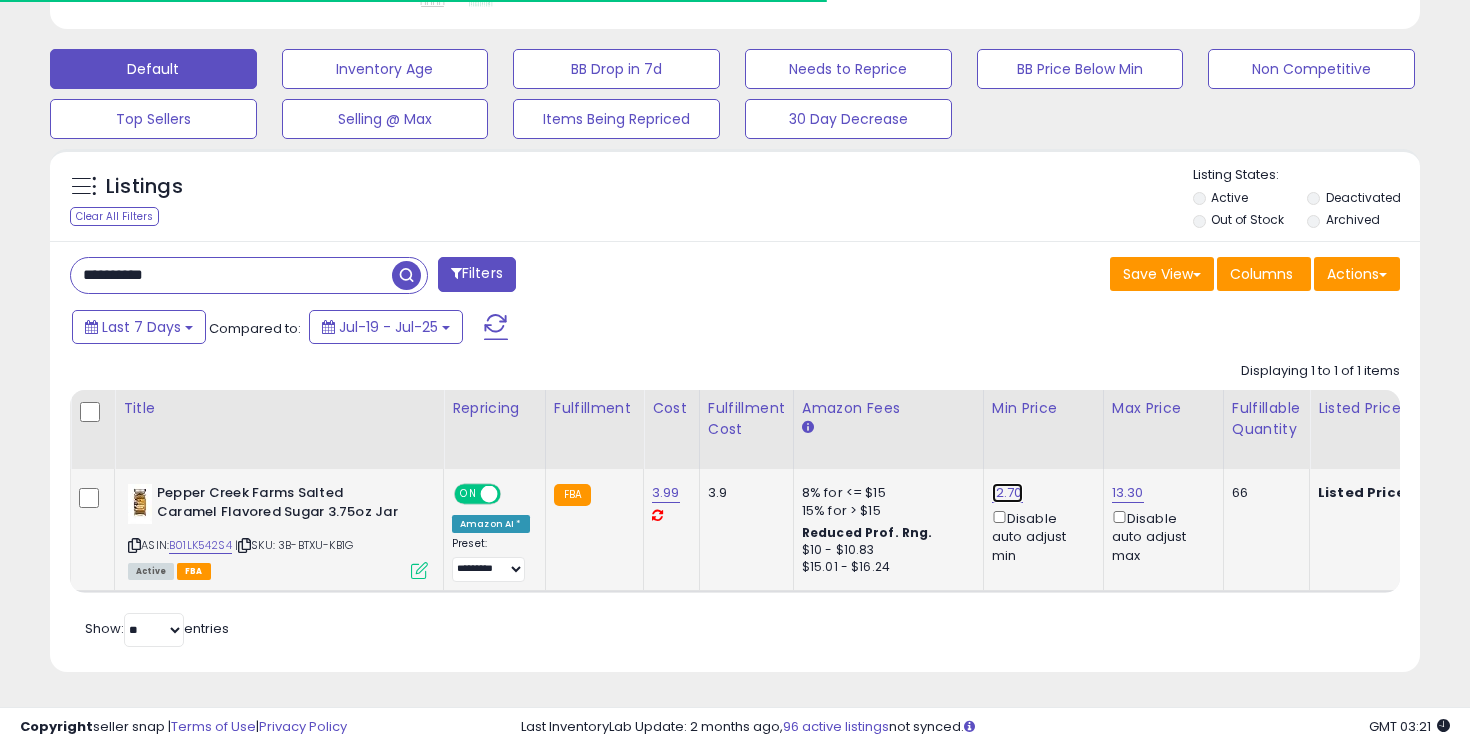 click on "12.70" at bounding box center [1007, 493] 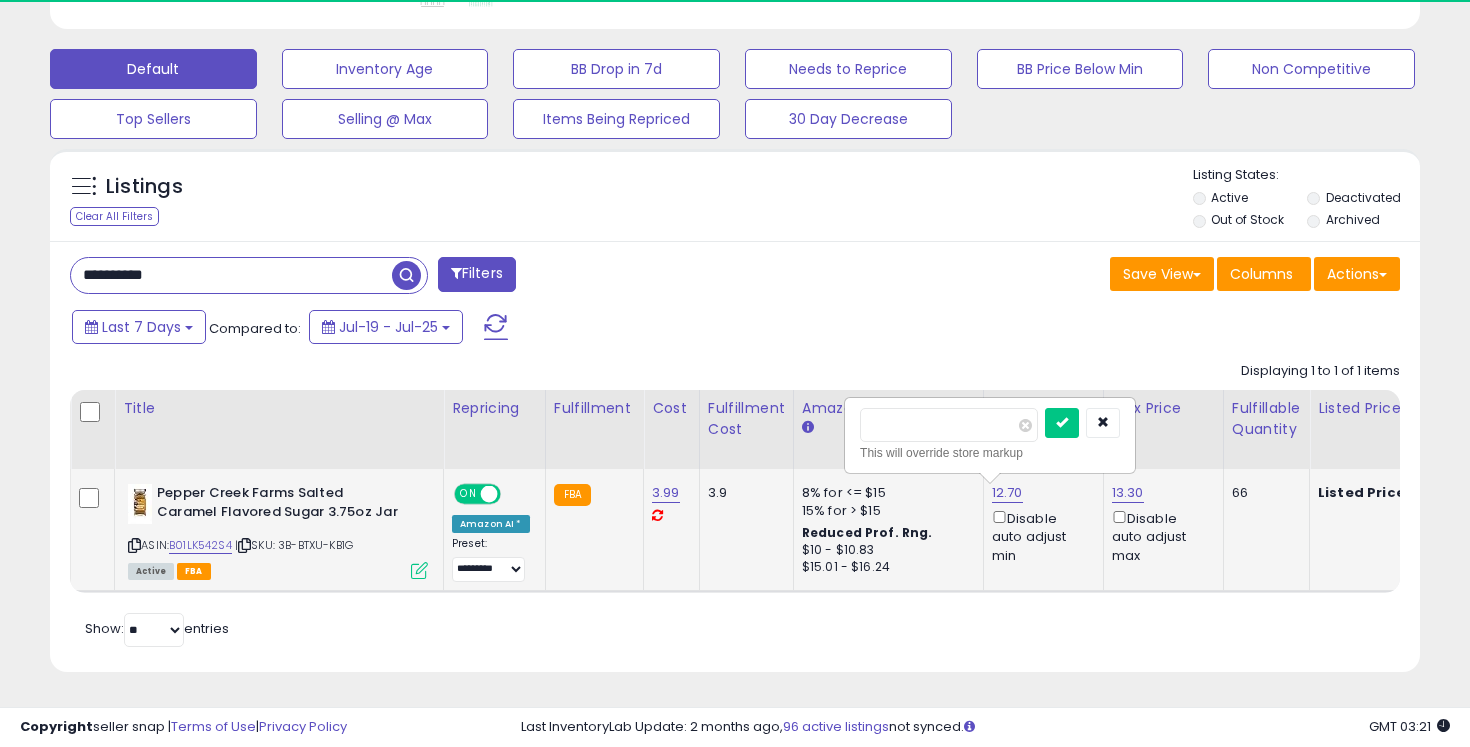 scroll, scrollTop: 999590, scrollLeft: 999206, axis: both 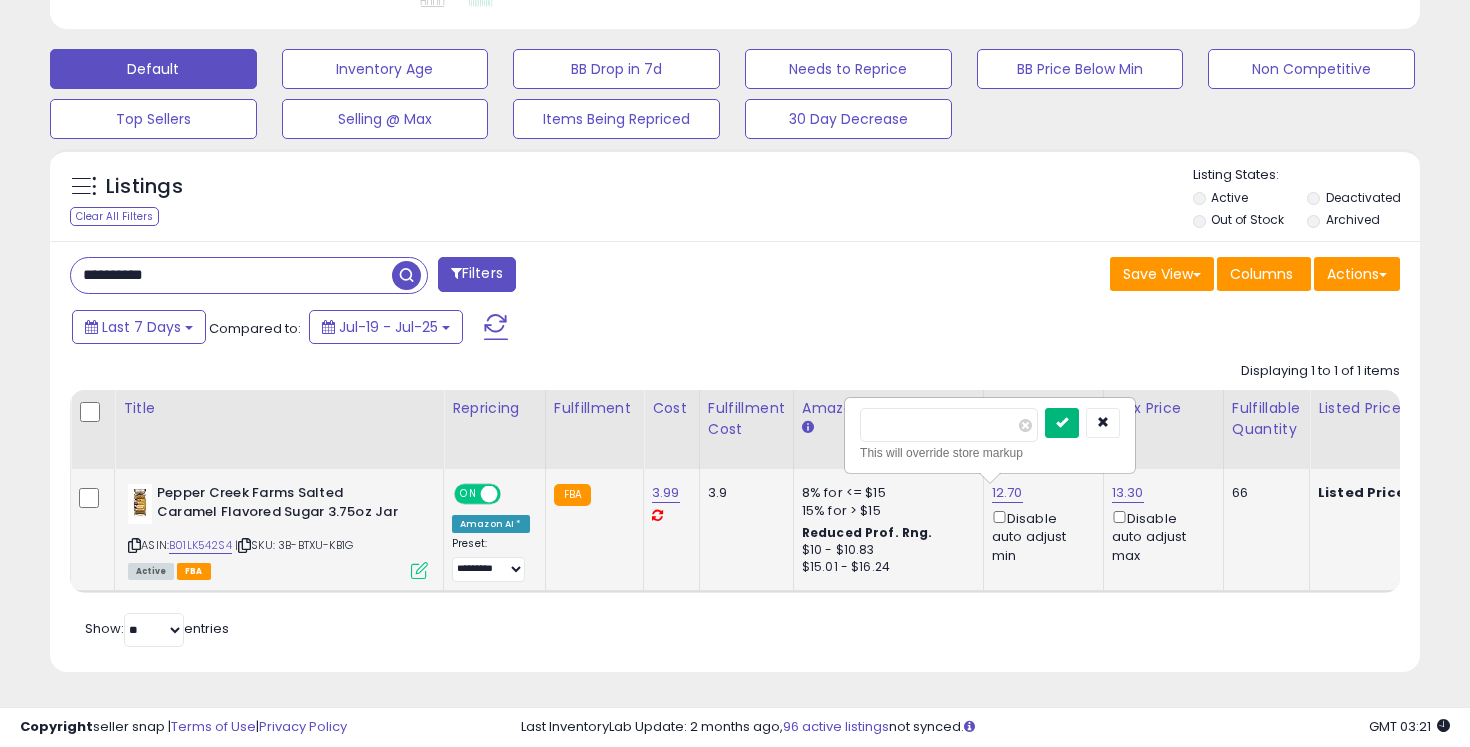 type on "*****" 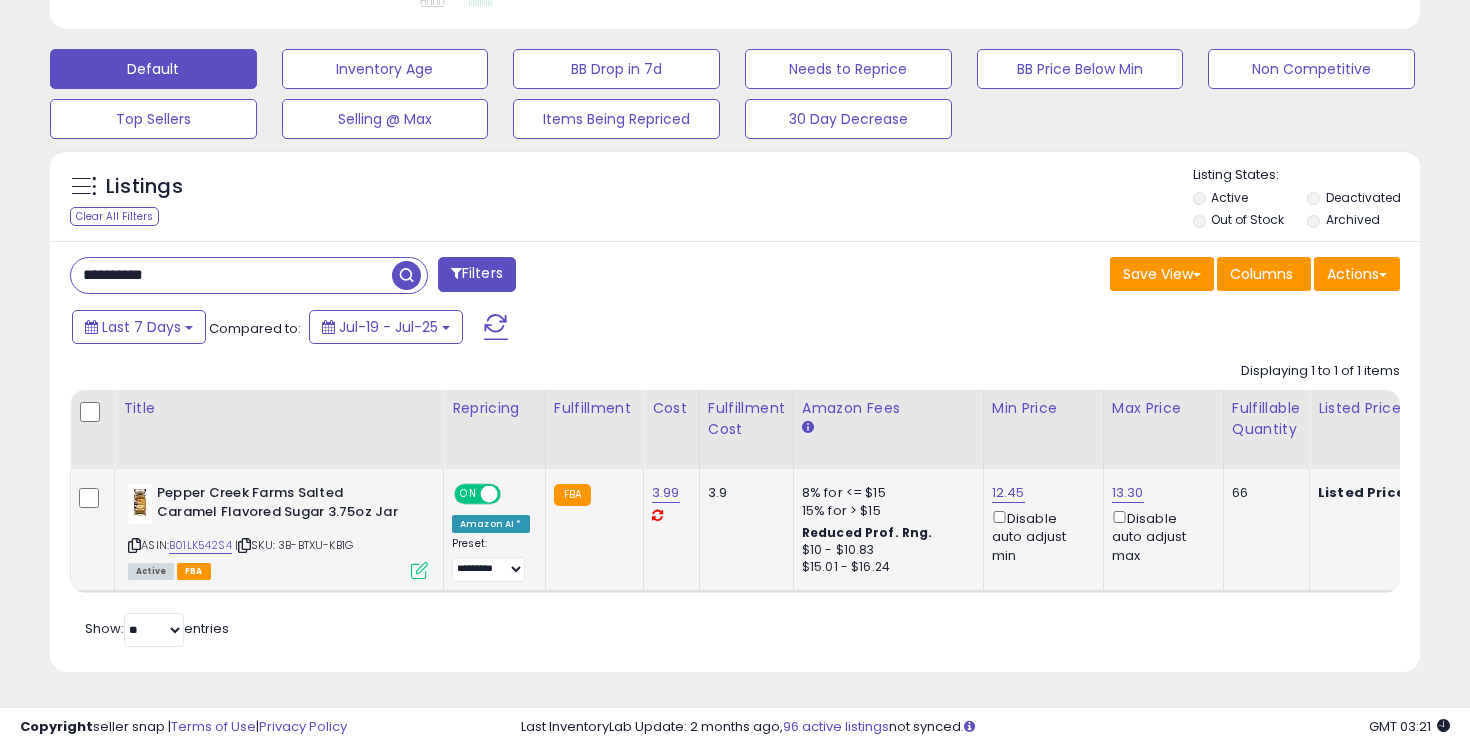 click on "**********" at bounding box center (231, 275) 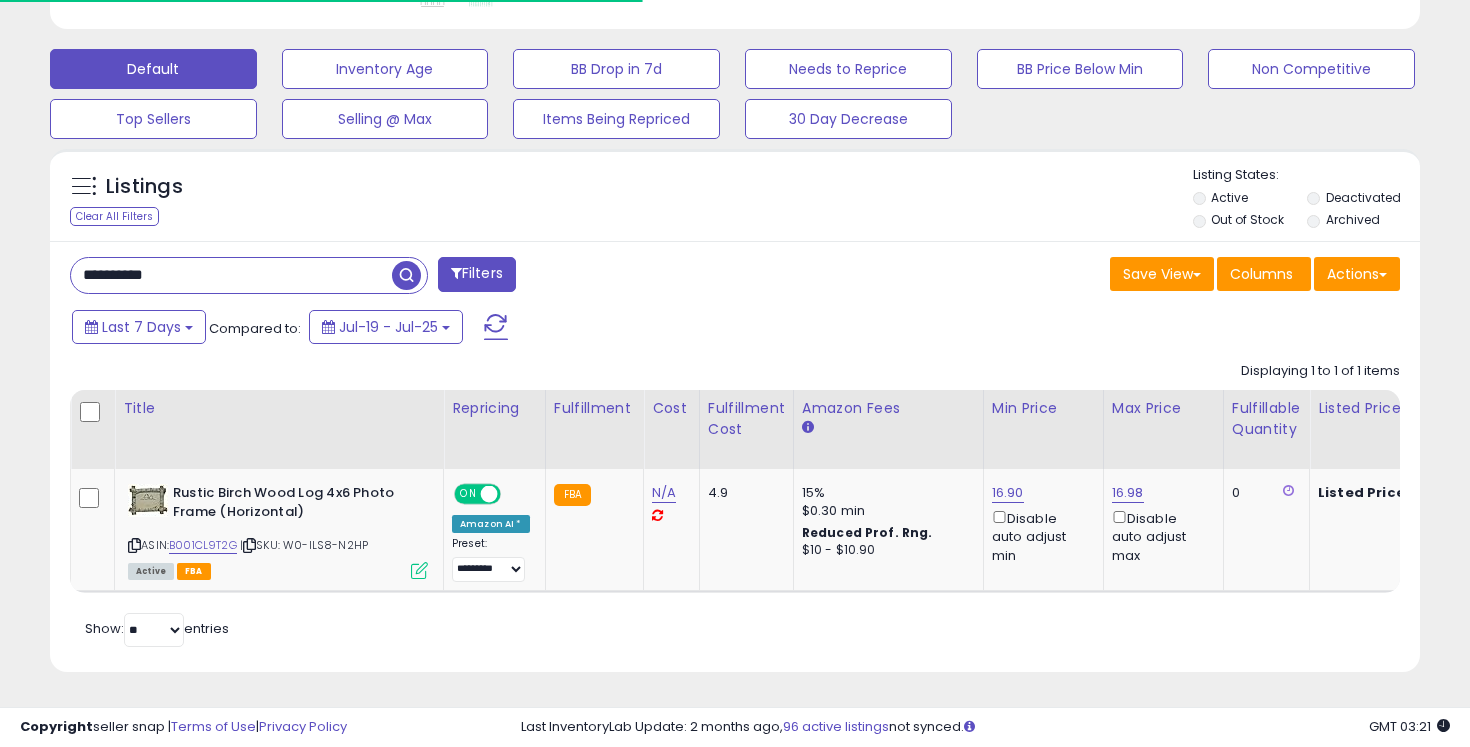 scroll, scrollTop: 554, scrollLeft: 0, axis: vertical 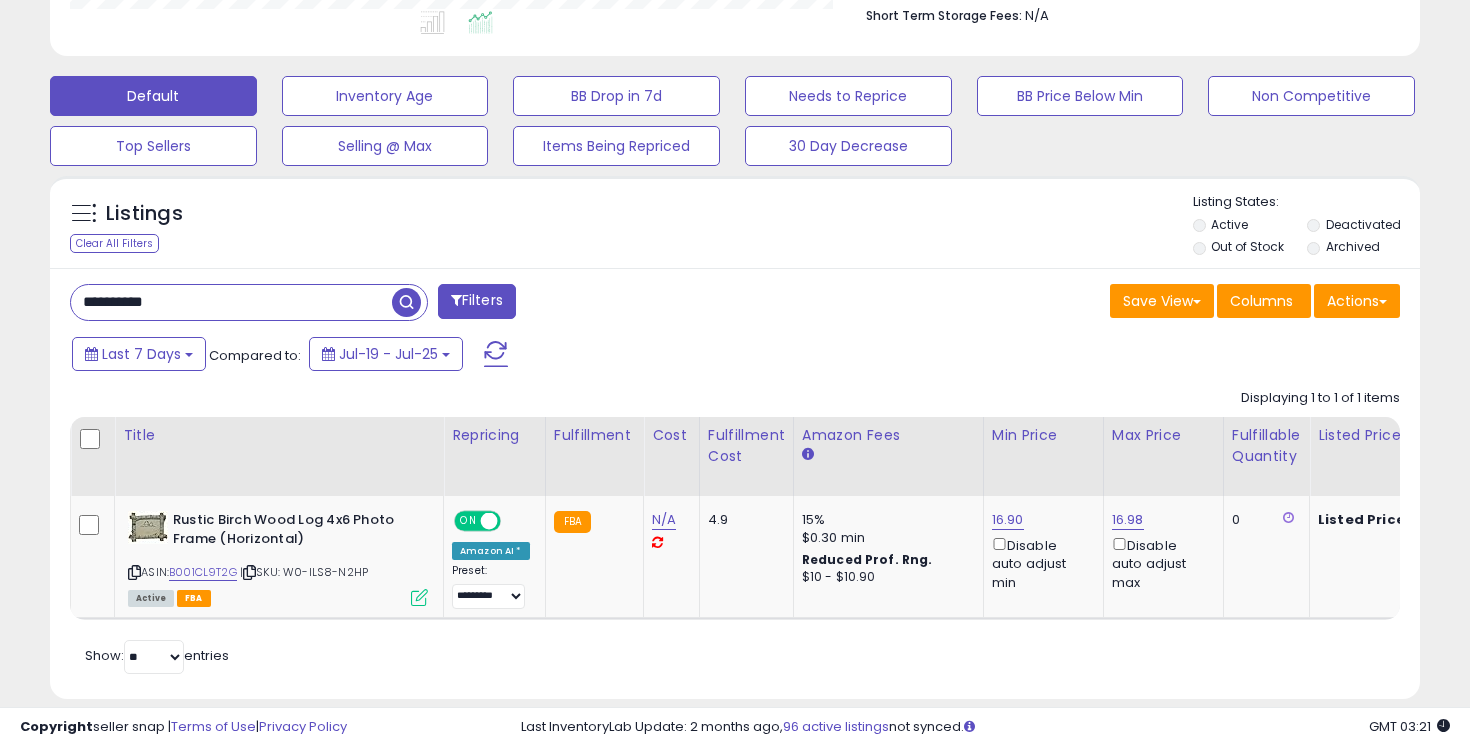 click on "**********" at bounding box center (231, 302) 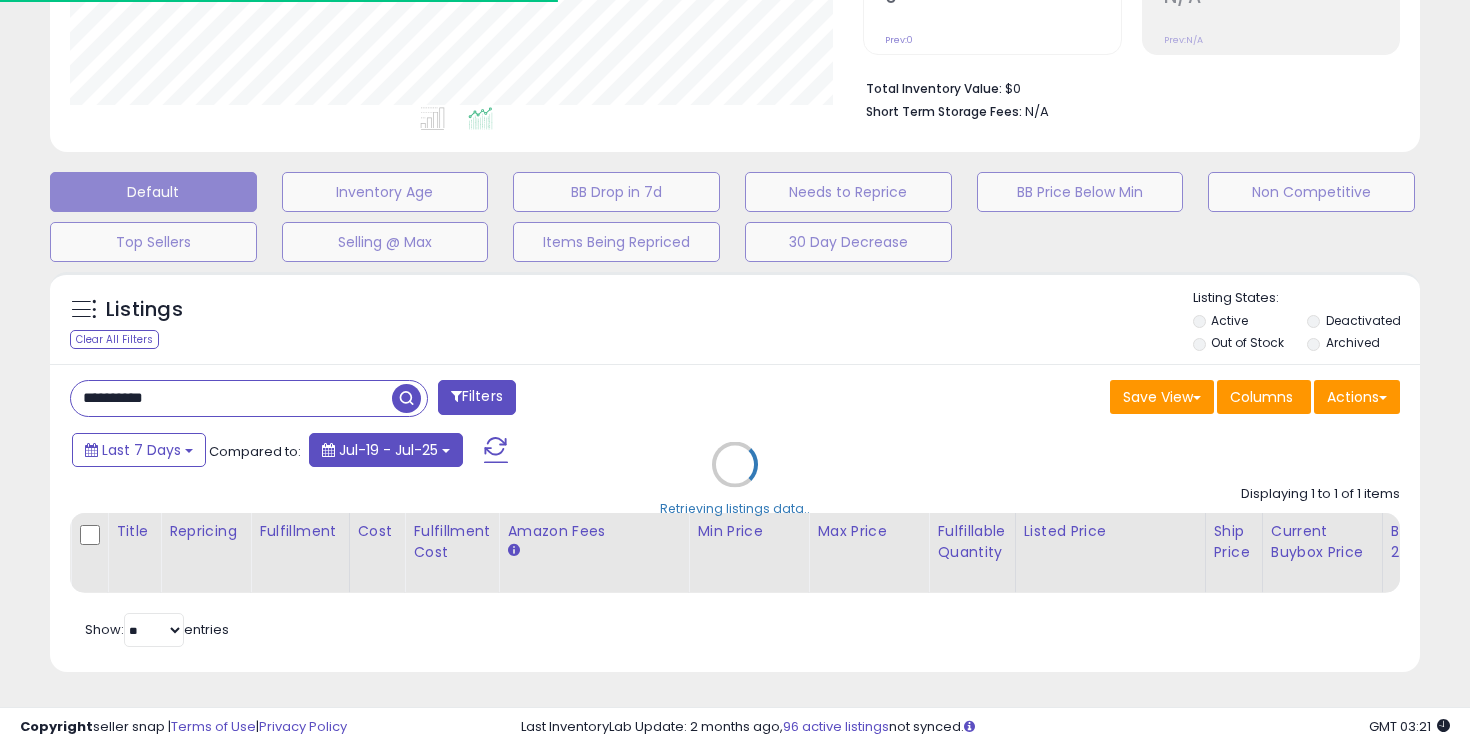 scroll, scrollTop: 554, scrollLeft: 0, axis: vertical 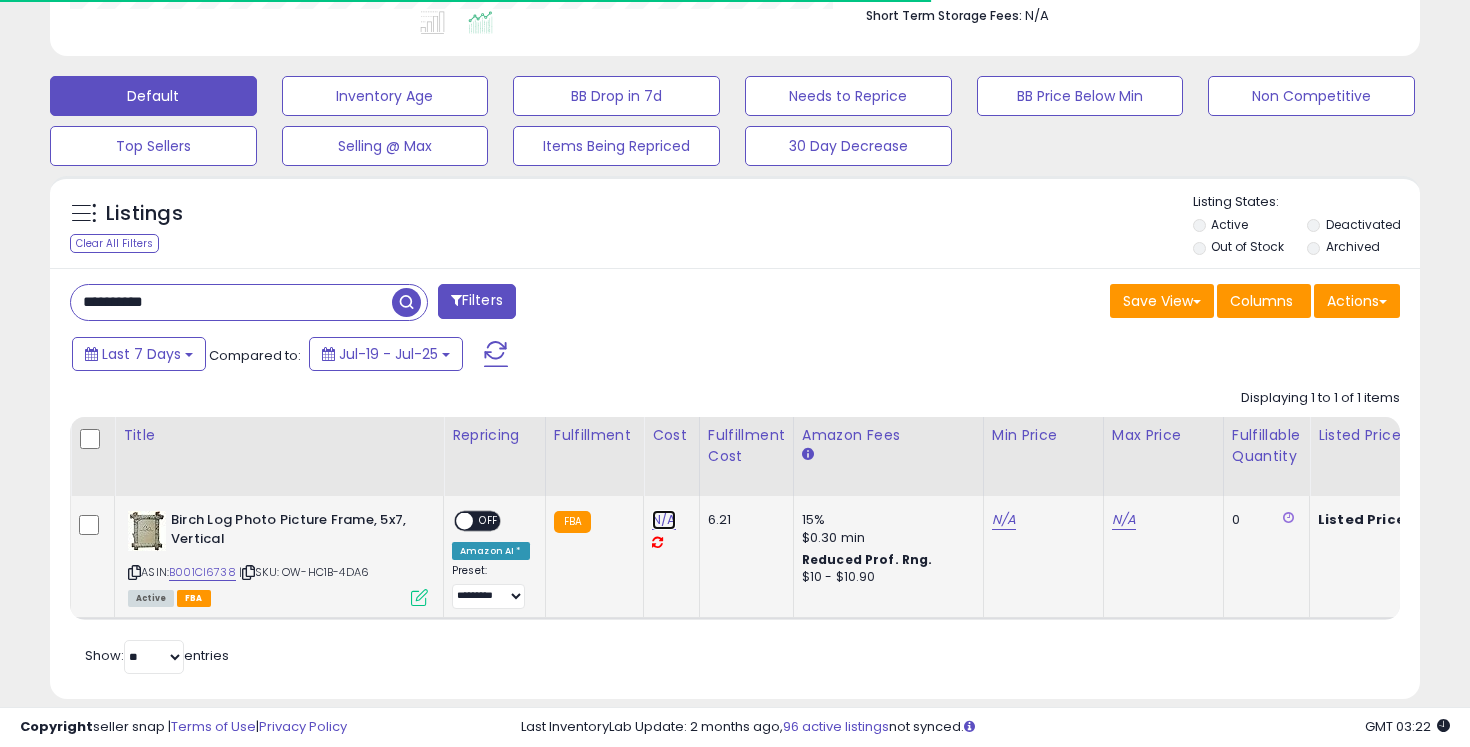 click on "N/A" at bounding box center [664, 520] 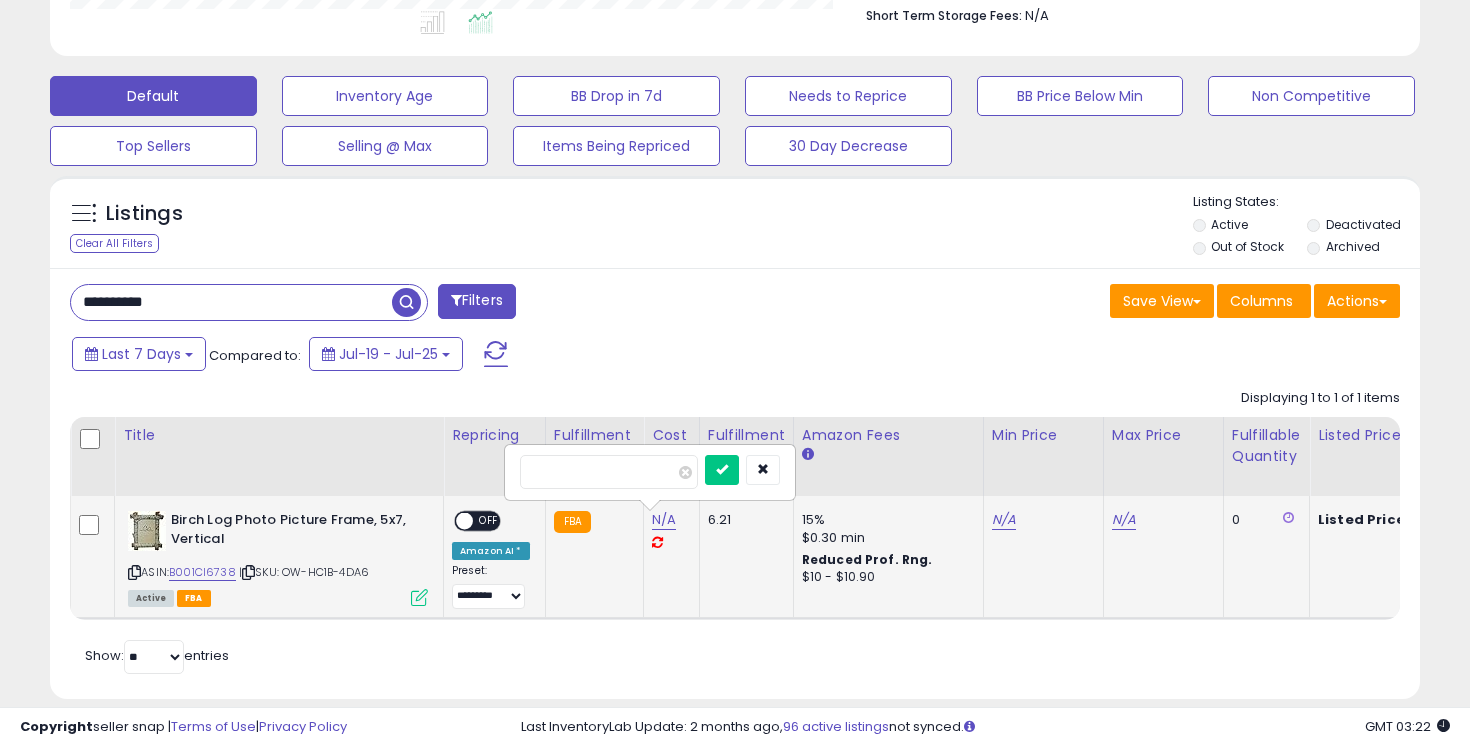 scroll, scrollTop: 999590, scrollLeft: 999206, axis: both 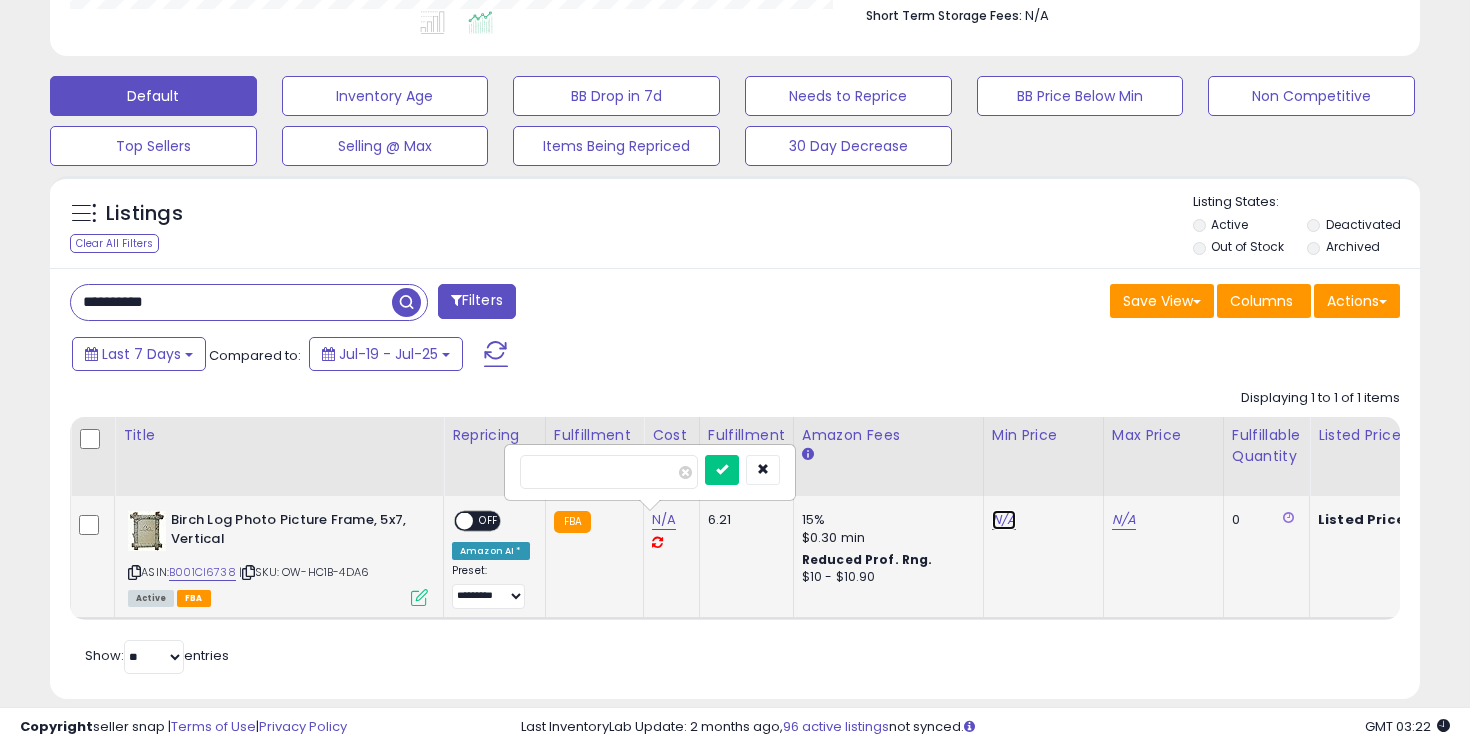 click on "N/A" at bounding box center [1004, 520] 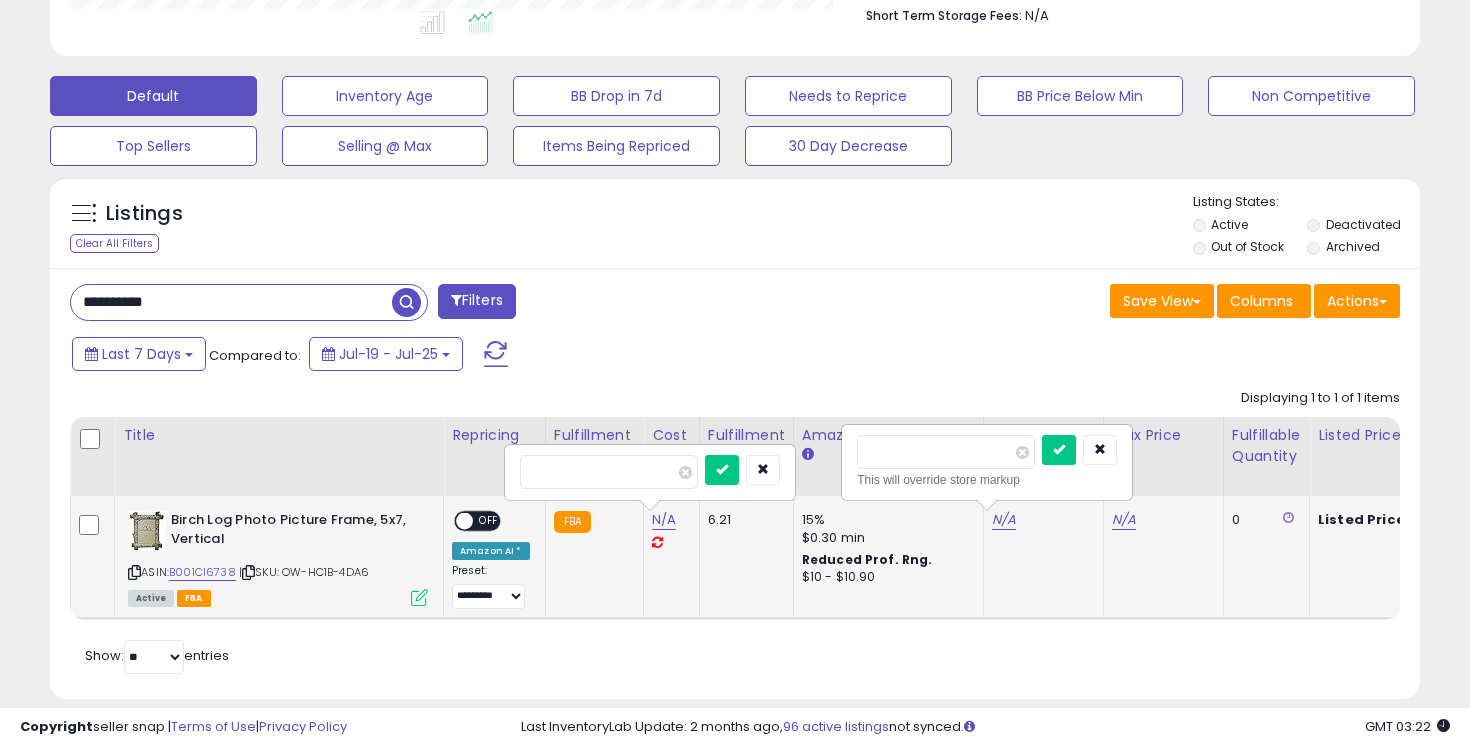 scroll, scrollTop: 0, scrollLeft: 24, axis: horizontal 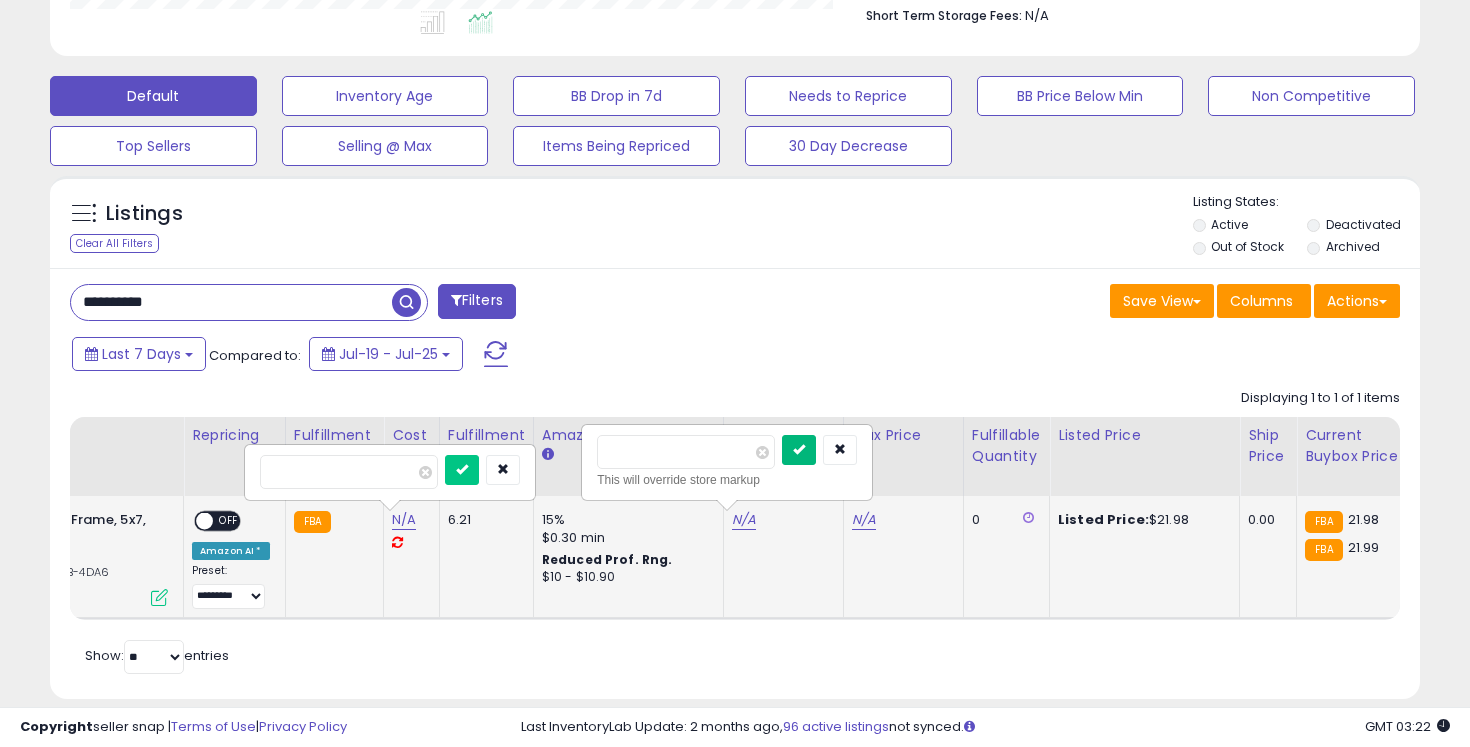type on "*****" 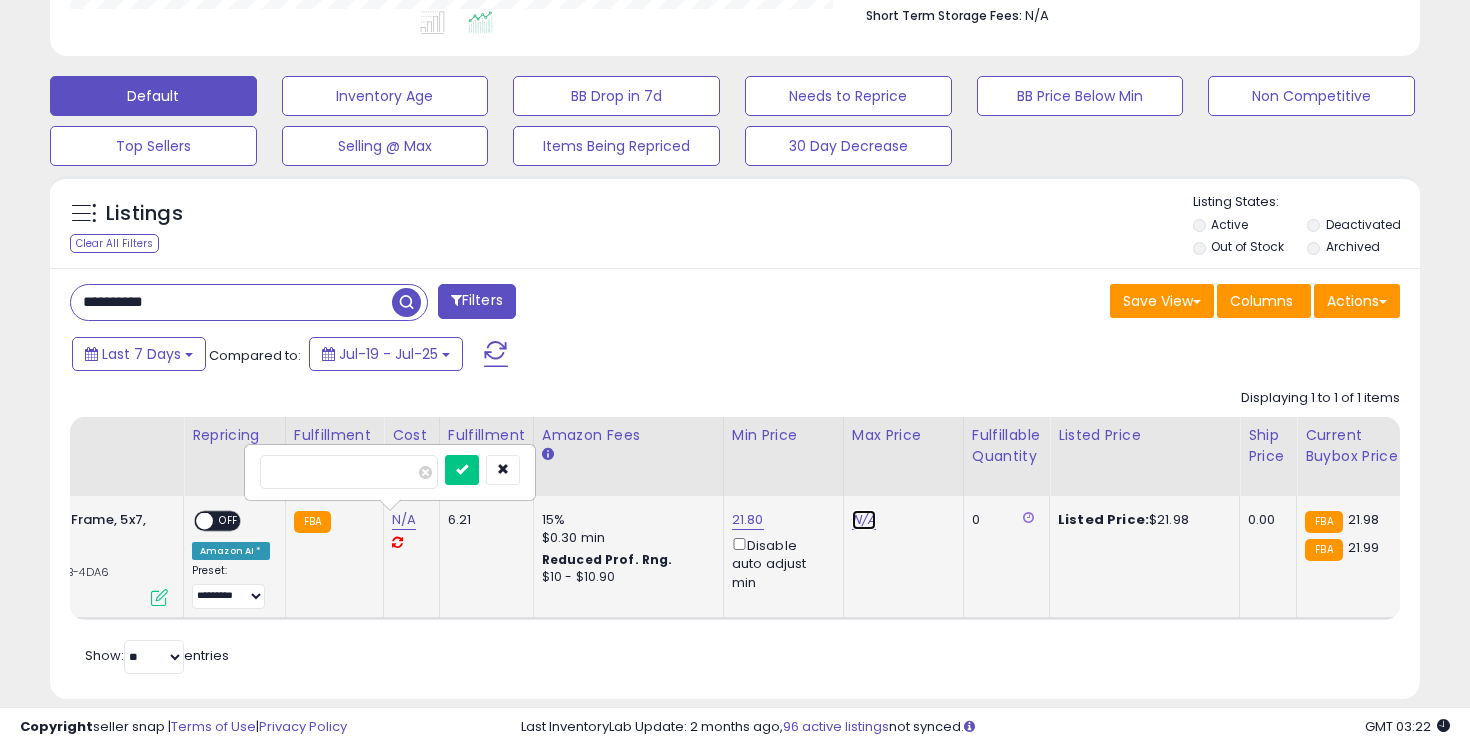 click on "N/A" at bounding box center (864, 520) 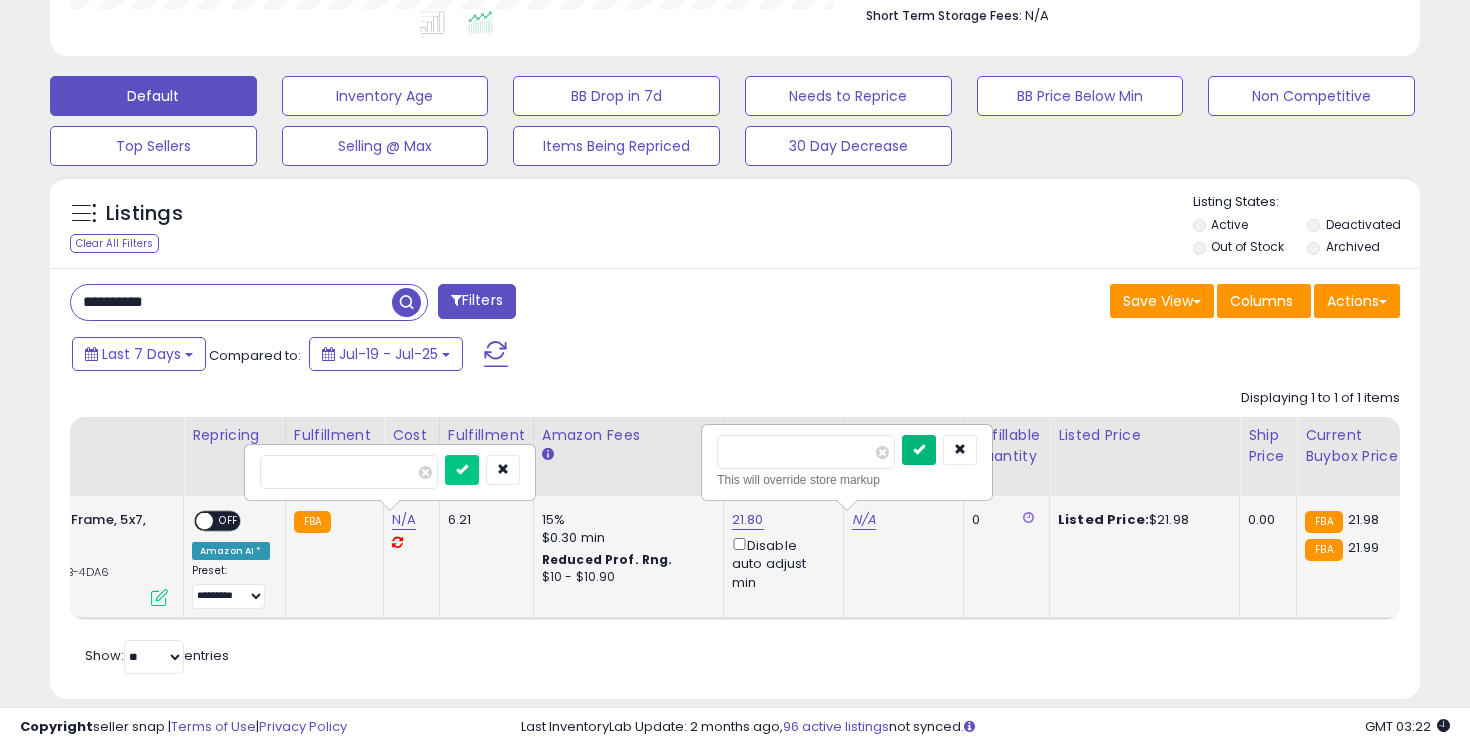type on "*****" 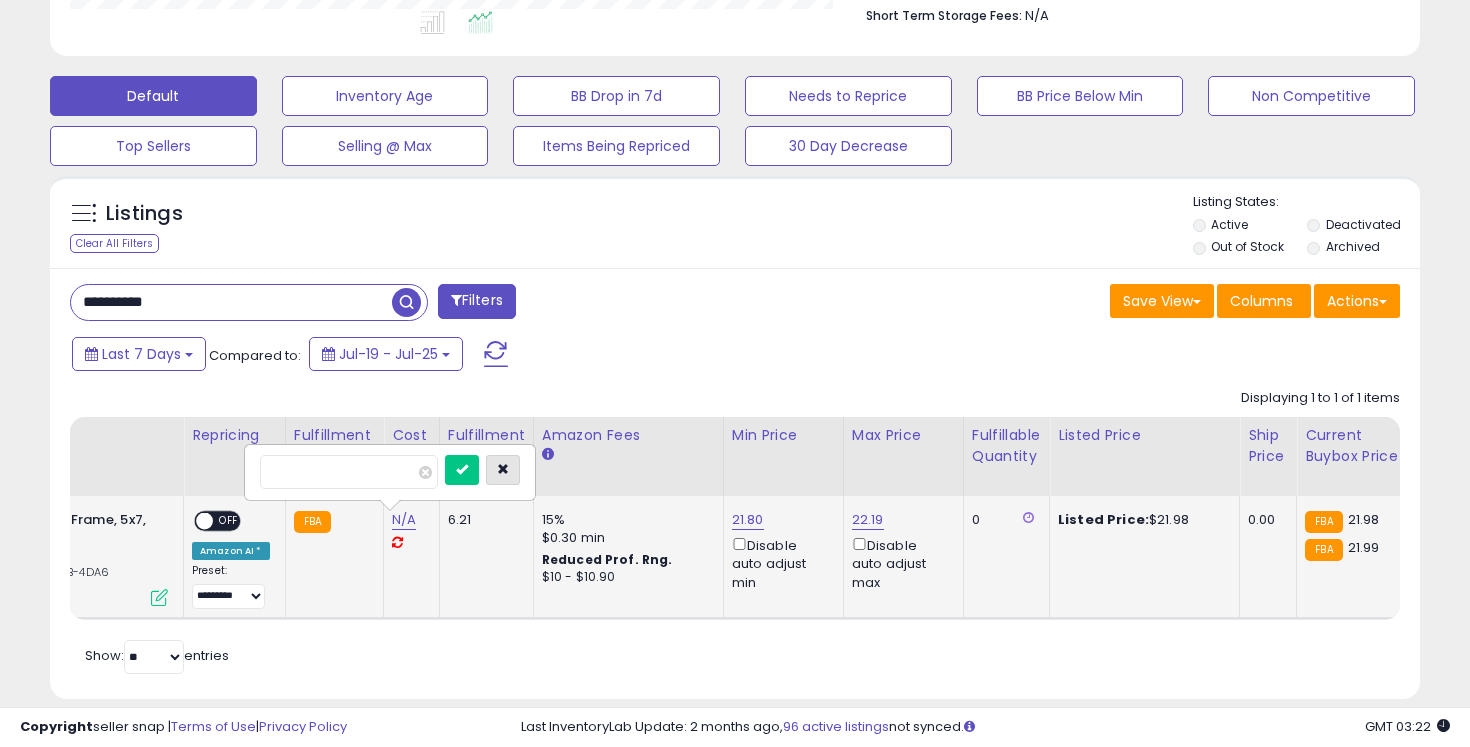click at bounding box center (503, 470) 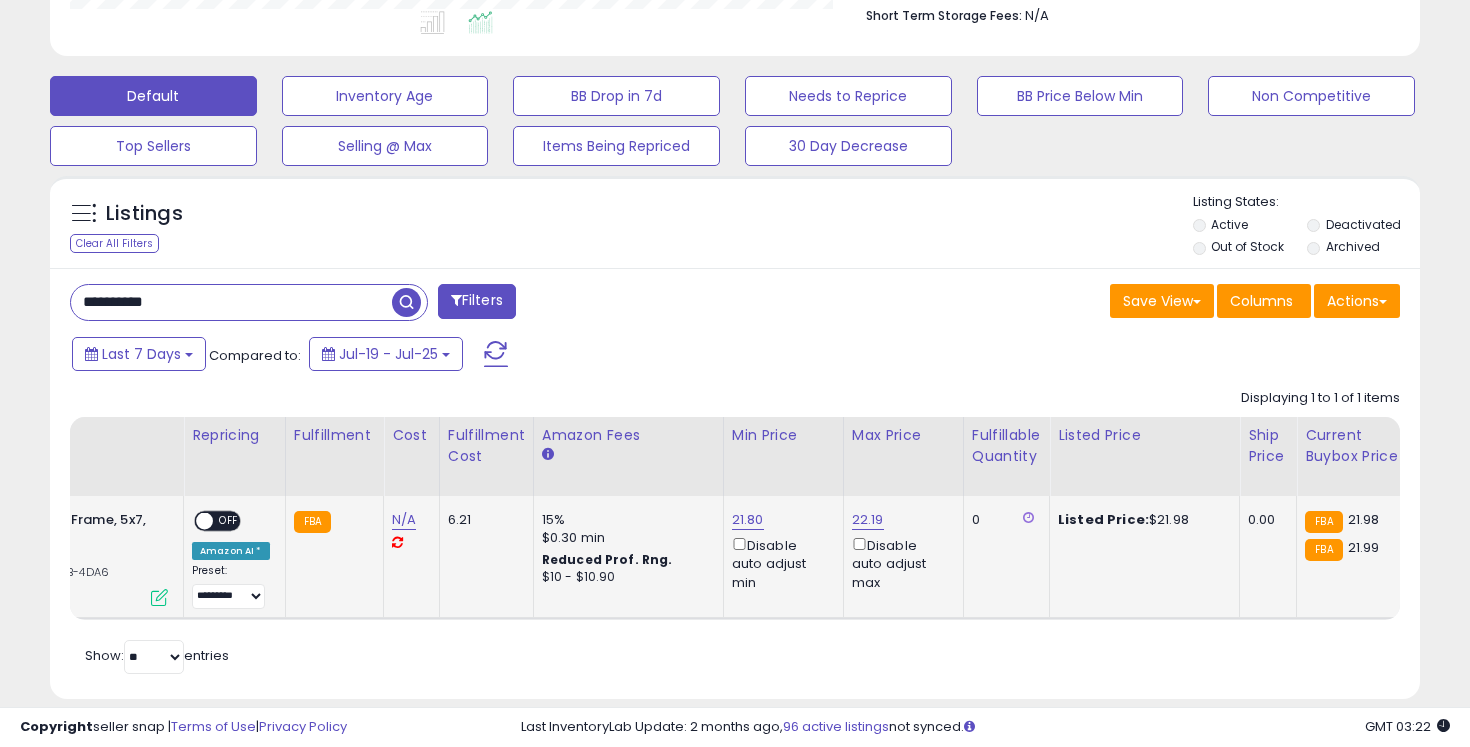 click on "OFF" at bounding box center (229, 521) 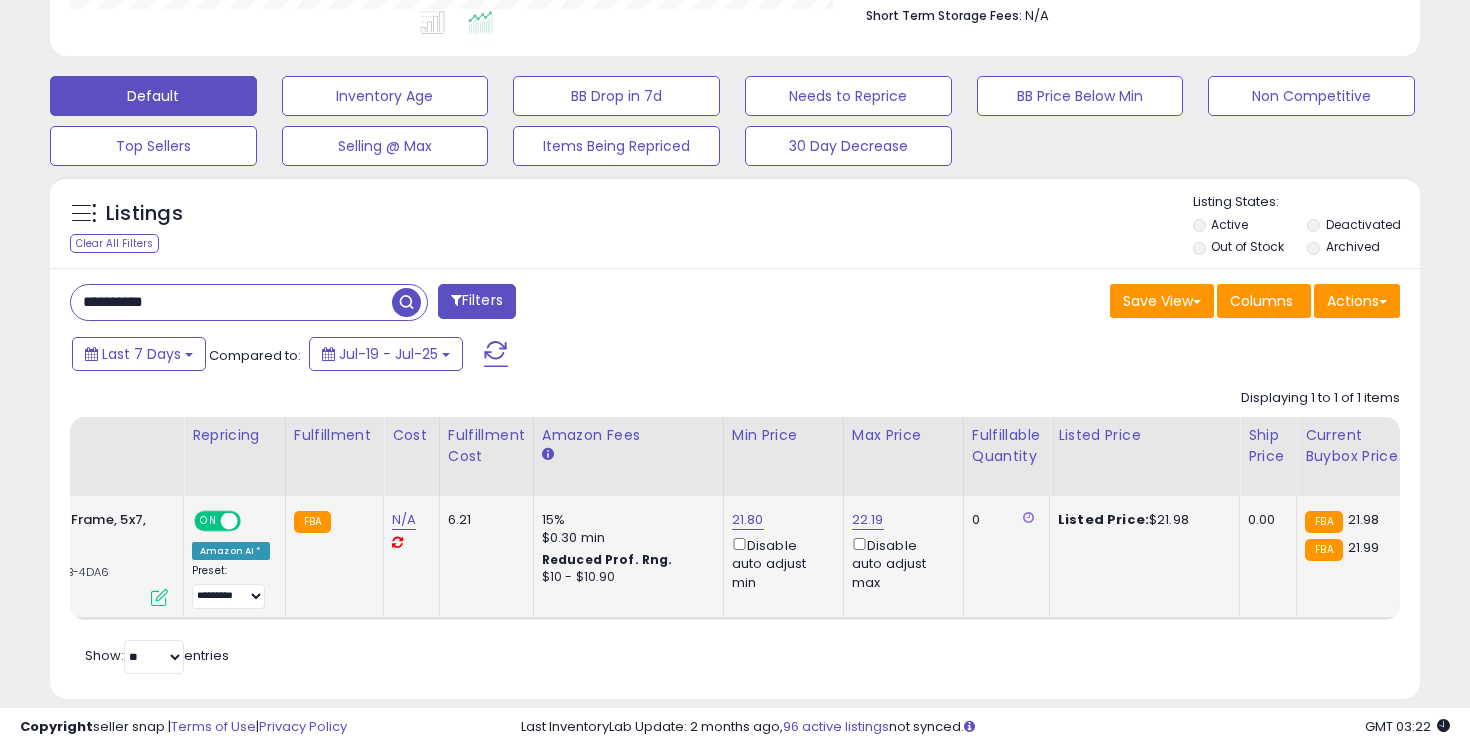 scroll, scrollTop: 0, scrollLeft: 107, axis: horizontal 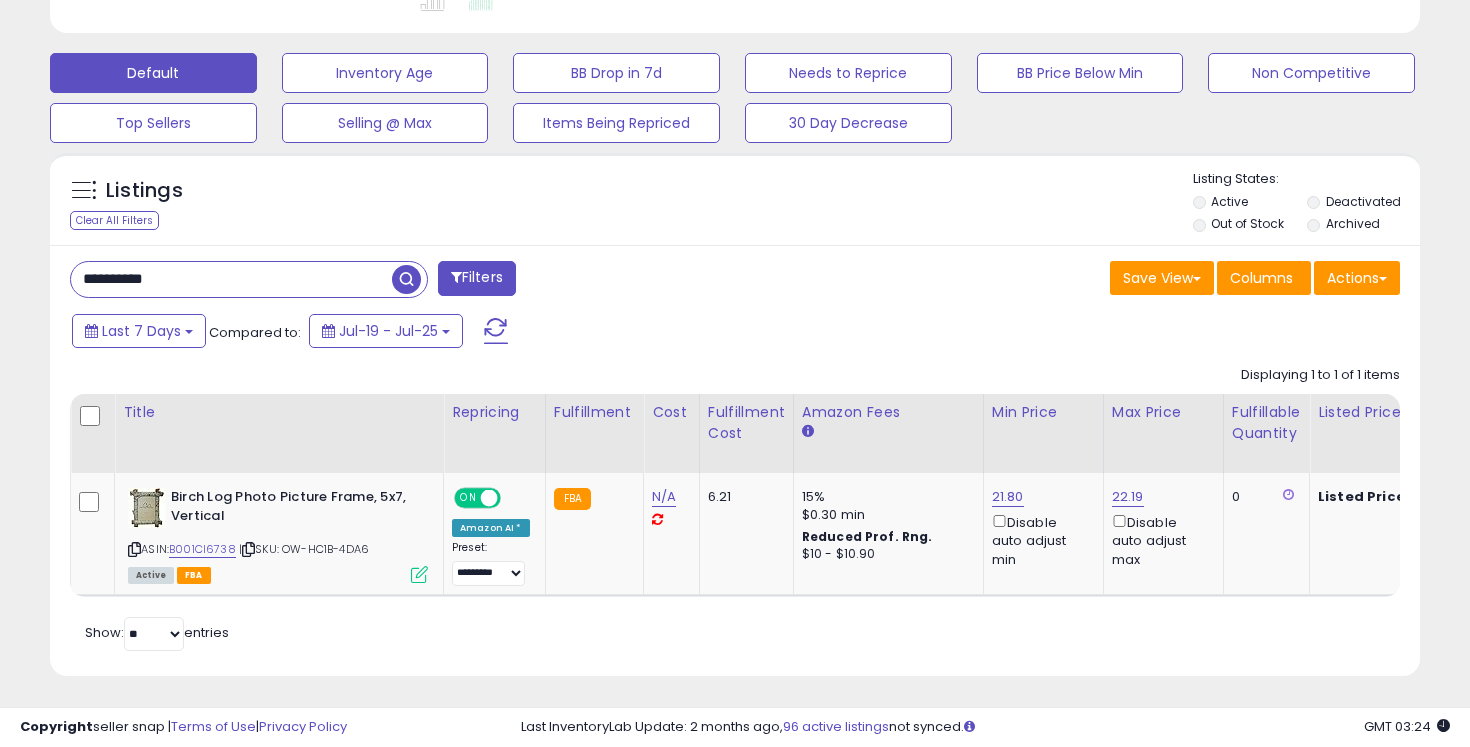 click on "**********" at bounding box center [231, 279] 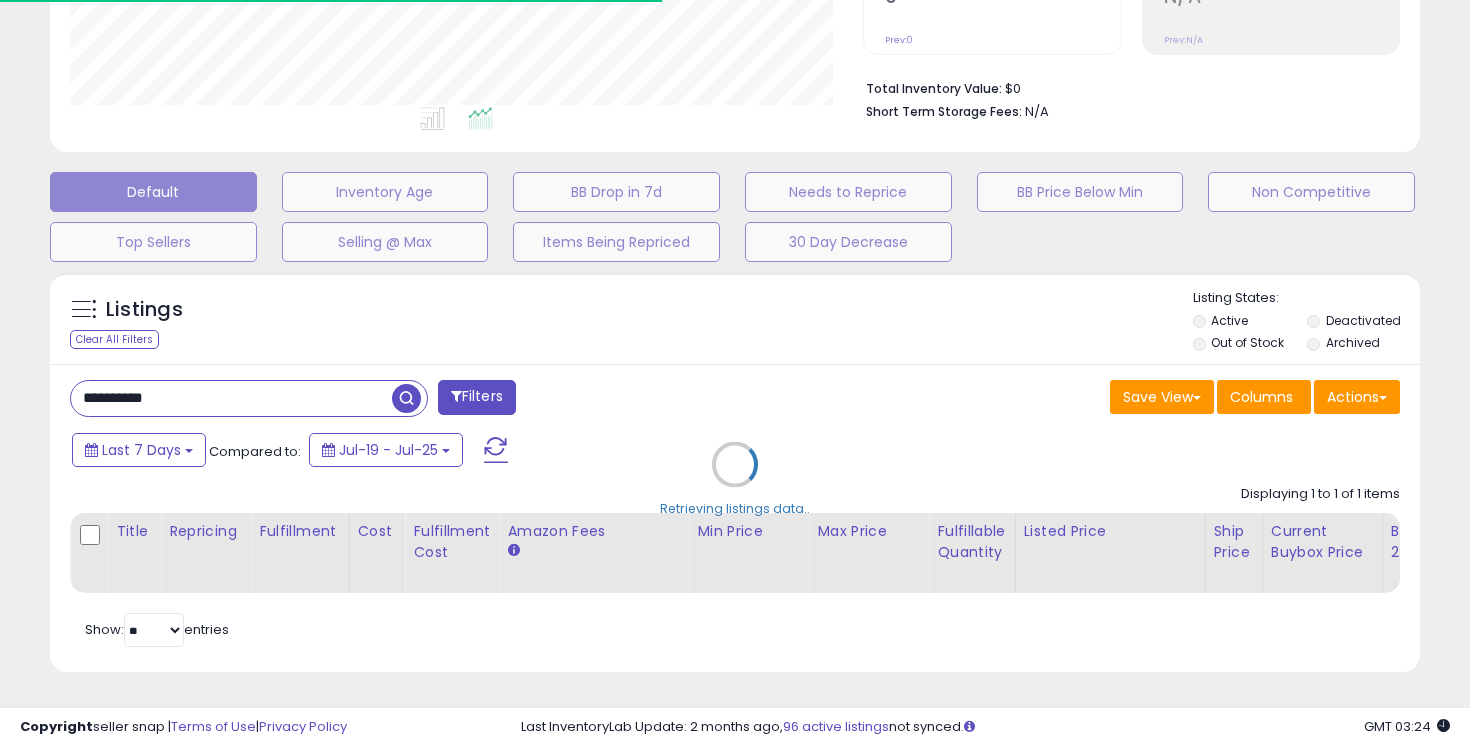 scroll, scrollTop: 577, scrollLeft: 0, axis: vertical 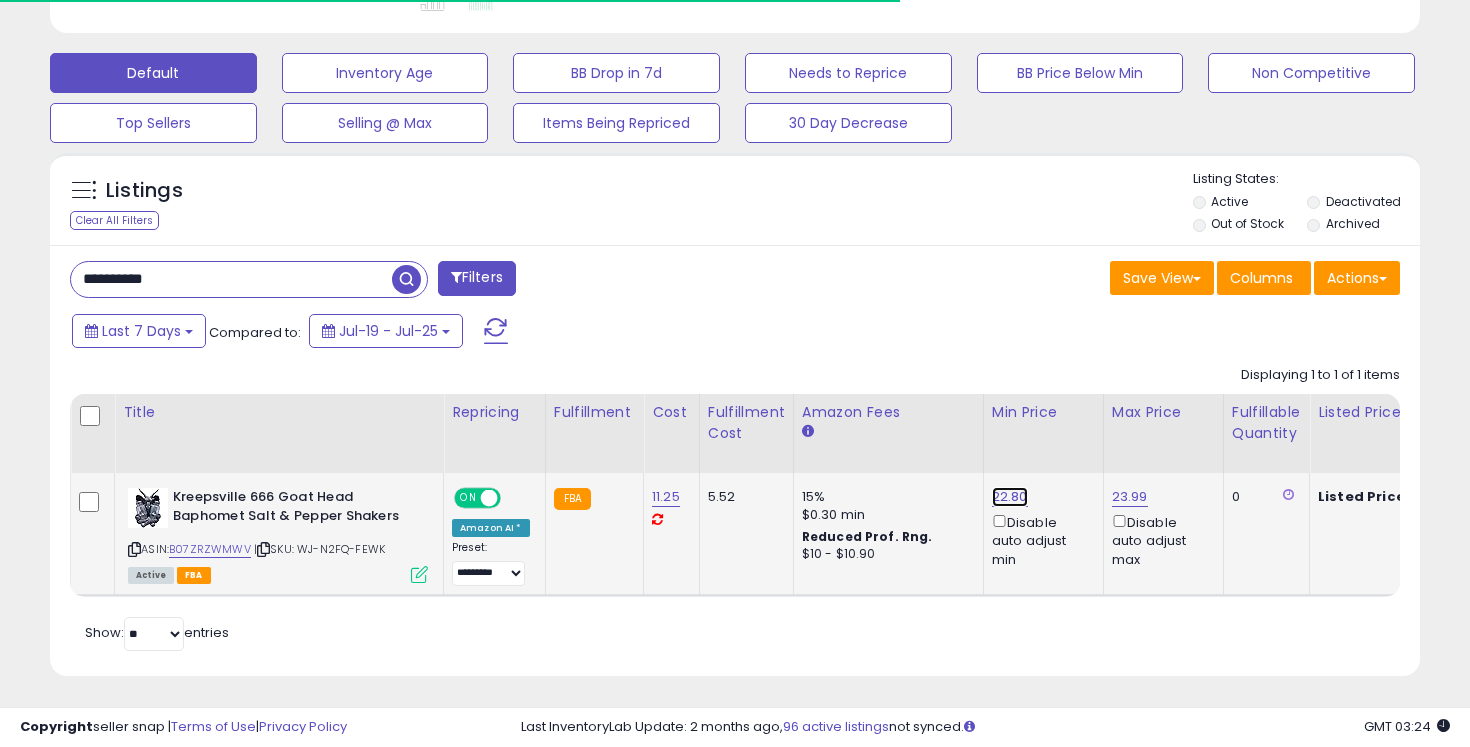 click on "22.80" at bounding box center [1010, 497] 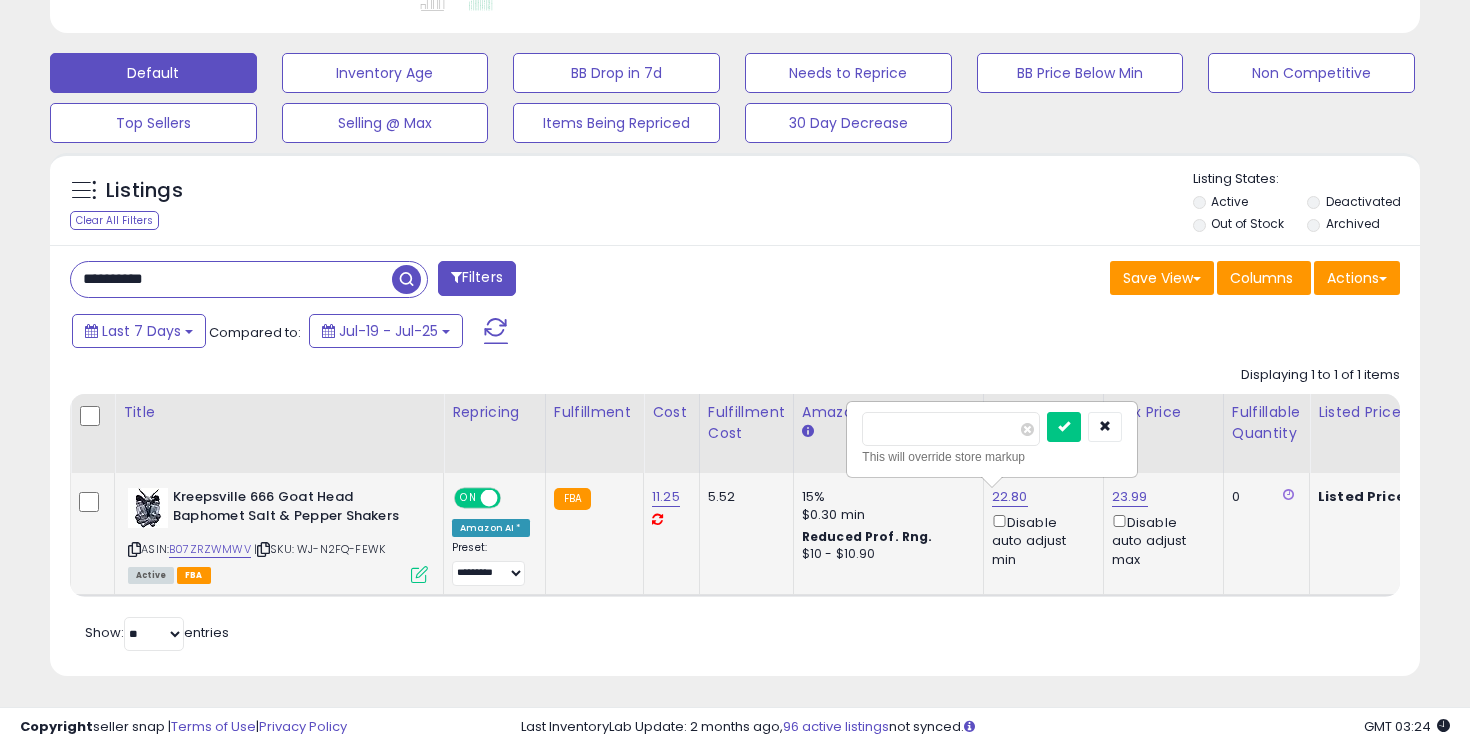 scroll, scrollTop: 999590, scrollLeft: 999206, axis: both 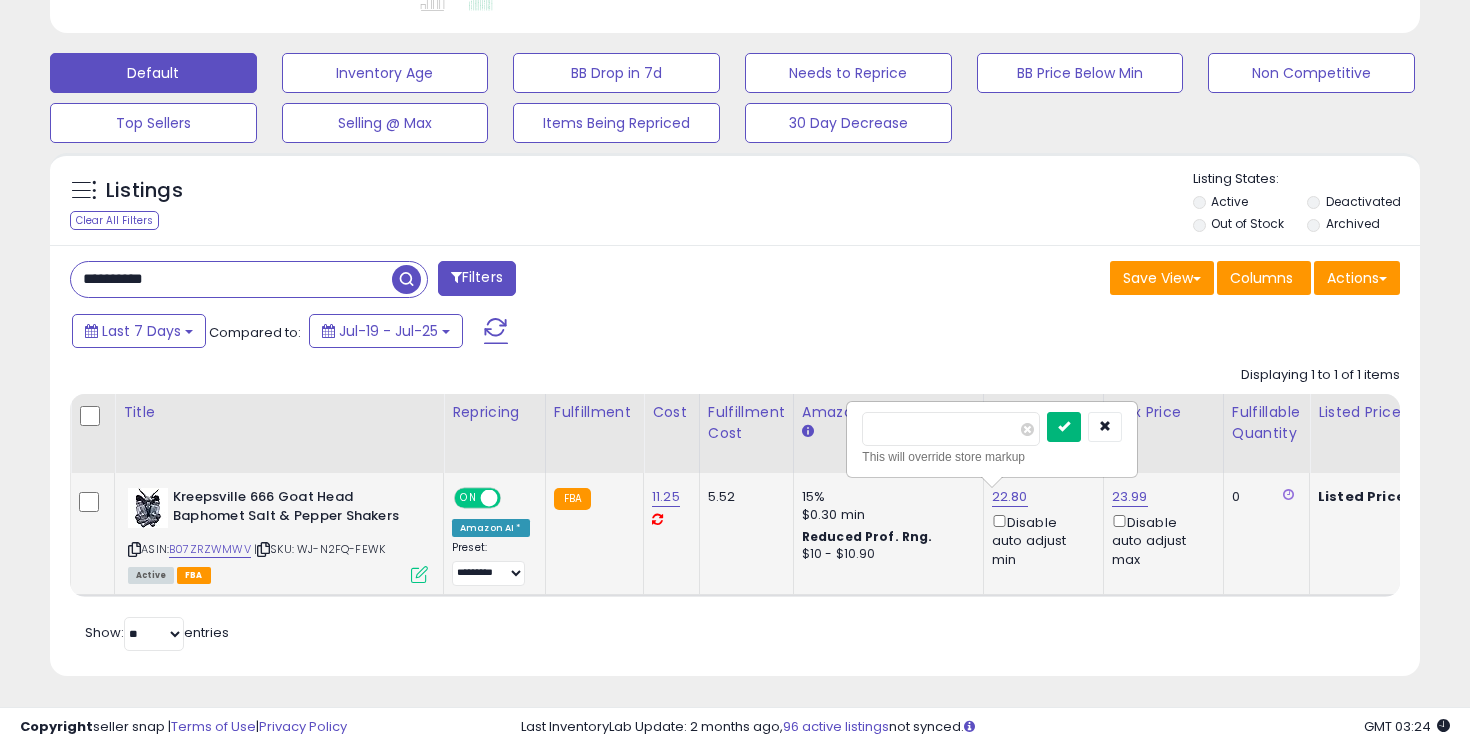 type on "*****" 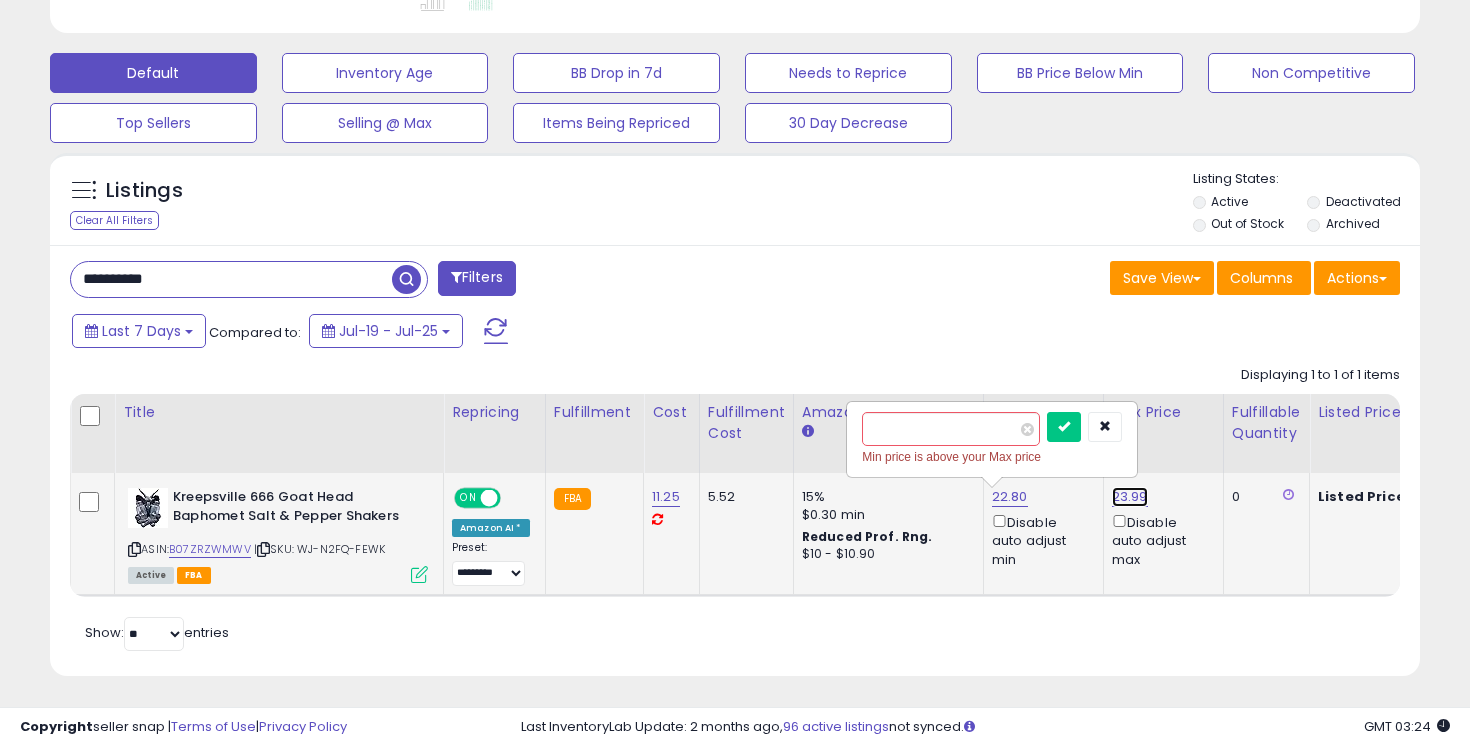 click on "23.99" at bounding box center [1130, 497] 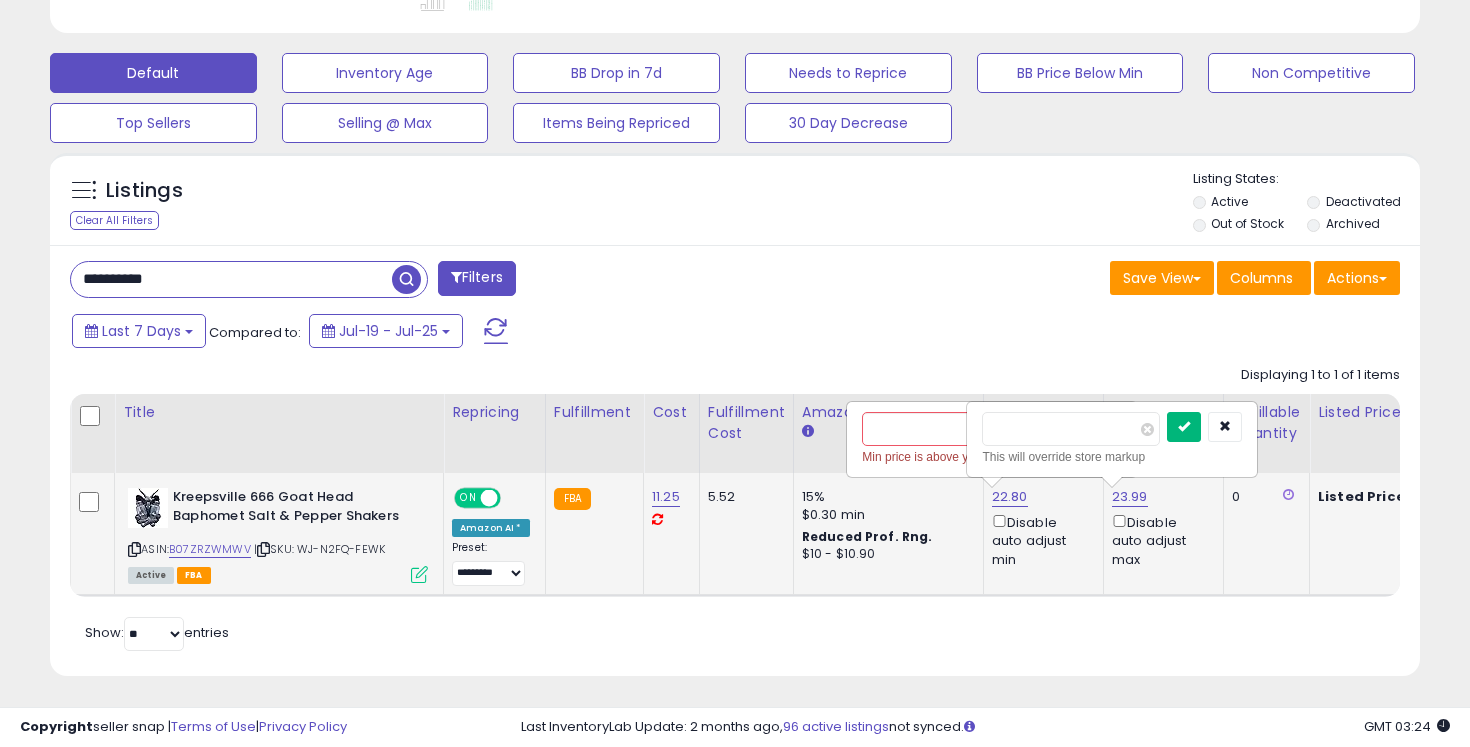 type on "*****" 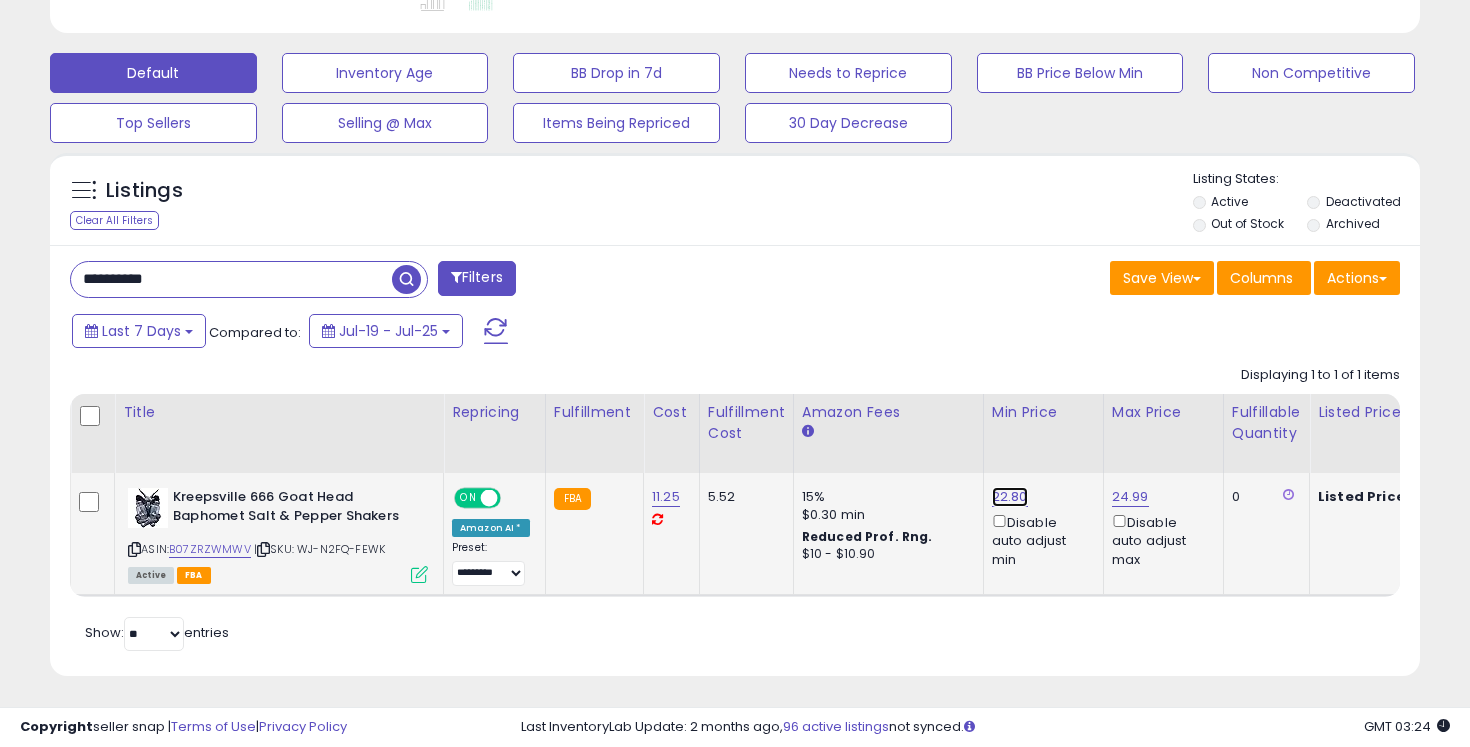 click on "22.80" at bounding box center [1010, 497] 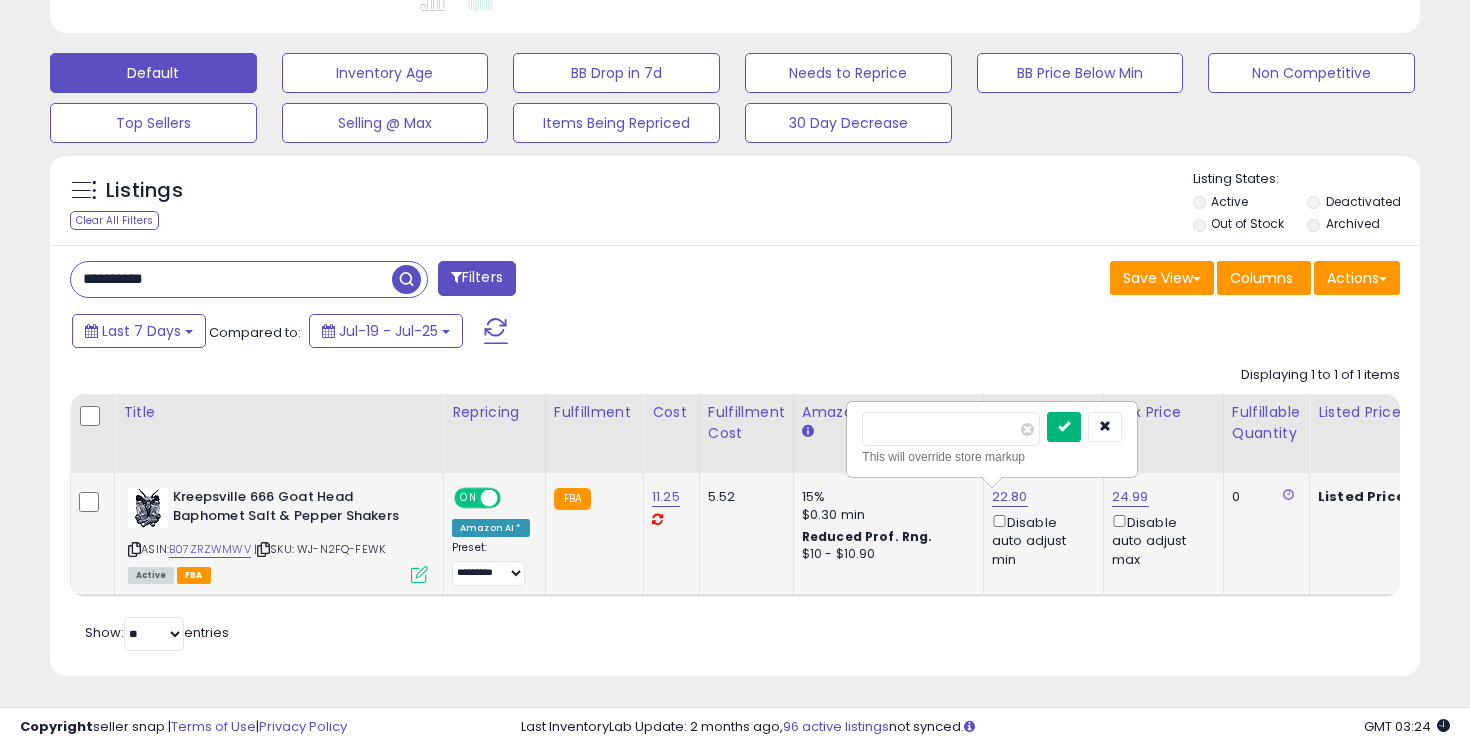 type on "*****" 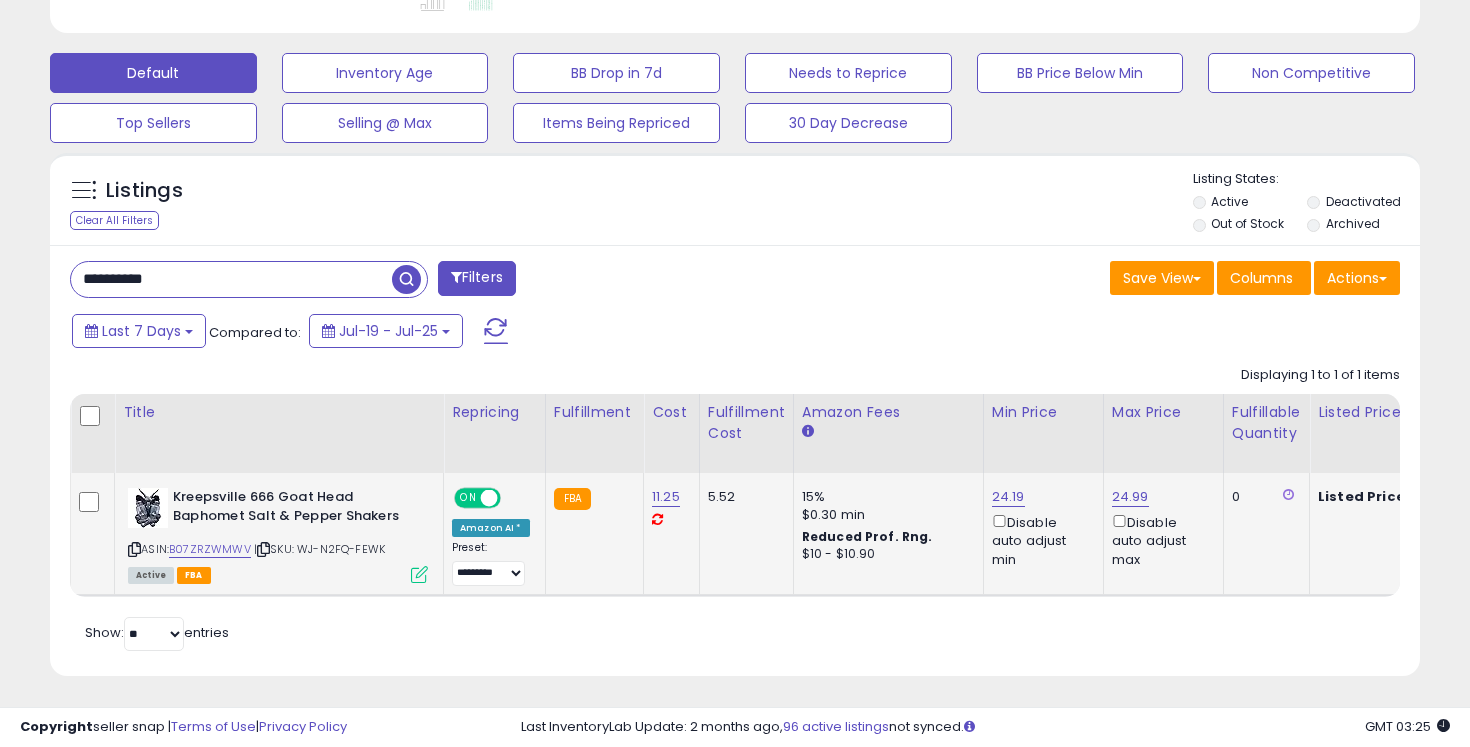 click on "**********" at bounding box center (231, 279) 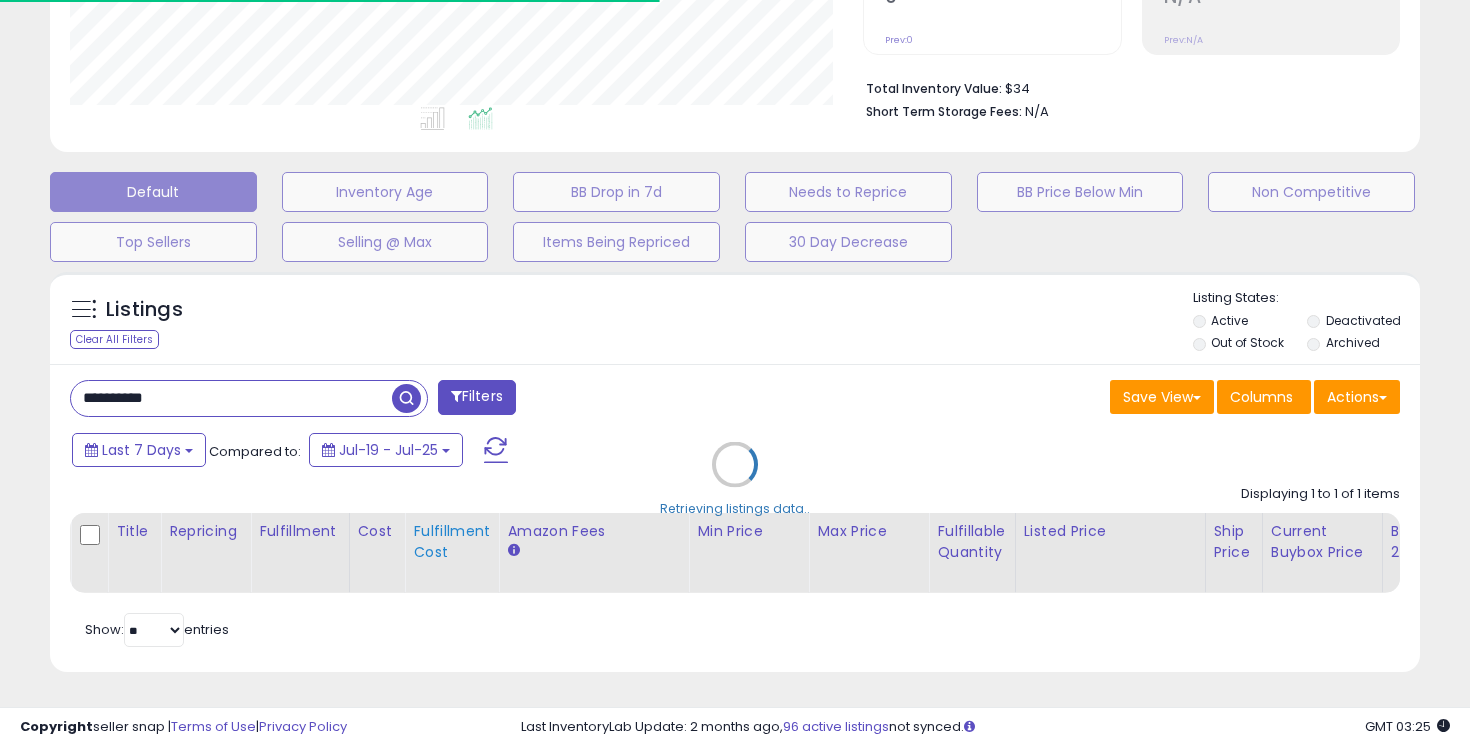 scroll, scrollTop: 577, scrollLeft: 0, axis: vertical 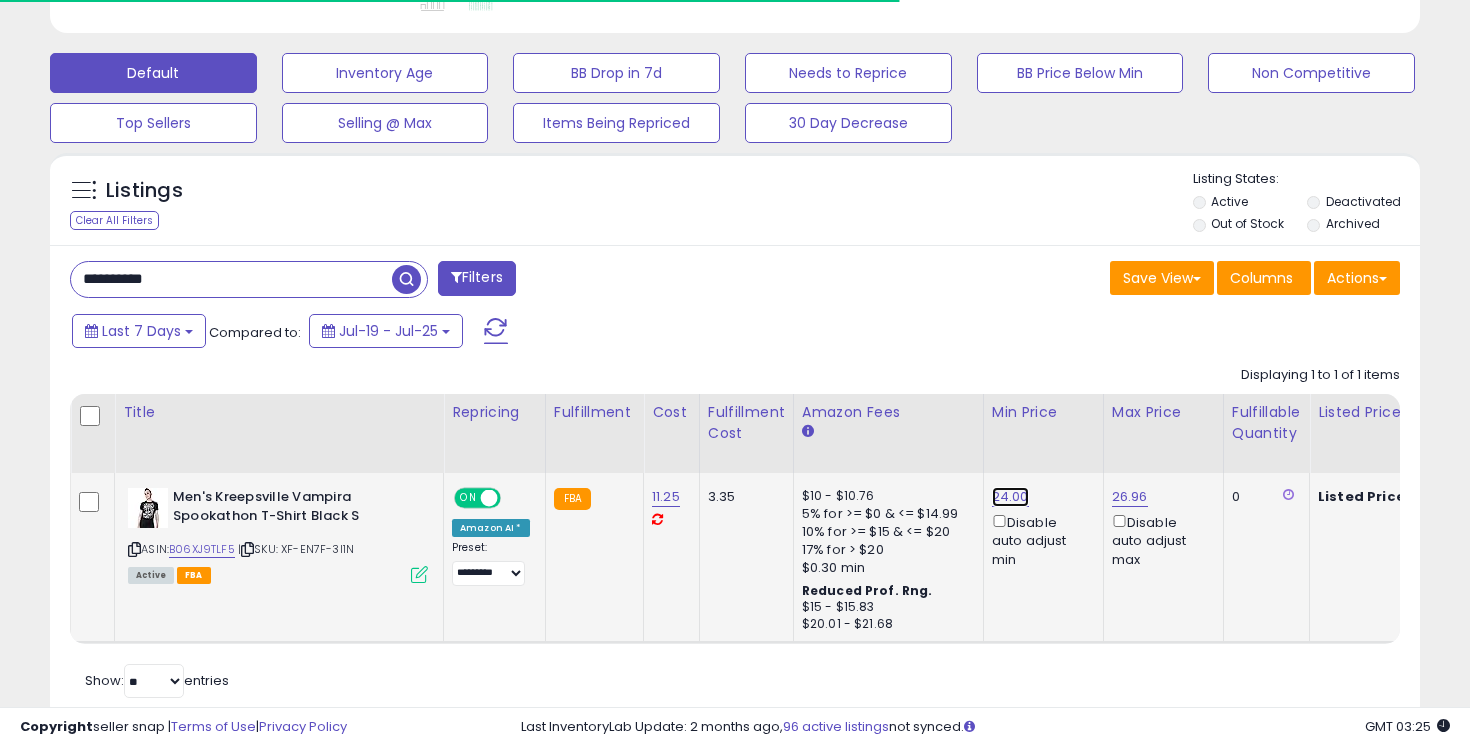 click on "24.00" at bounding box center (1010, 497) 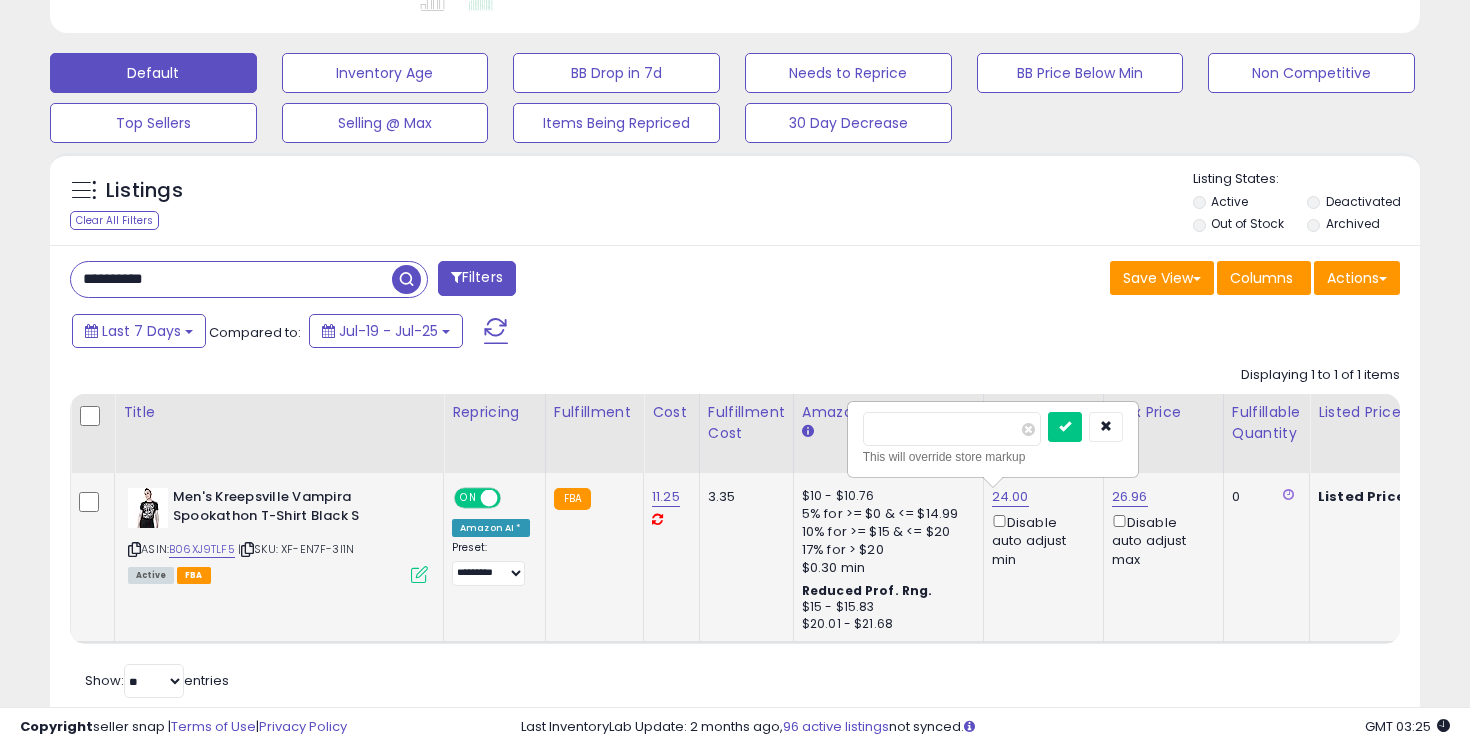 scroll, scrollTop: 999590, scrollLeft: 999206, axis: both 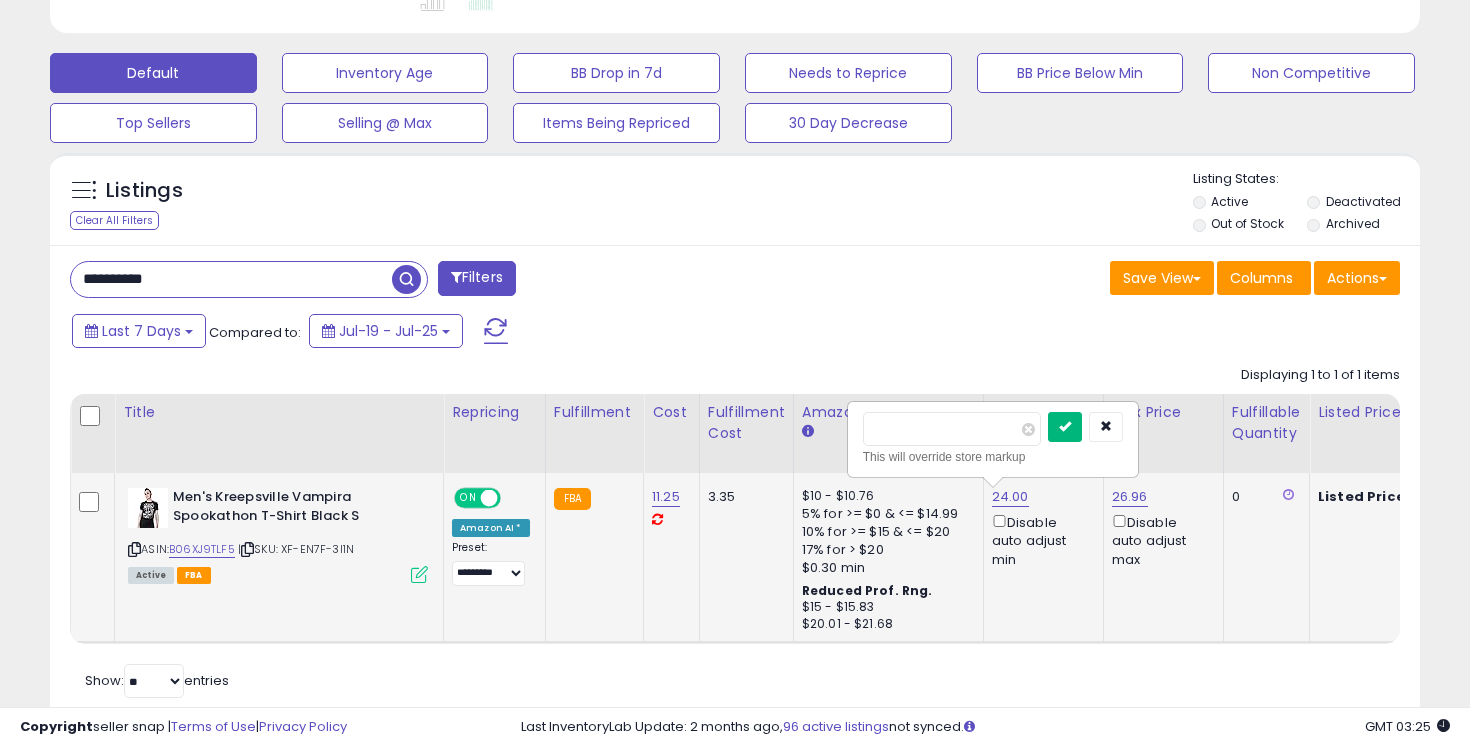 type on "*****" 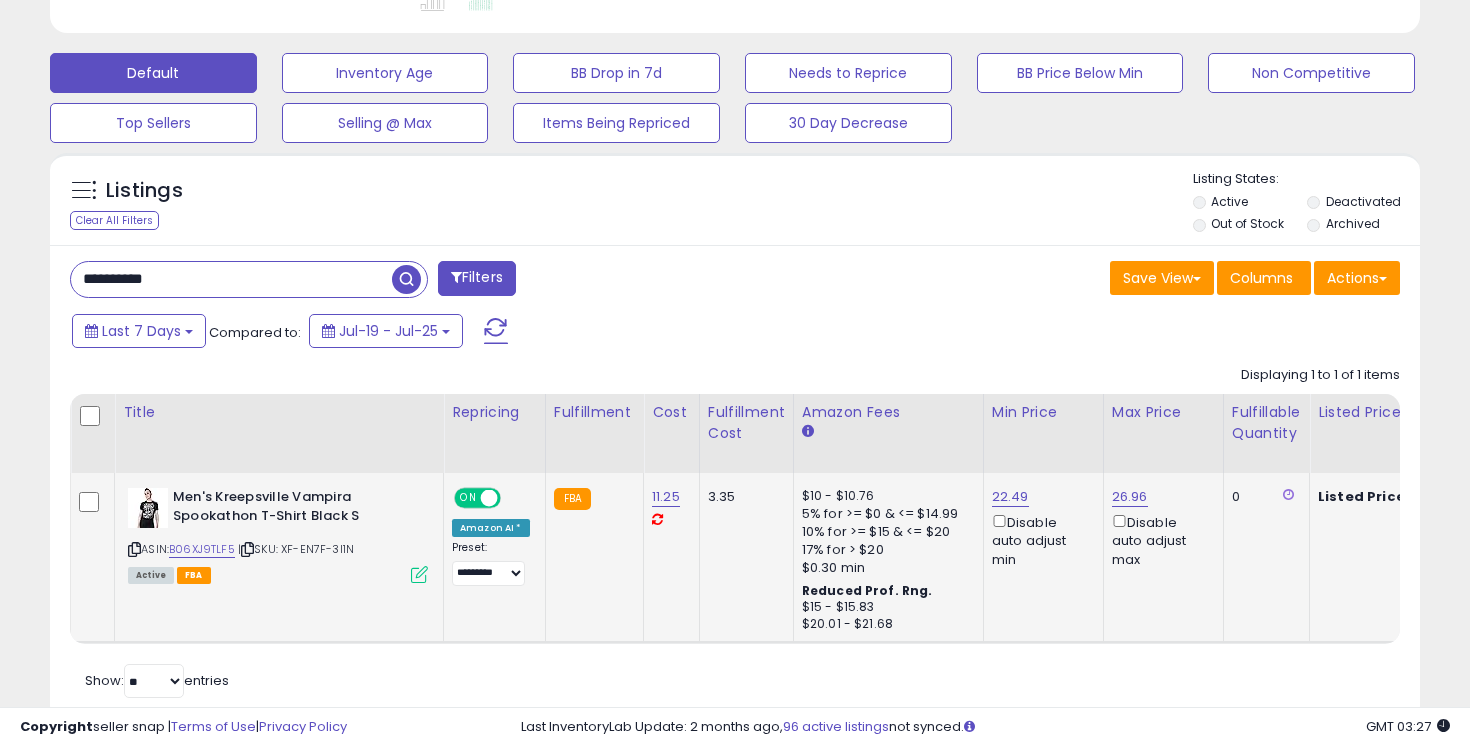 click on "**********" at bounding box center (231, 279) 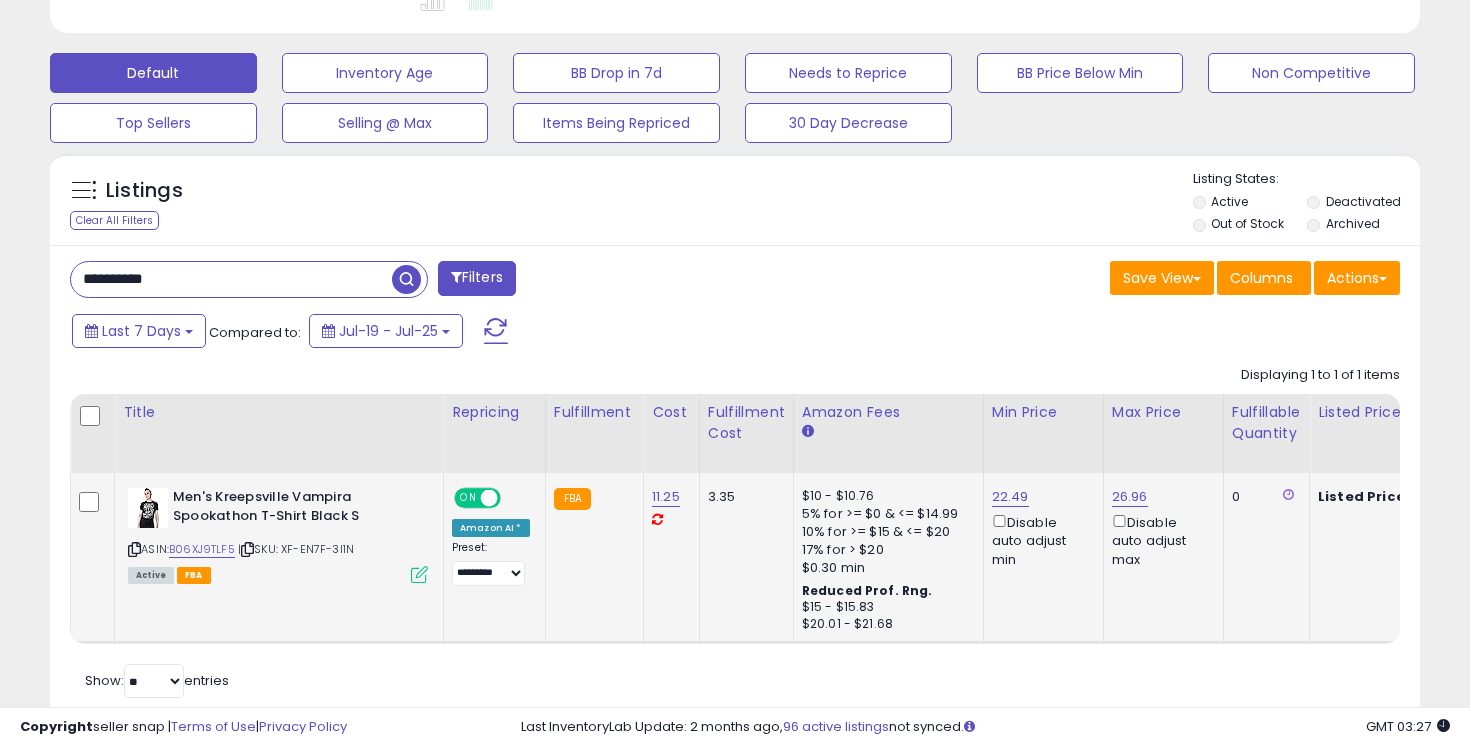 paste 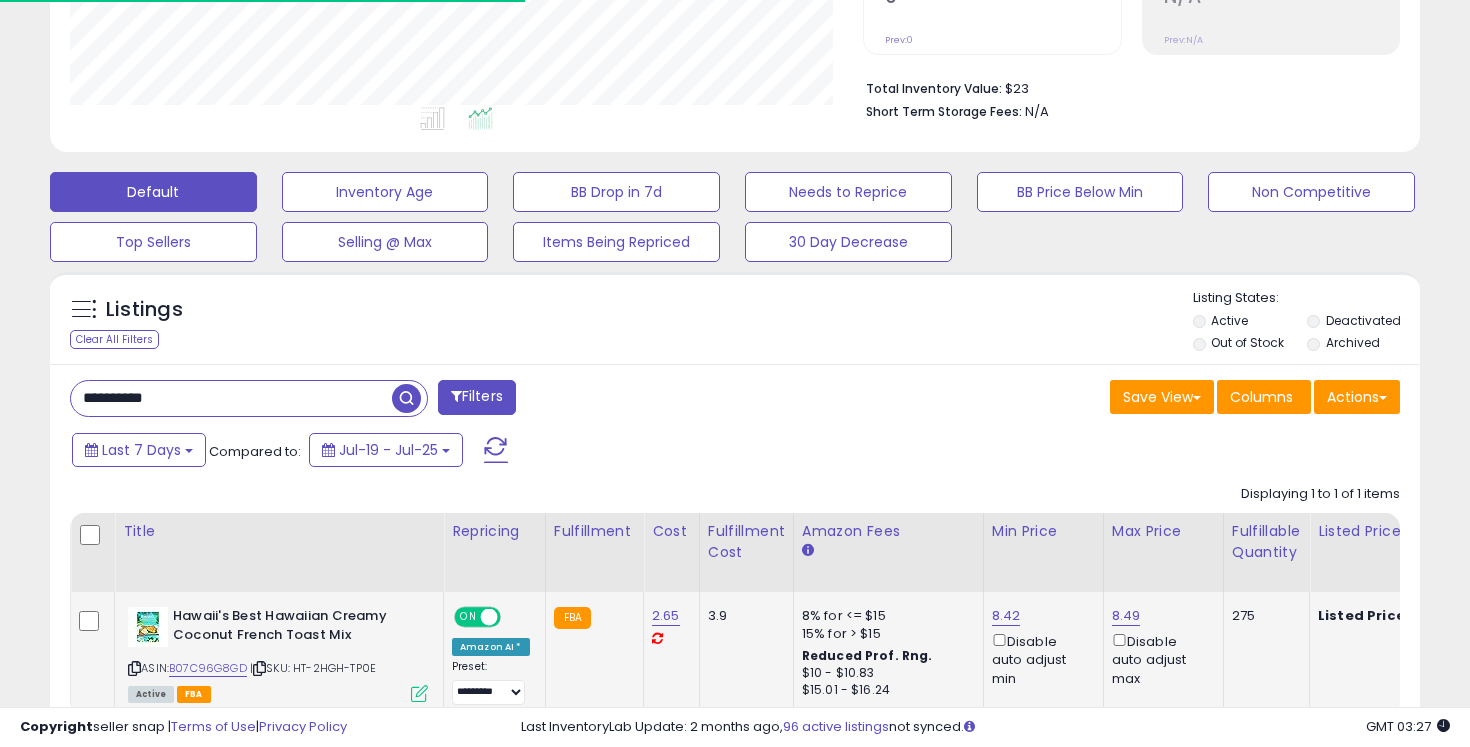 scroll, scrollTop: 577, scrollLeft: 0, axis: vertical 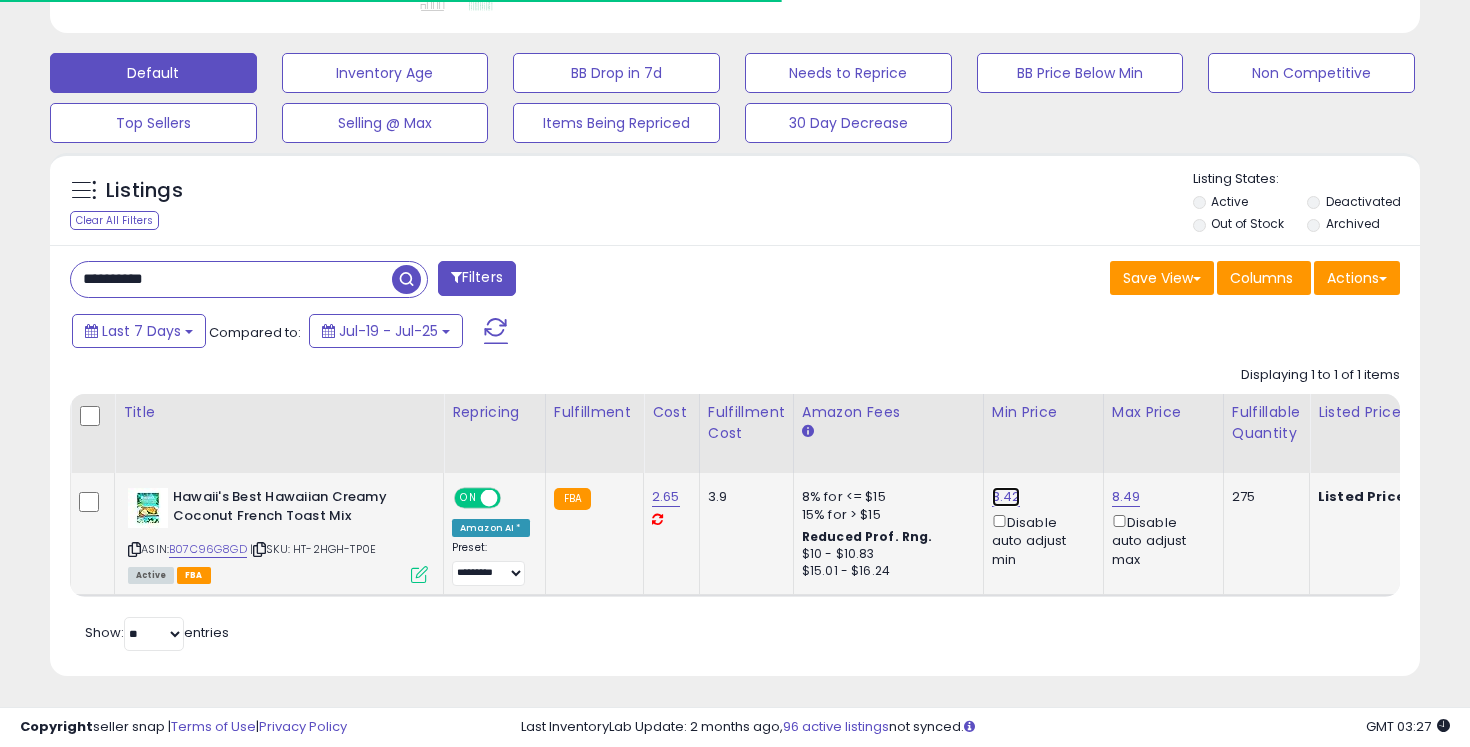 click on "8.42" at bounding box center [1006, 497] 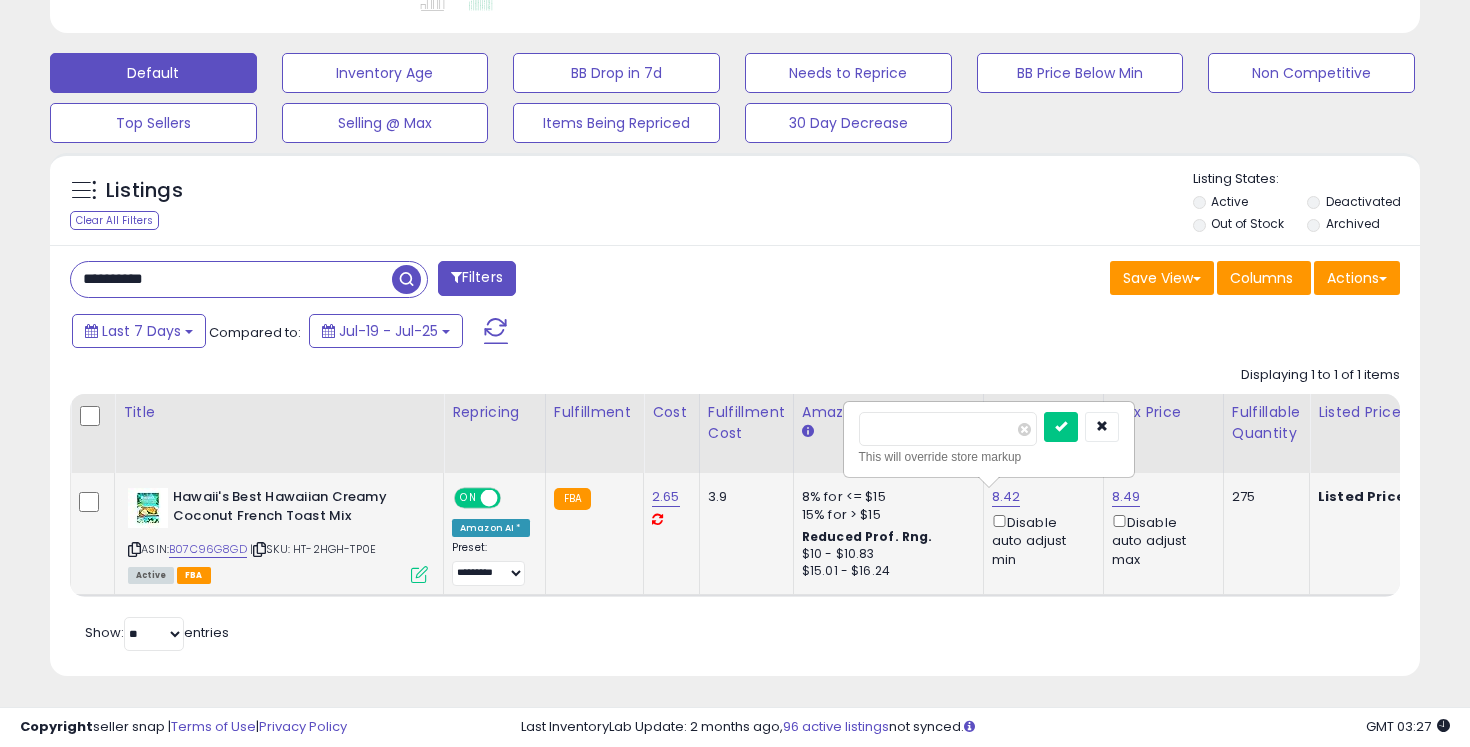 scroll, scrollTop: 999590, scrollLeft: 999206, axis: both 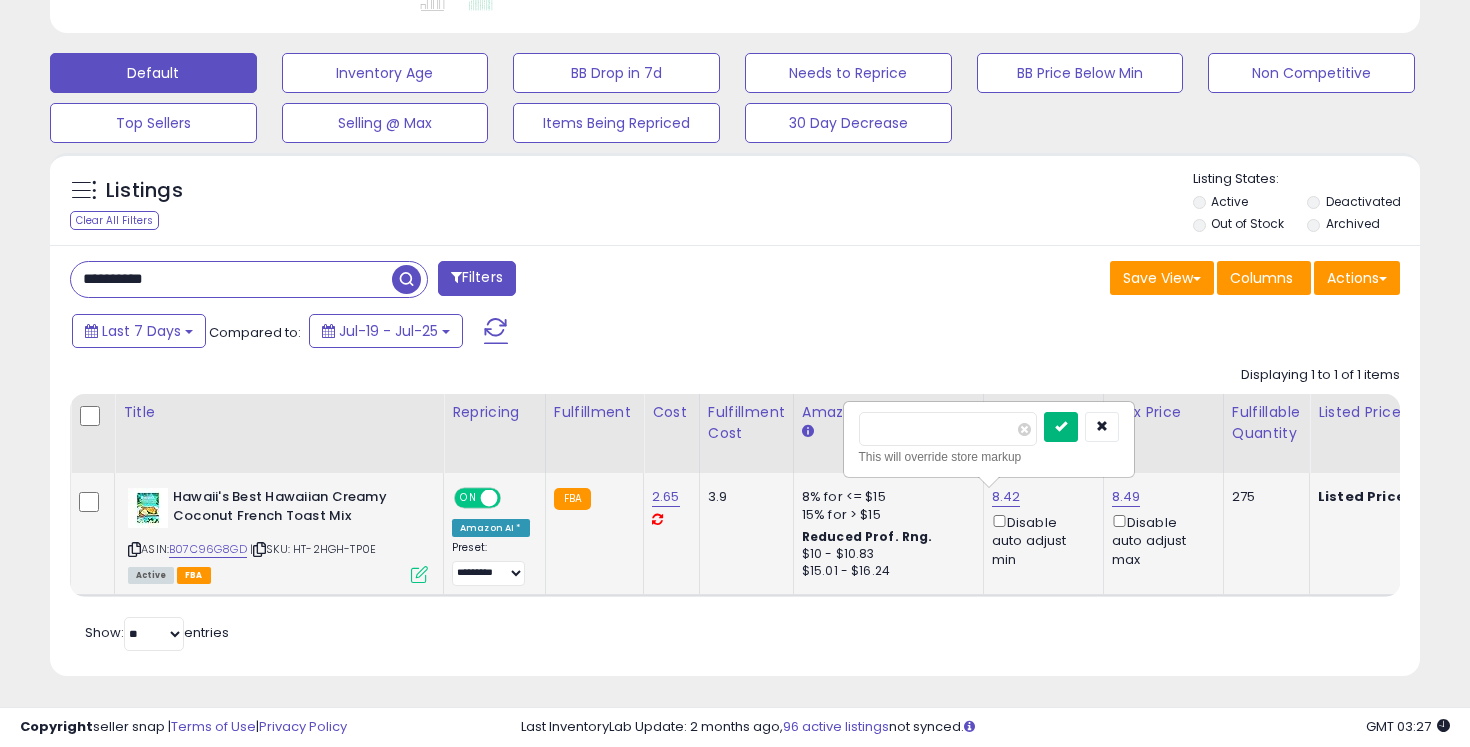 type on "****" 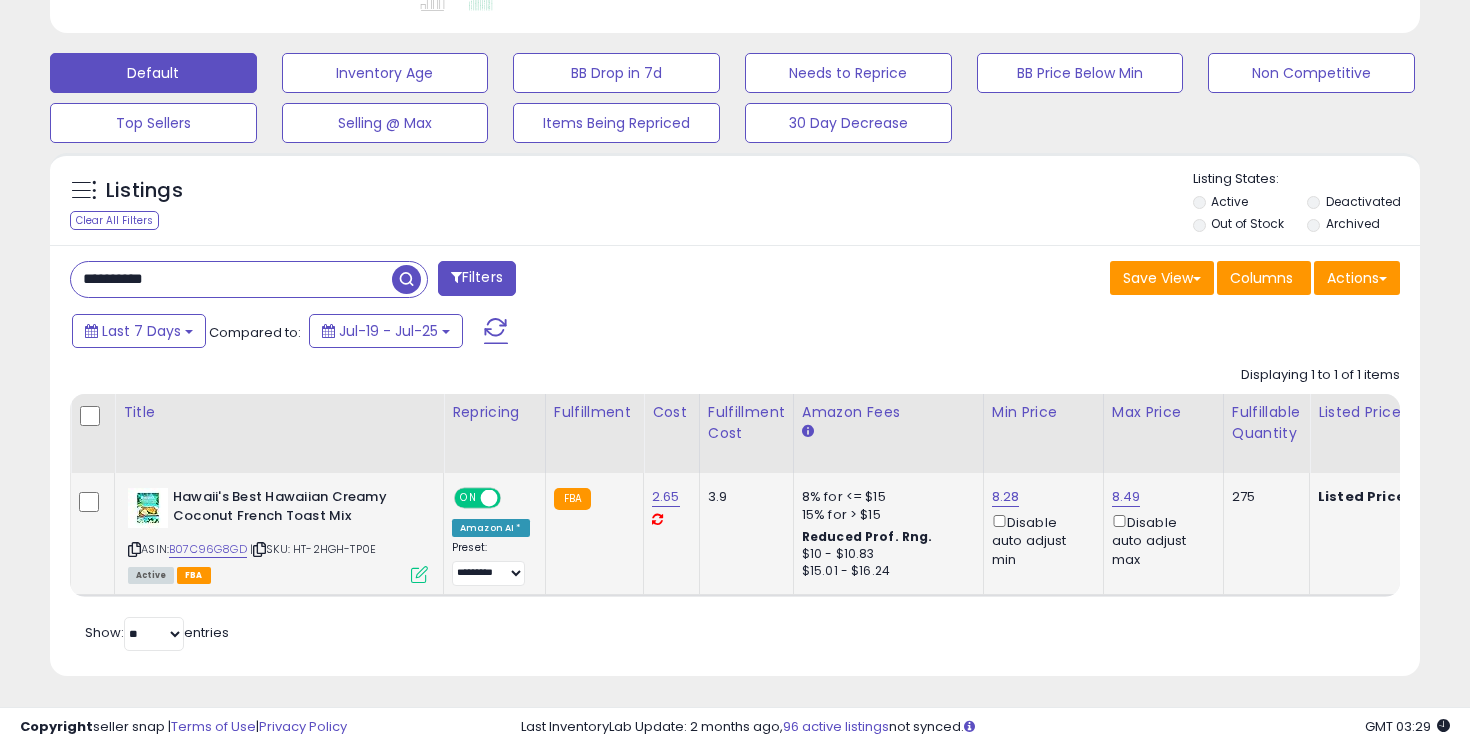 click on "**********" at bounding box center [231, 279] 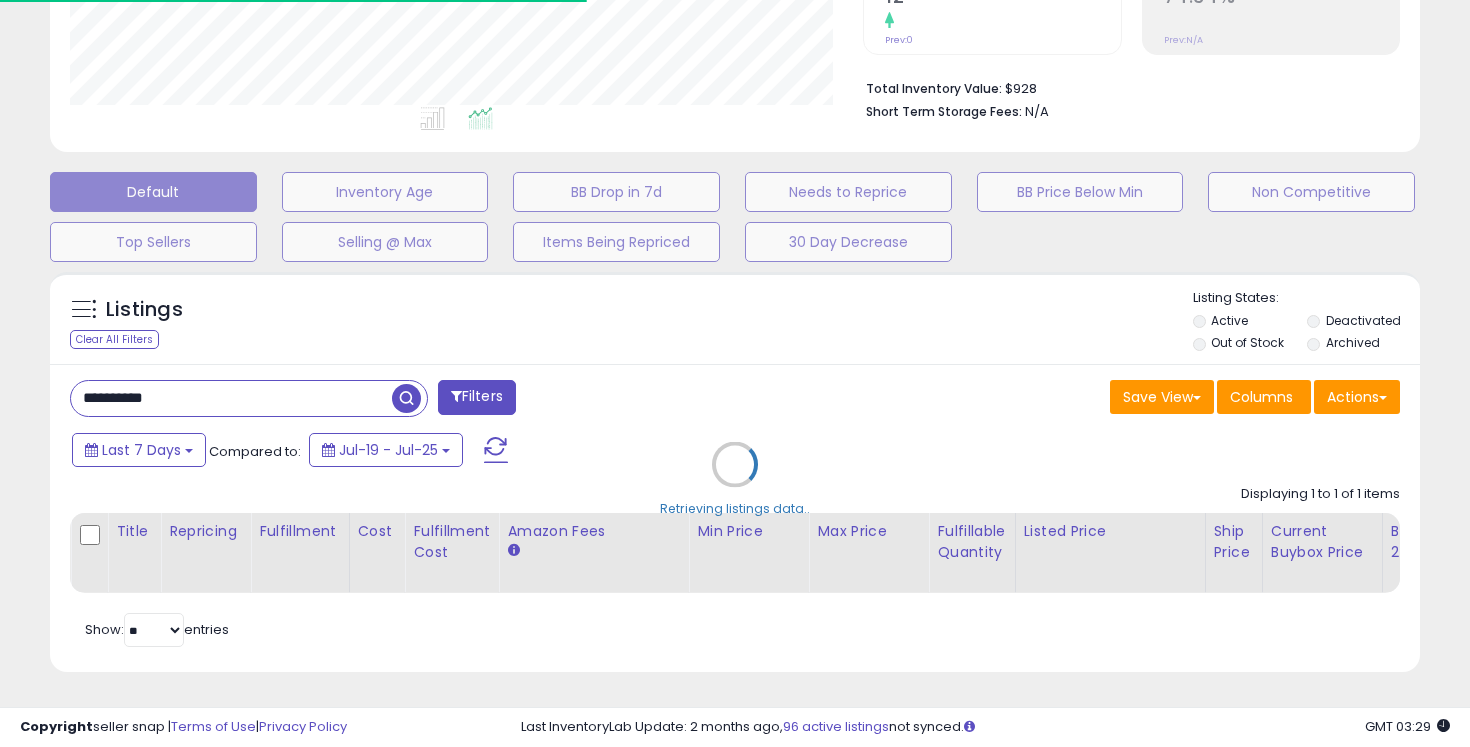 scroll, scrollTop: 577, scrollLeft: 0, axis: vertical 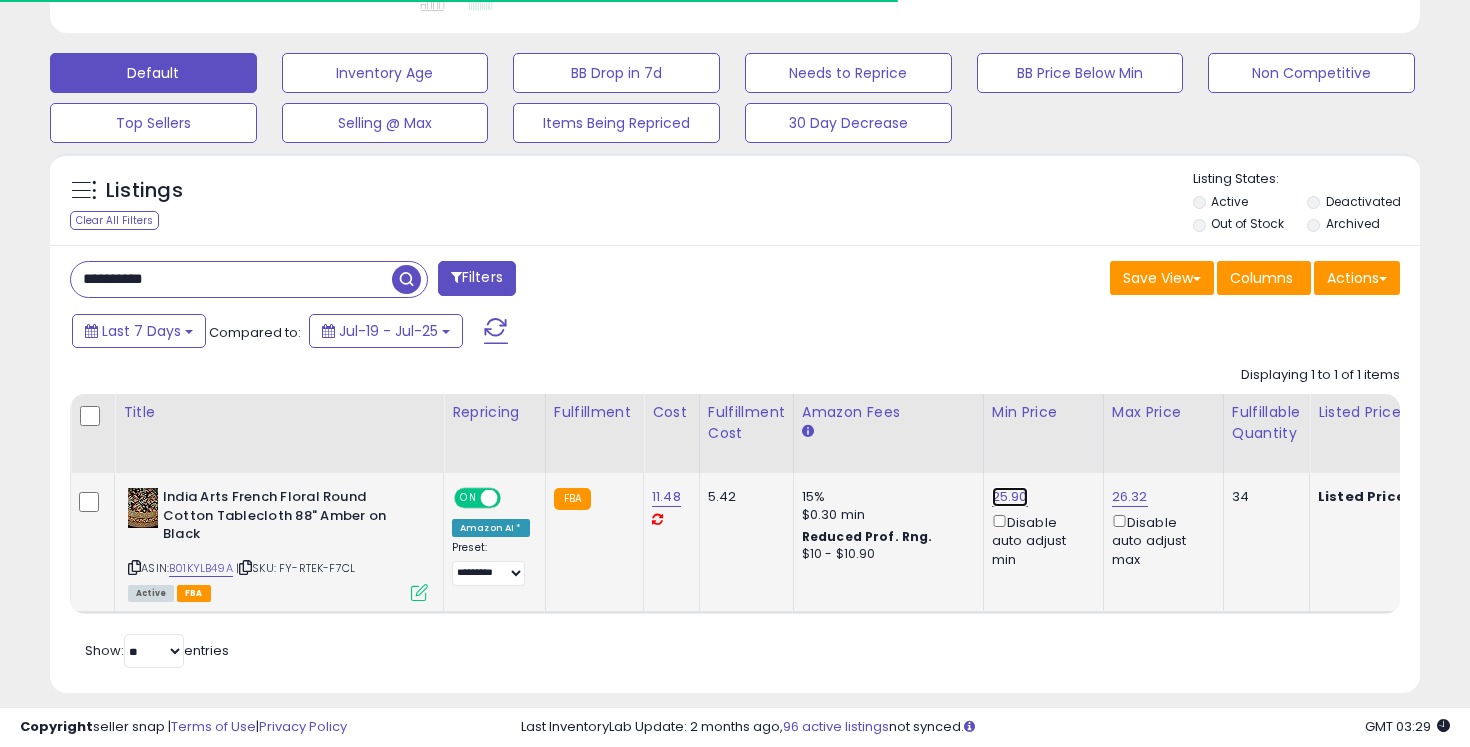 click on "25.90" at bounding box center (1010, 497) 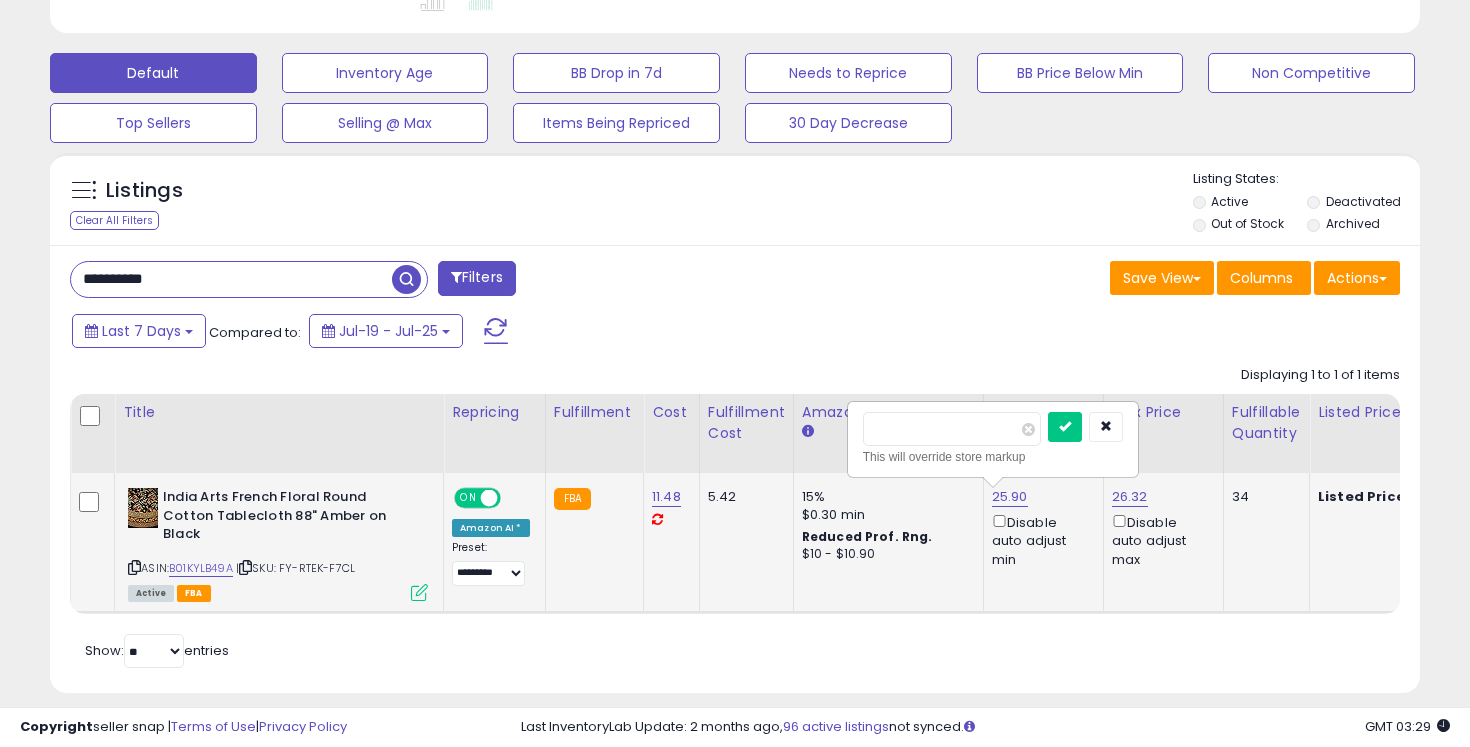 scroll, scrollTop: 999590, scrollLeft: 999206, axis: both 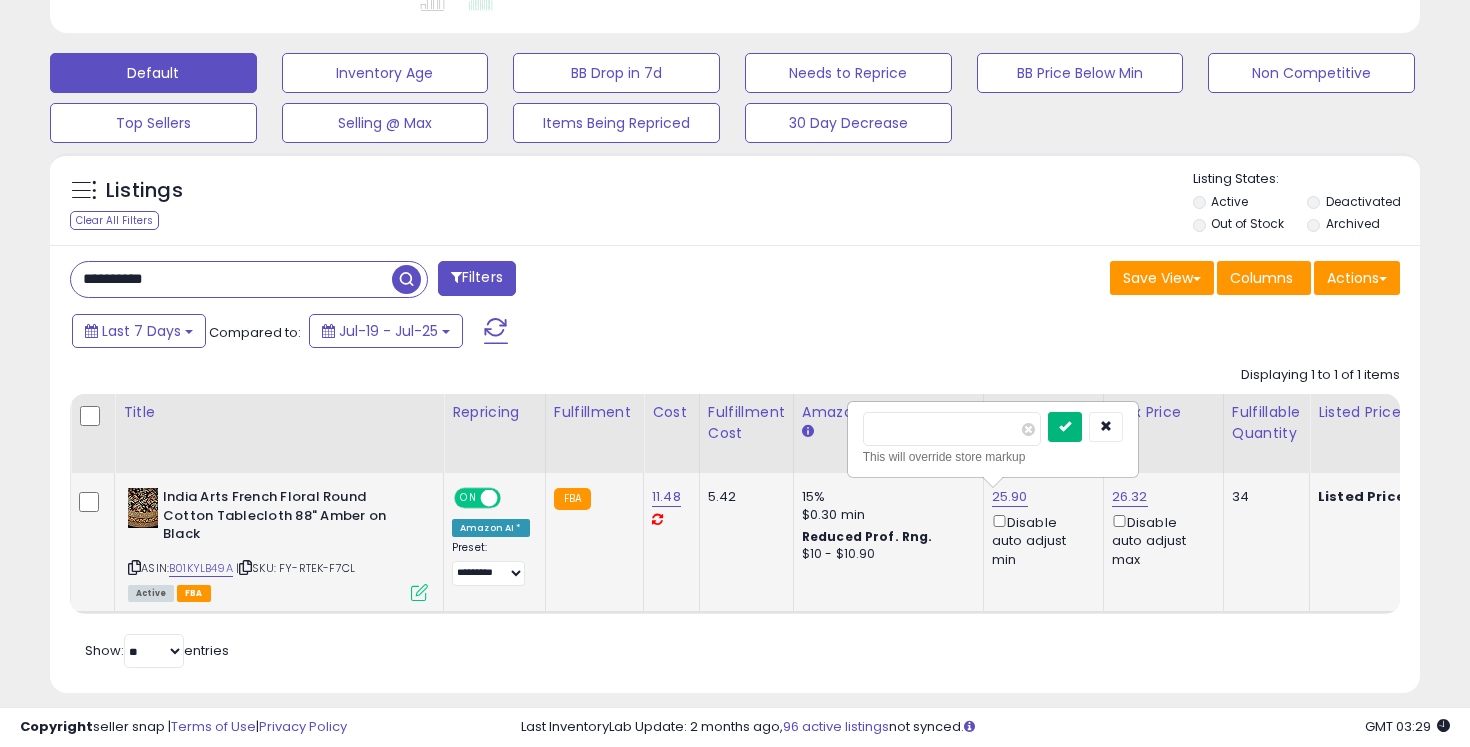 type on "*****" 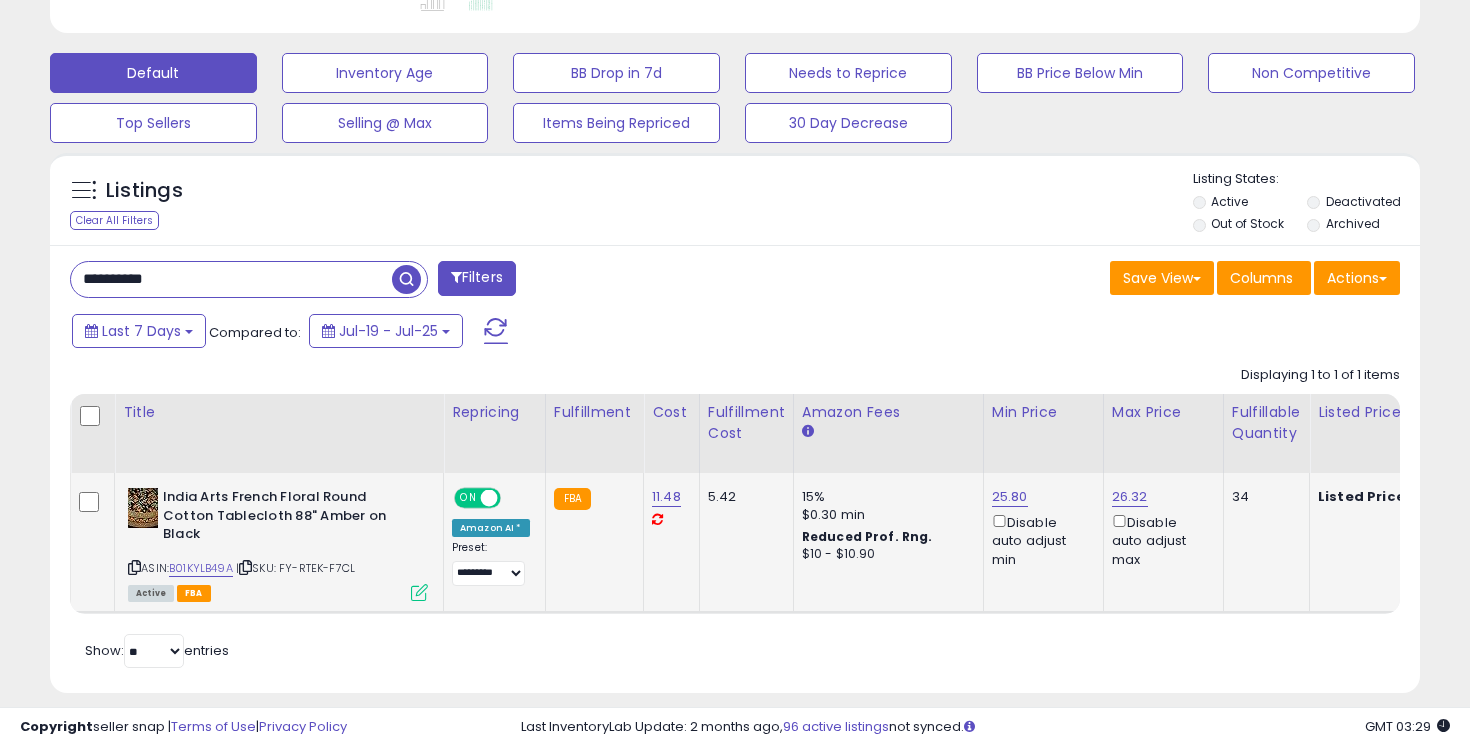 click on "**********" at bounding box center (231, 279) 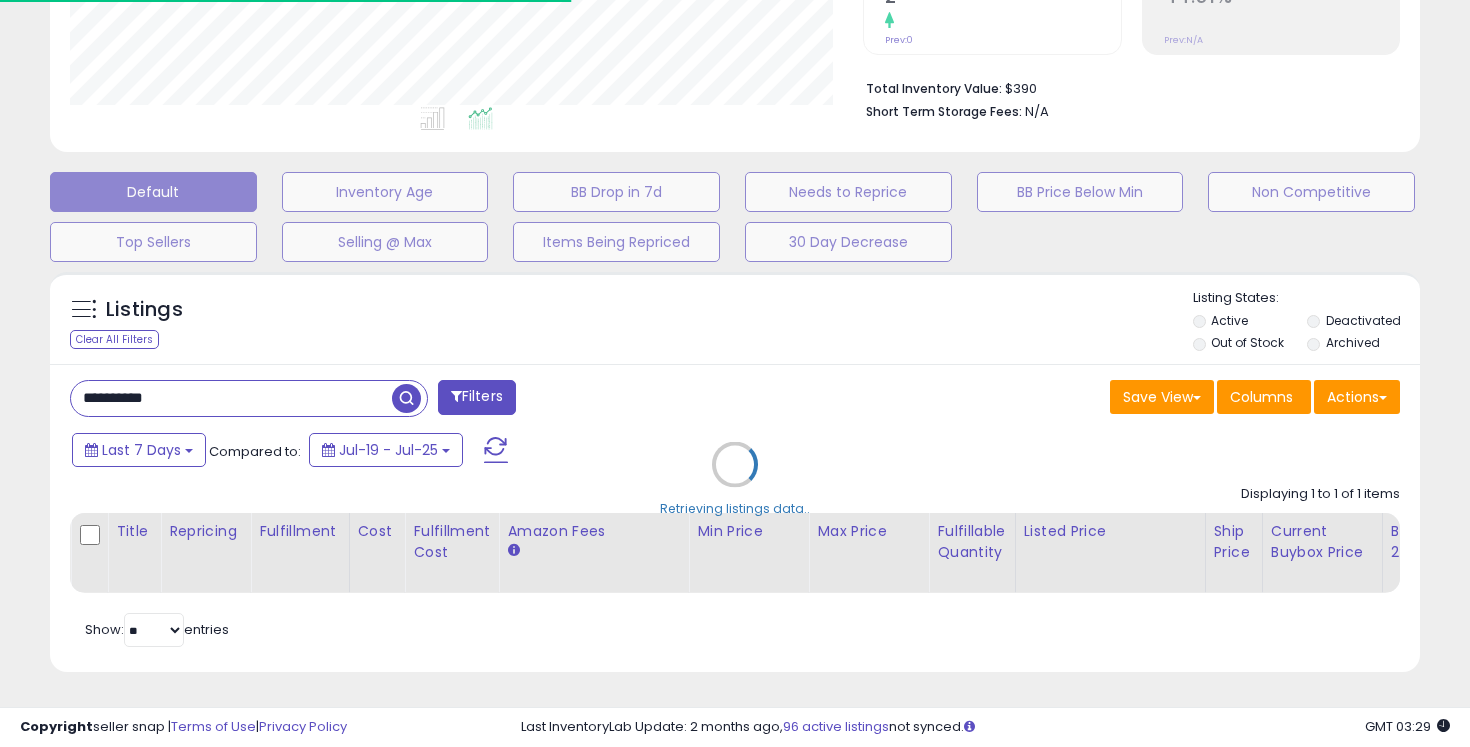scroll, scrollTop: 577, scrollLeft: 0, axis: vertical 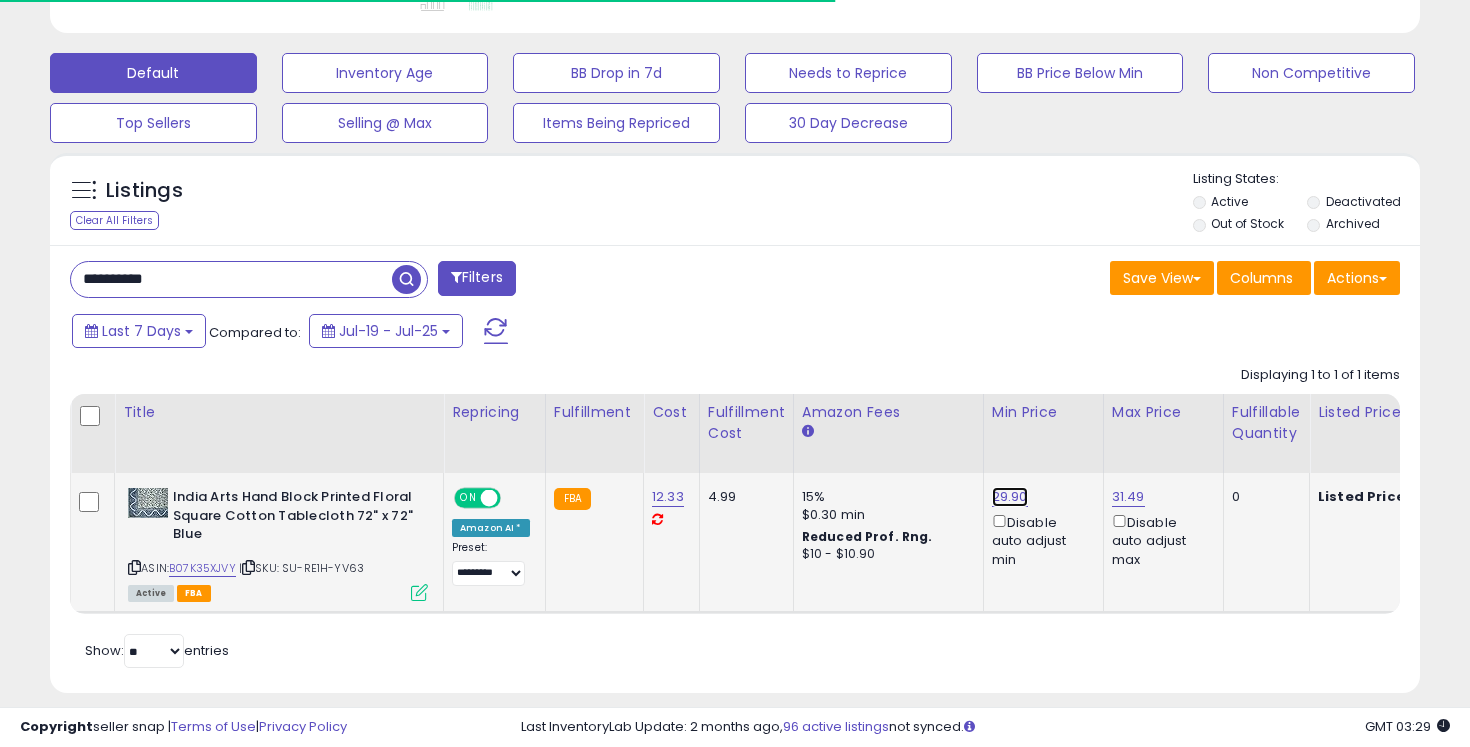 click on "29.90" at bounding box center [1010, 497] 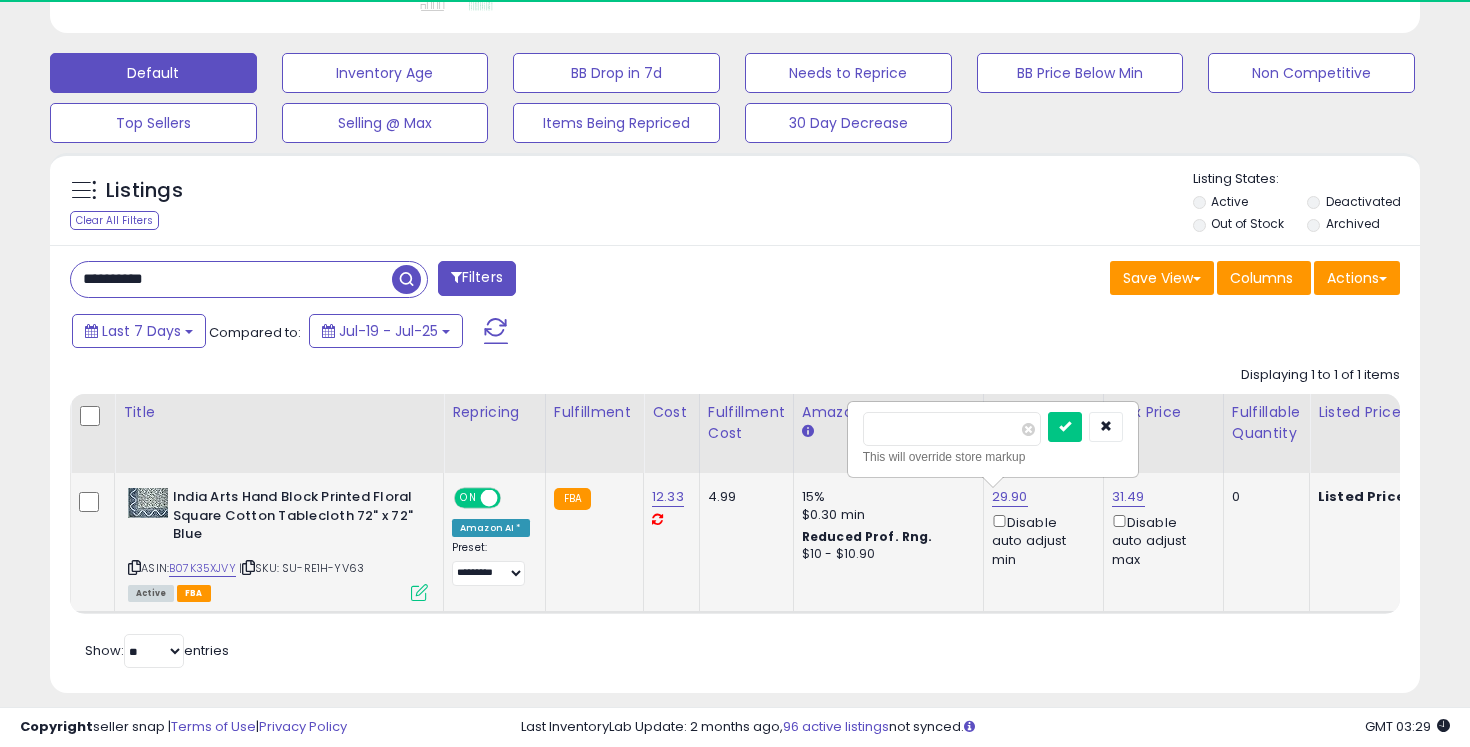 scroll, scrollTop: 999590, scrollLeft: 999206, axis: both 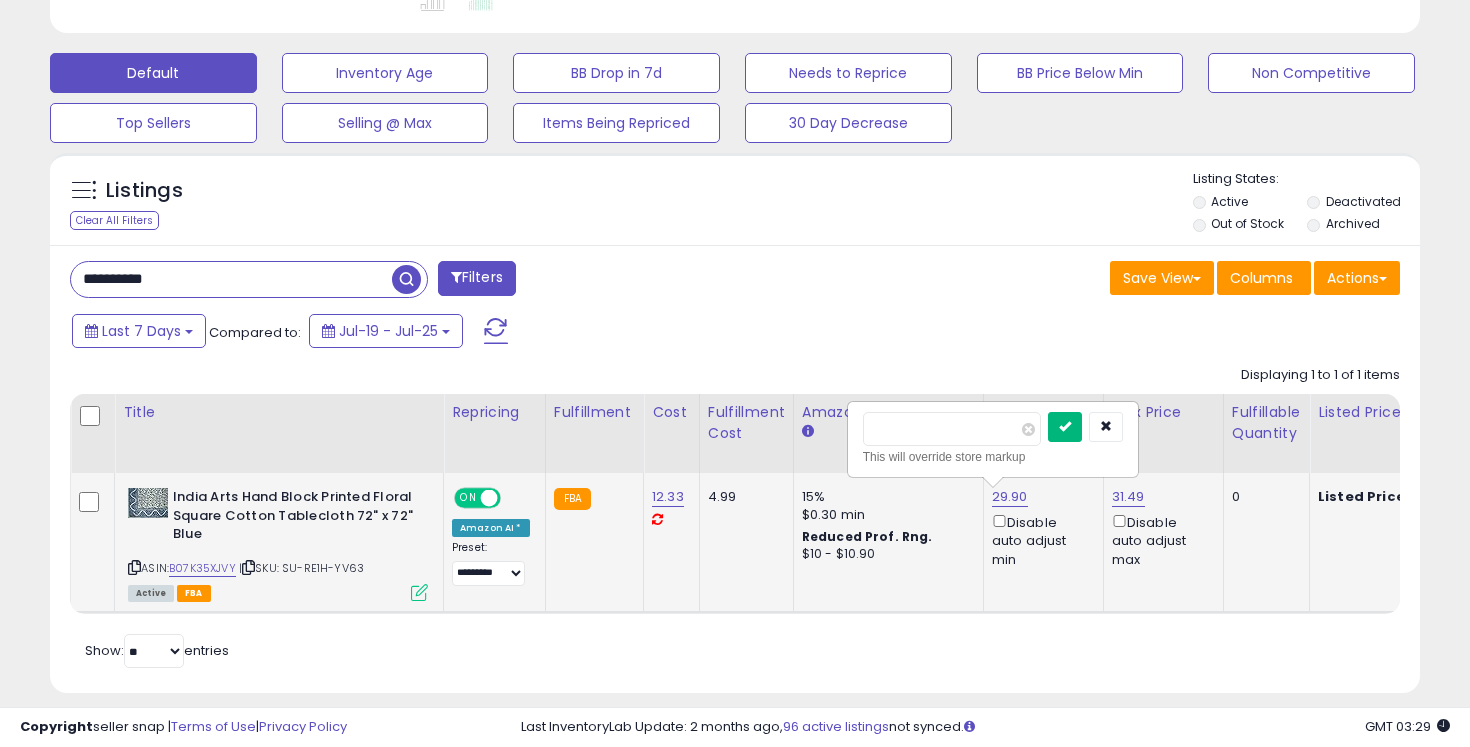 type on "*****" 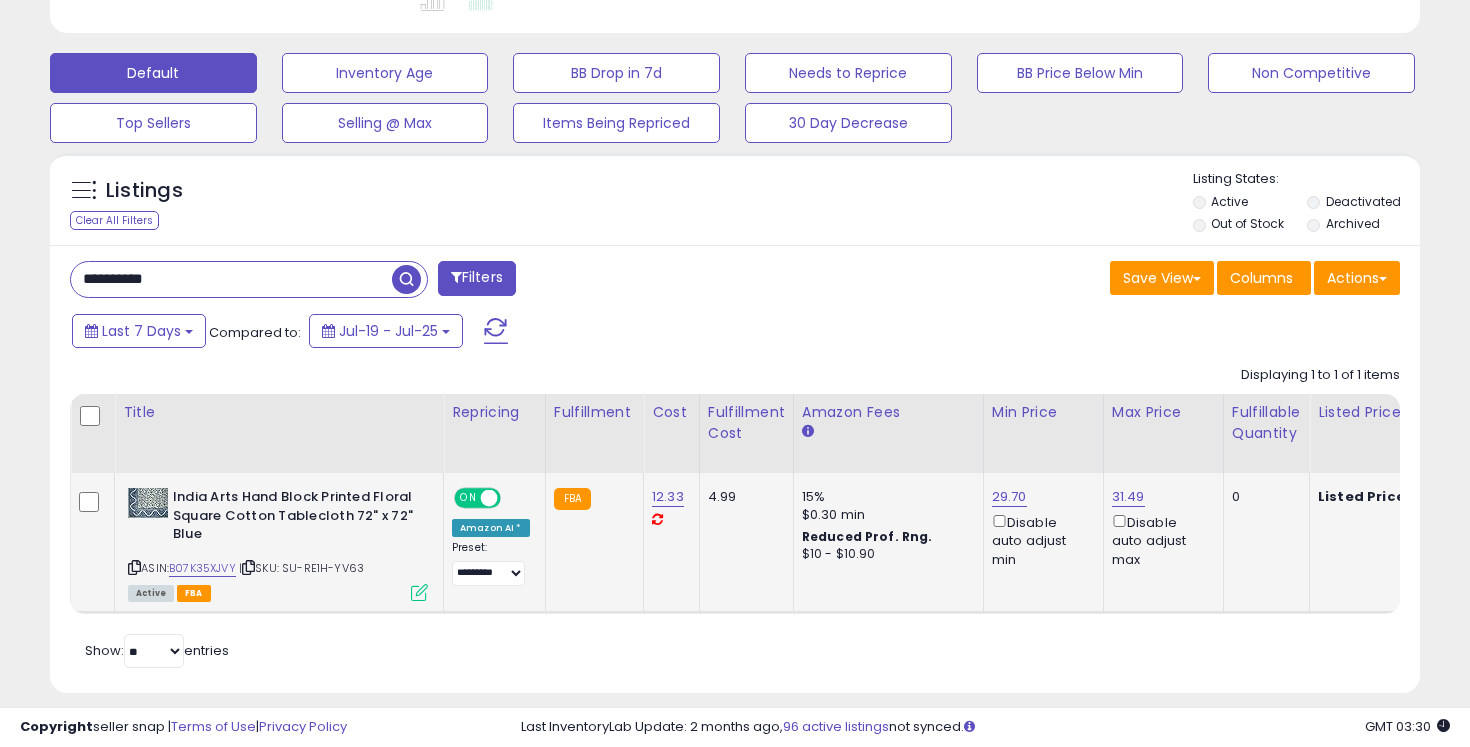 click on "**********" at bounding box center (231, 279) 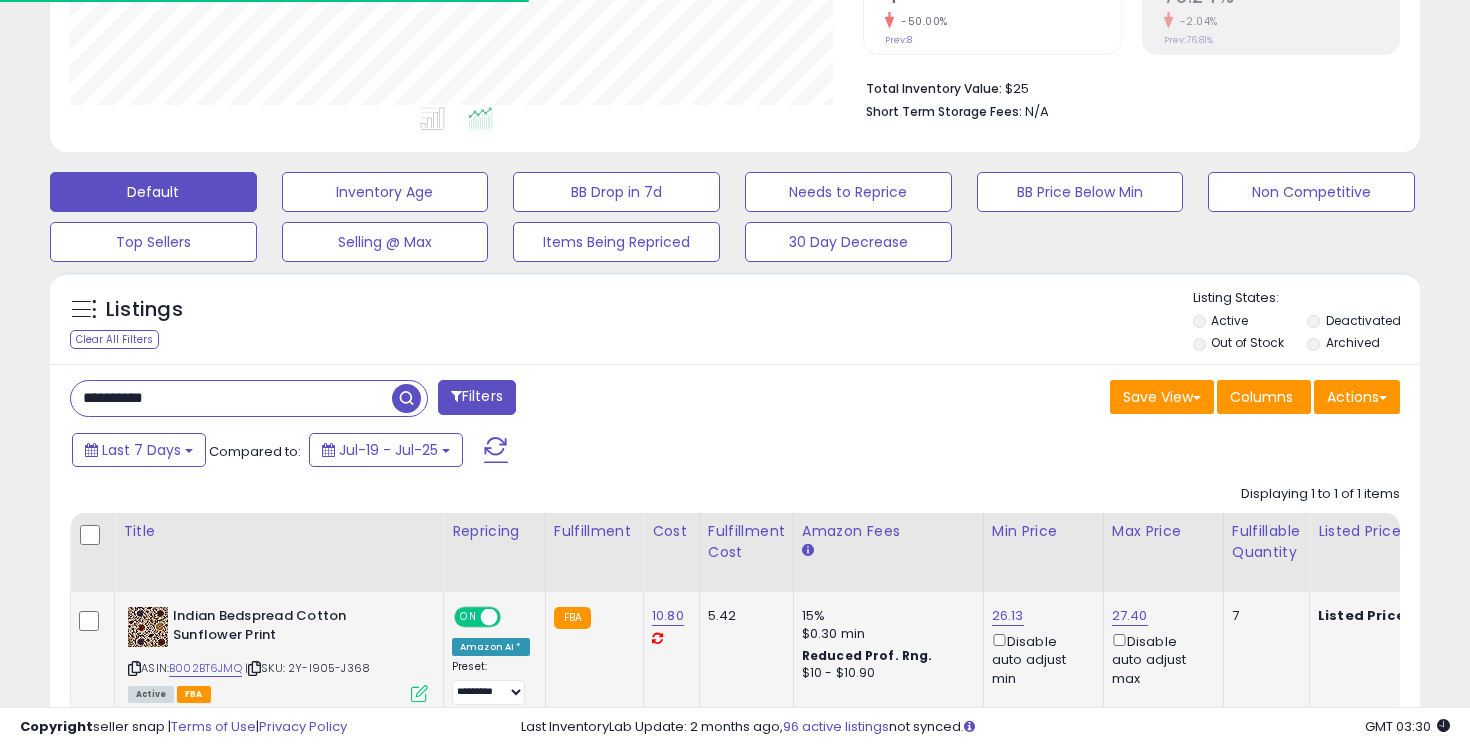 scroll, scrollTop: 577, scrollLeft: 0, axis: vertical 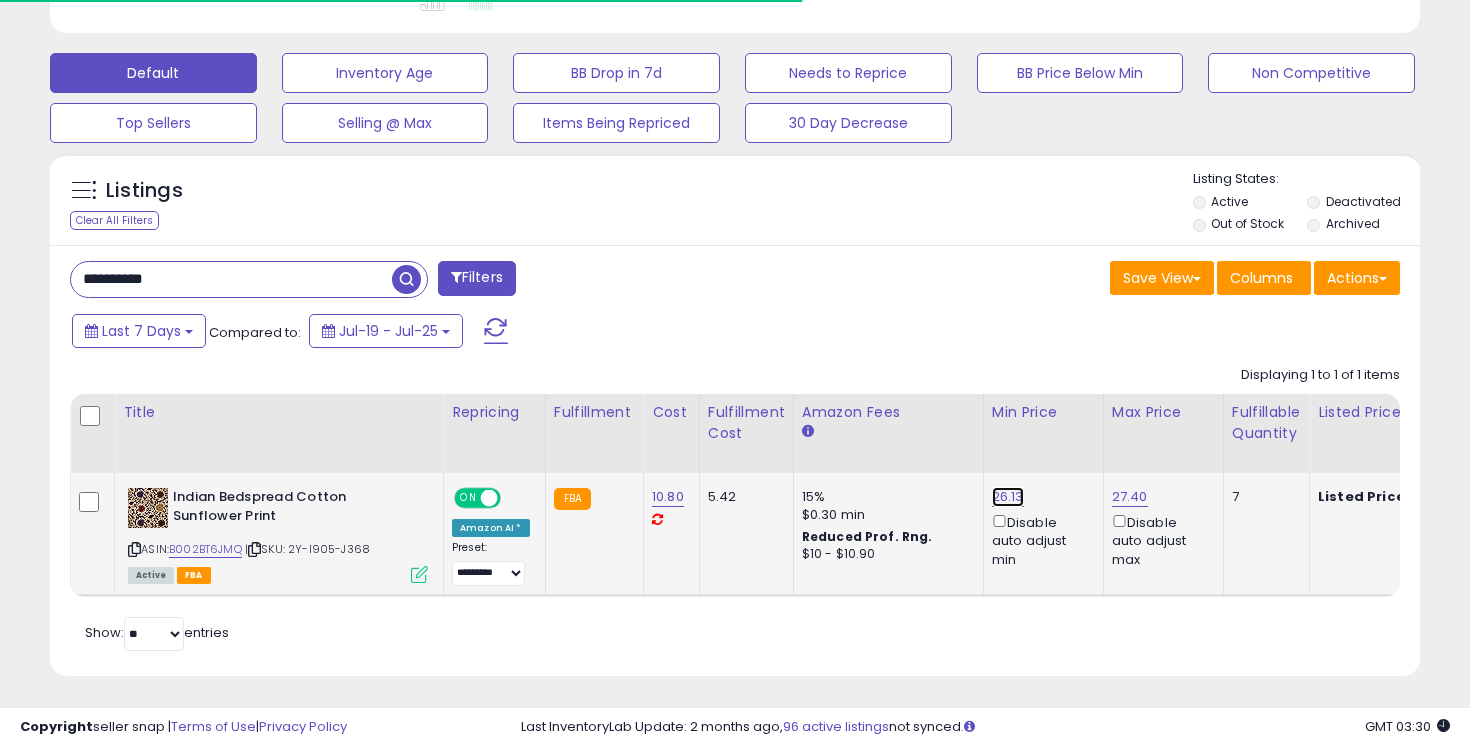 click on "26.13" at bounding box center (1008, 497) 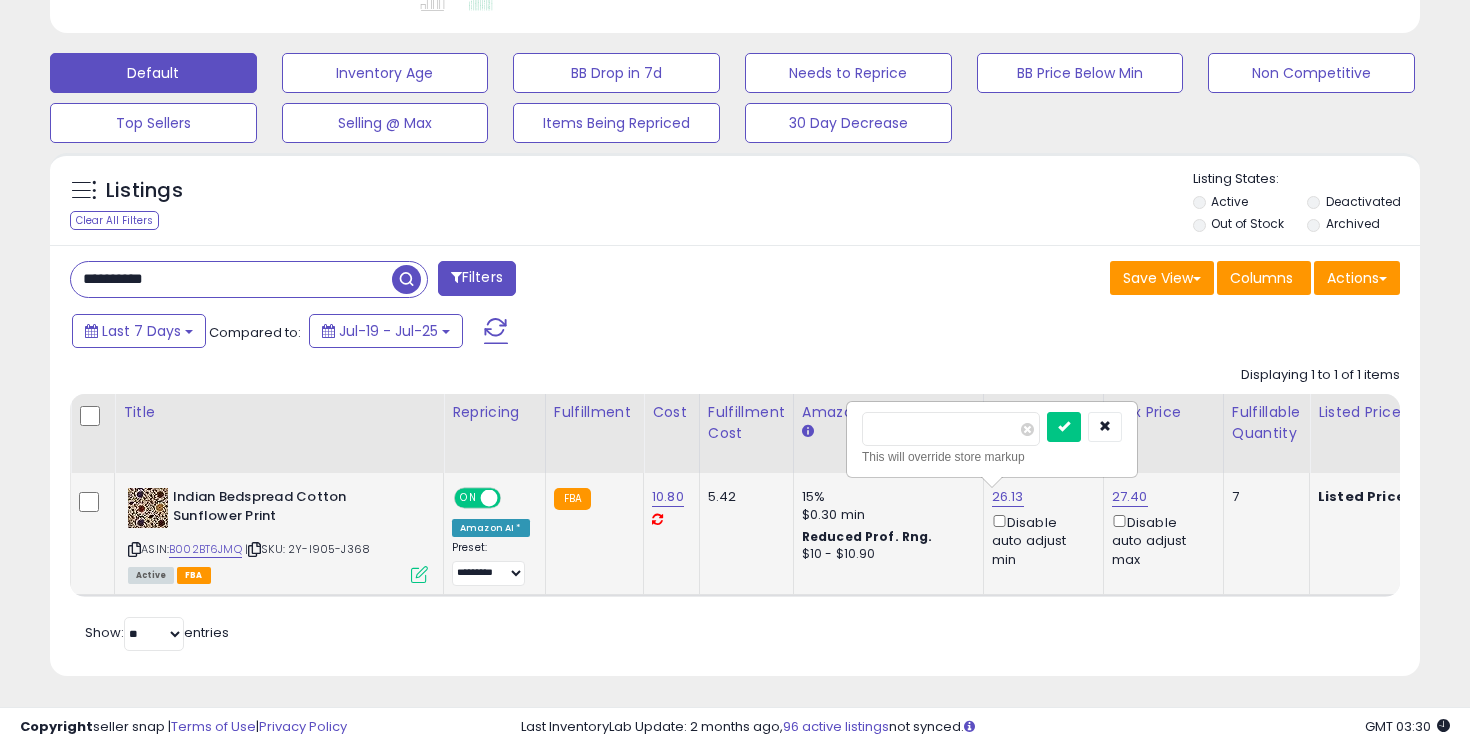 scroll, scrollTop: 999590, scrollLeft: 999206, axis: both 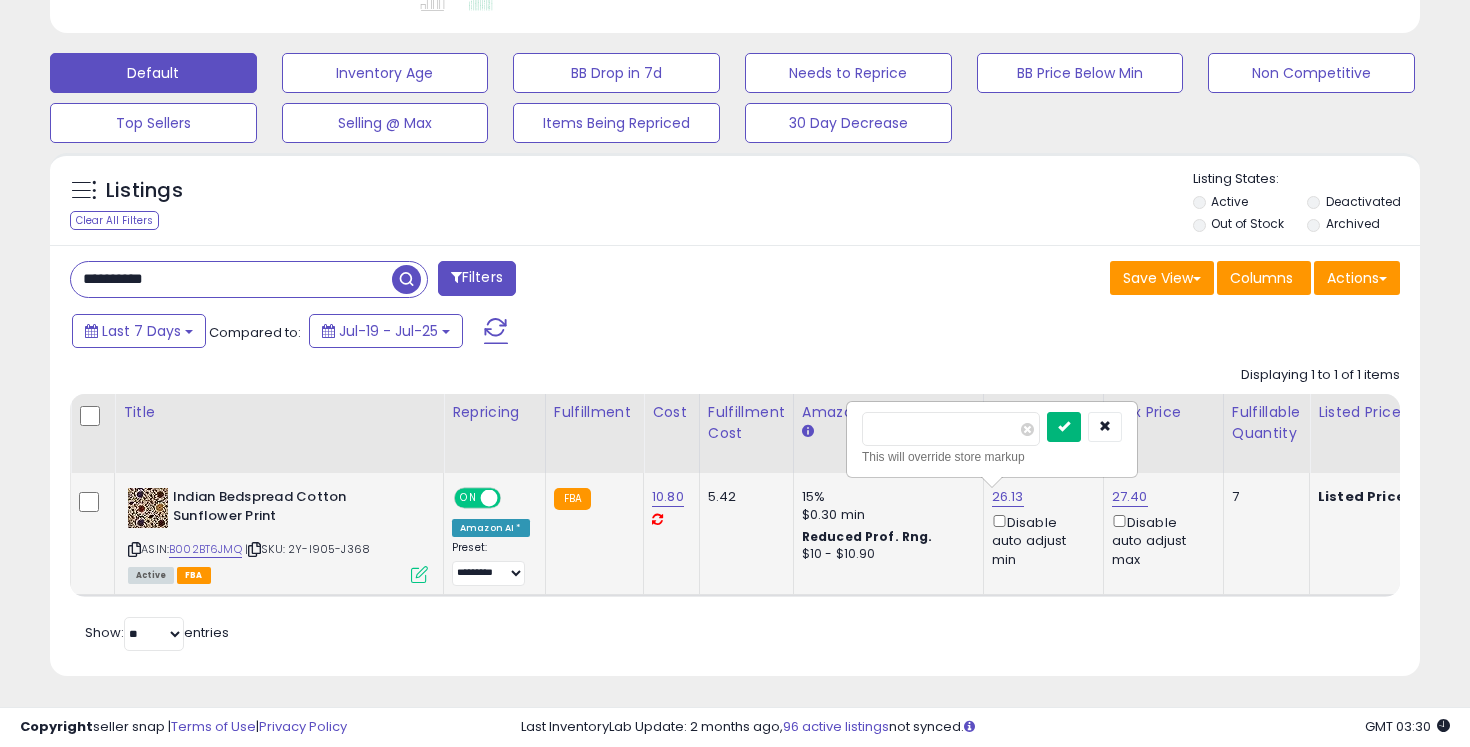 type on "*****" 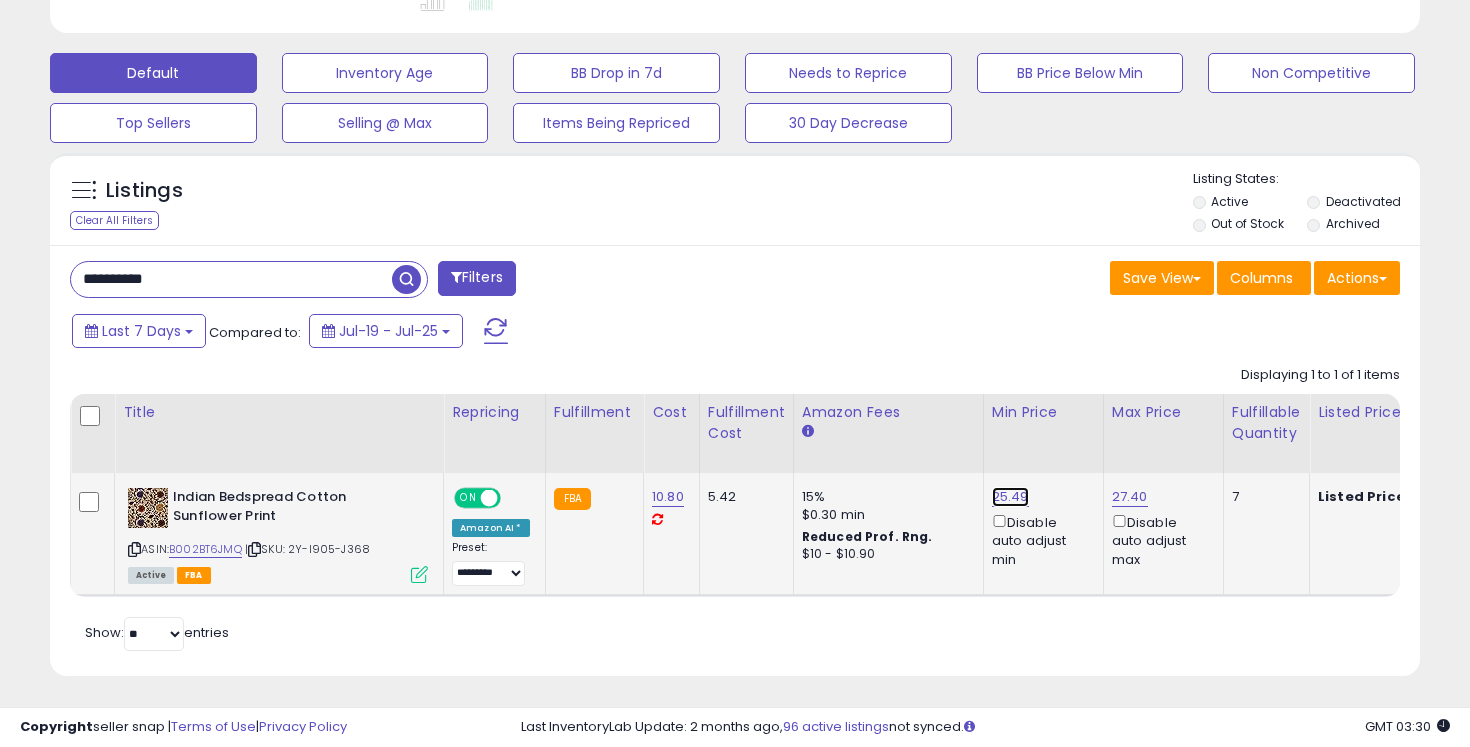 click on "25.49" at bounding box center [1010, 497] 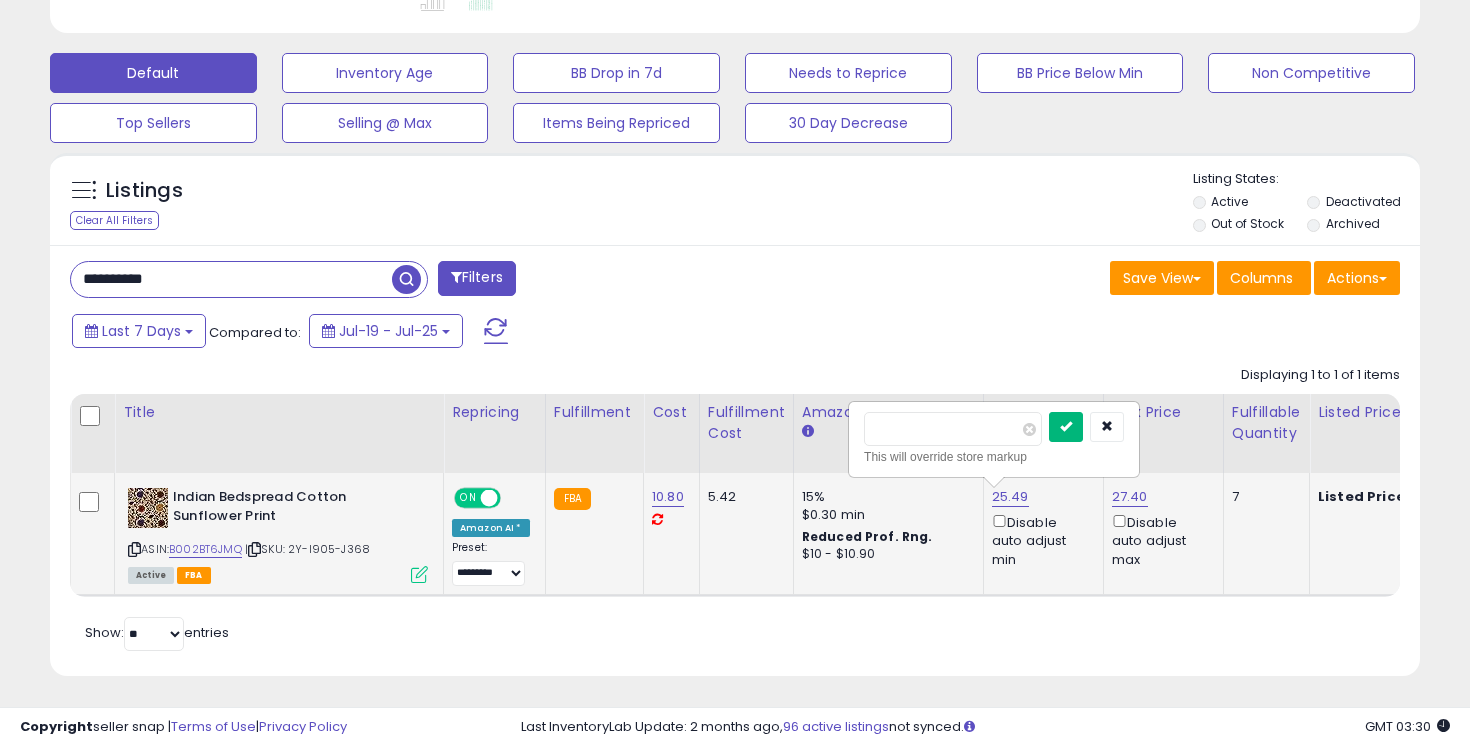 type on "*****" 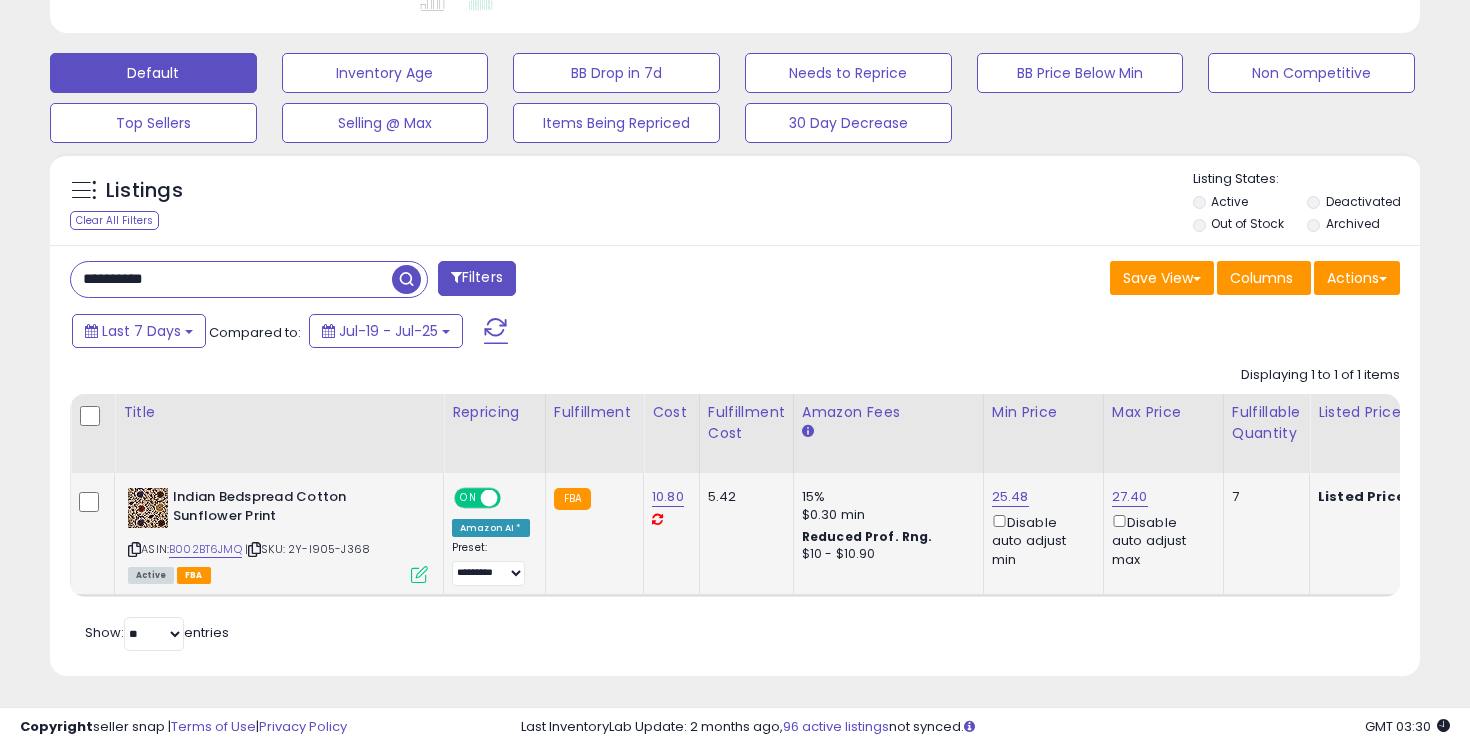 click on "**********" at bounding box center [231, 279] 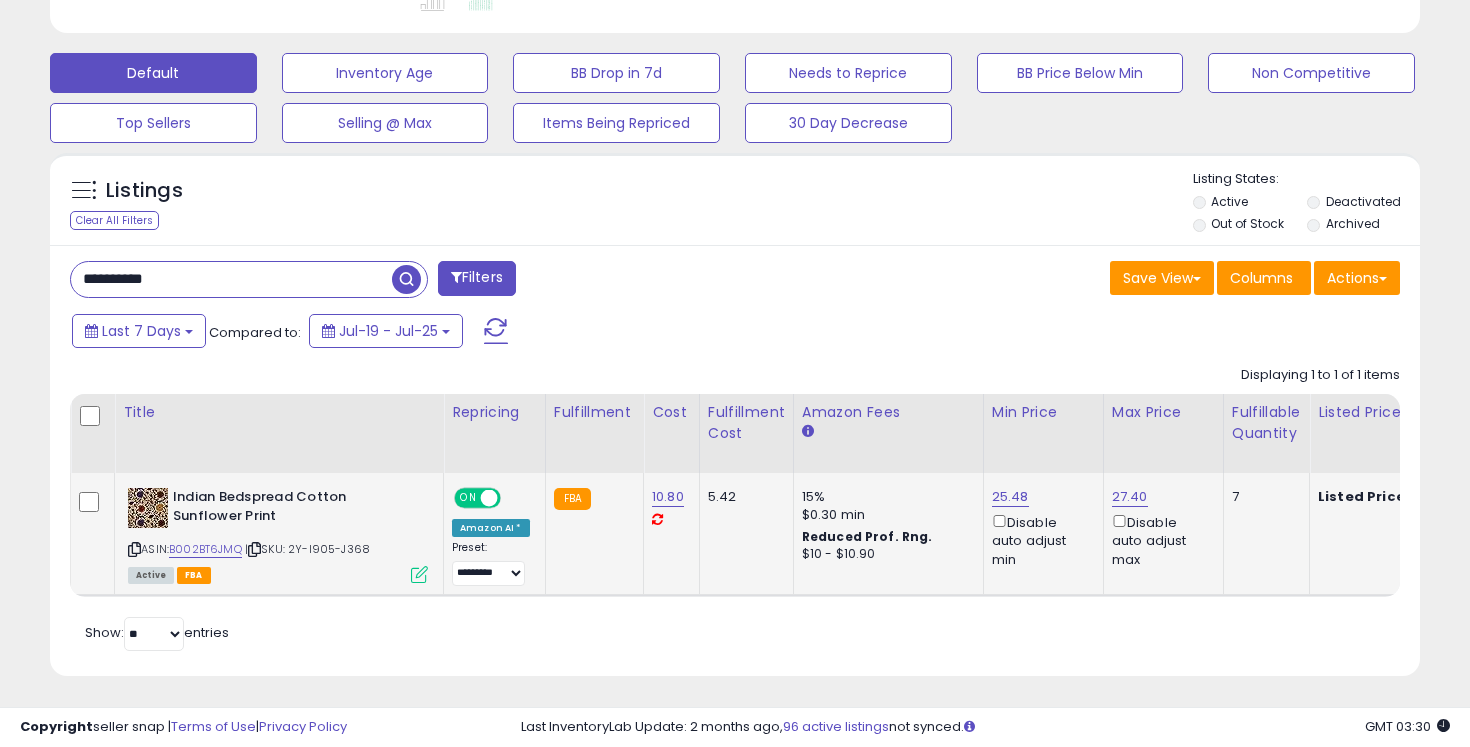paste 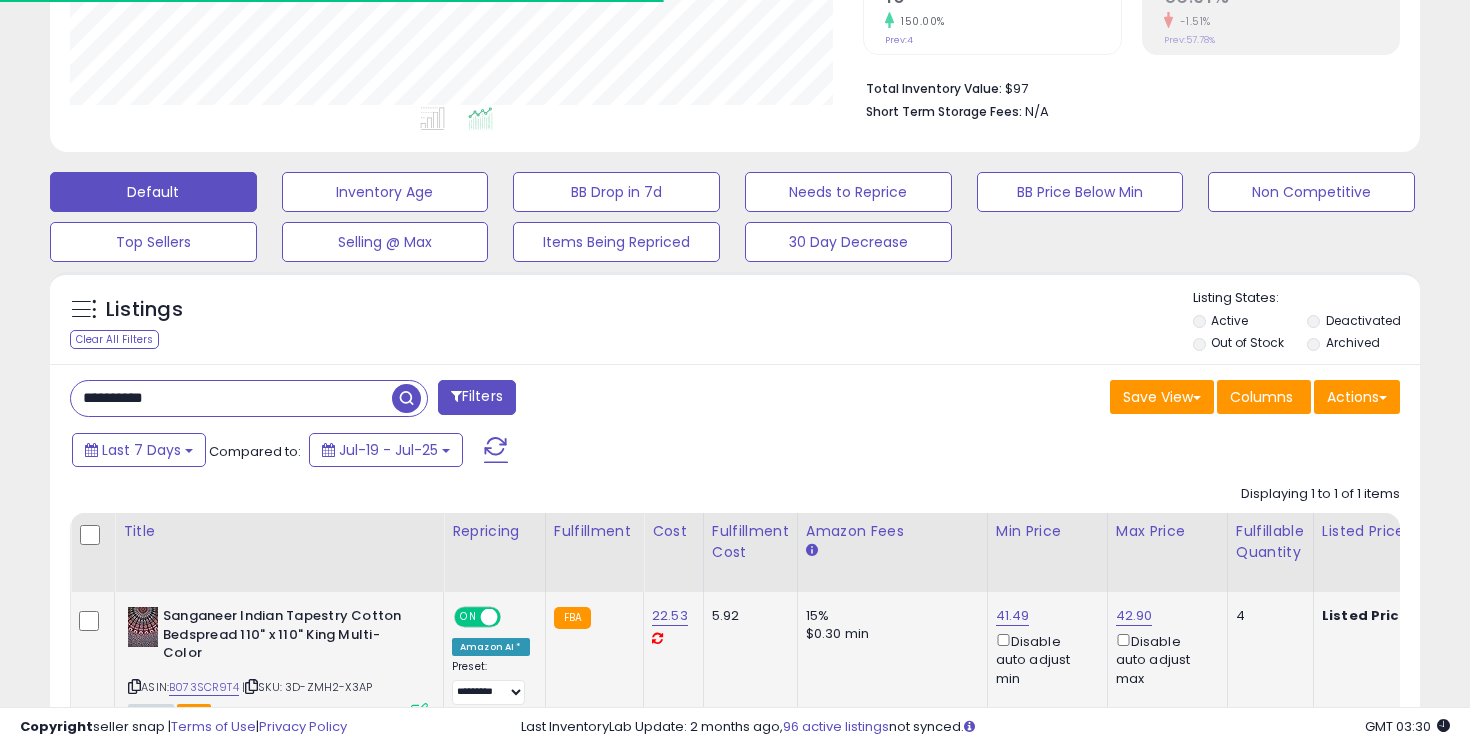 scroll, scrollTop: 577, scrollLeft: 0, axis: vertical 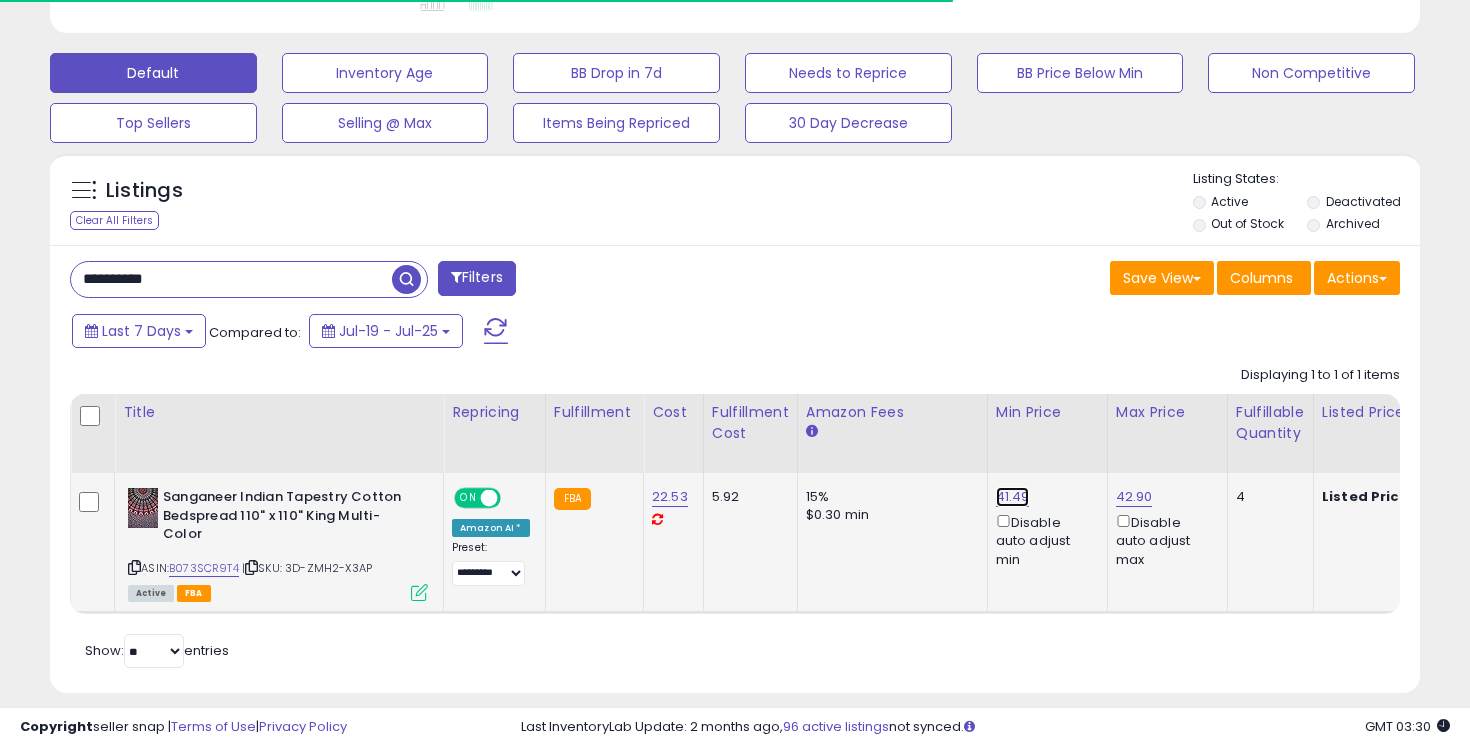 click on "41.49" at bounding box center [1013, 497] 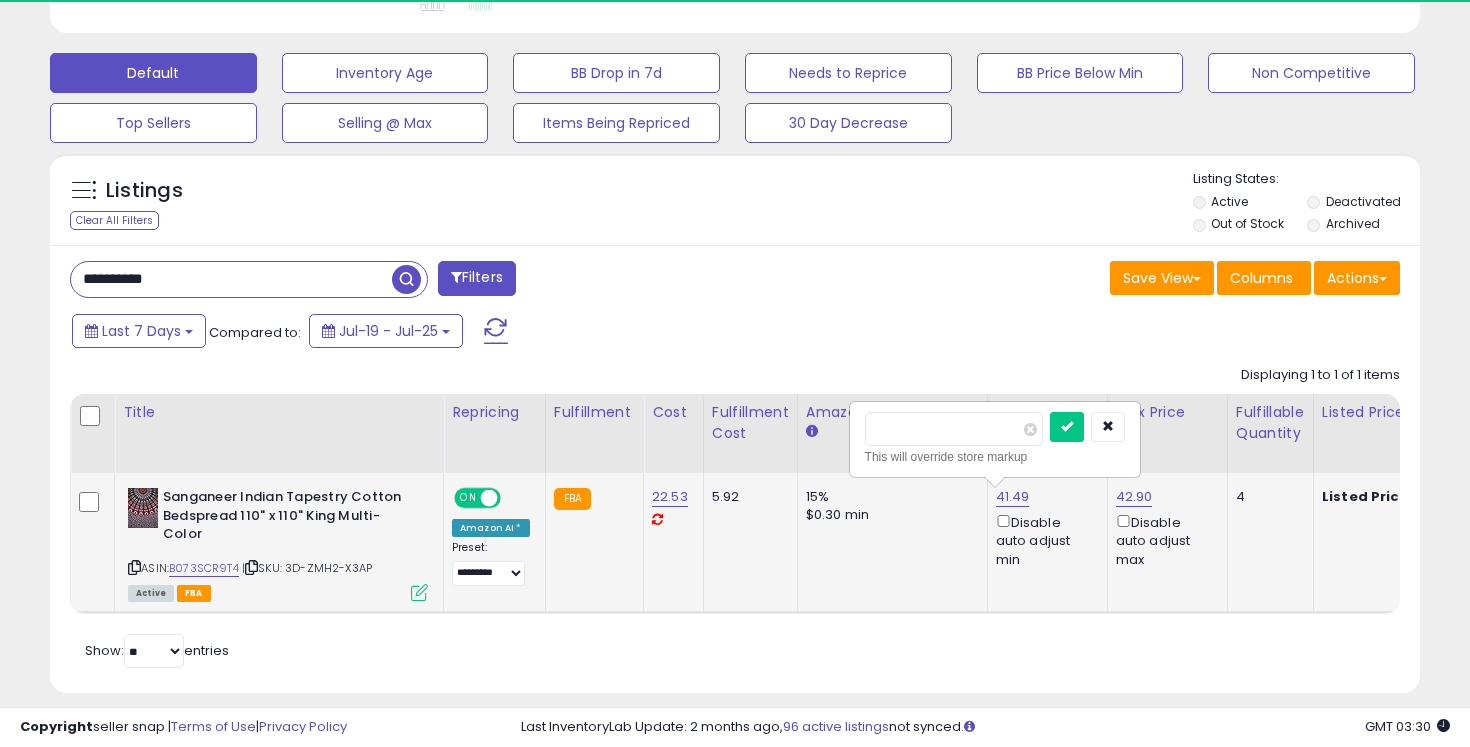 scroll, scrollTop: 999590, scrollLeft: 999206, axis: both 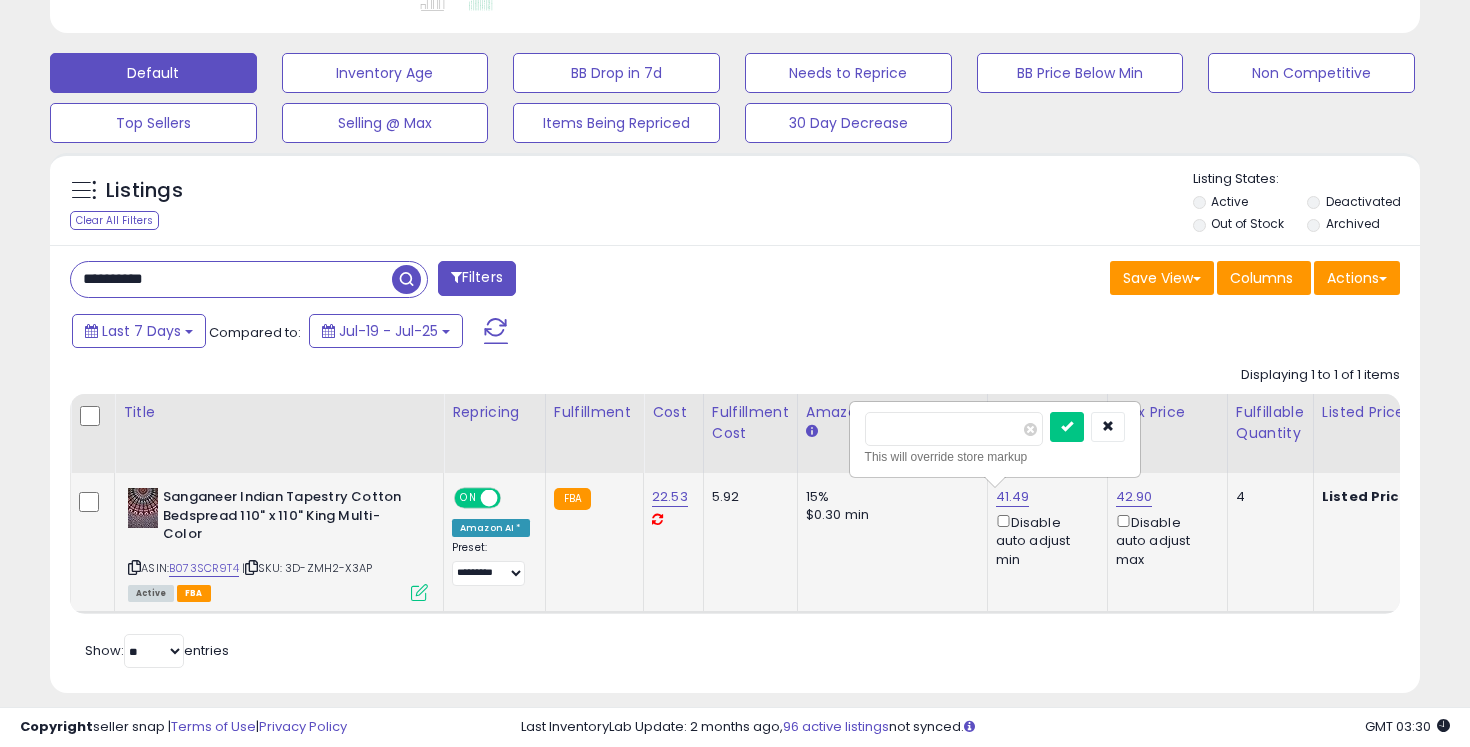 type on "*" 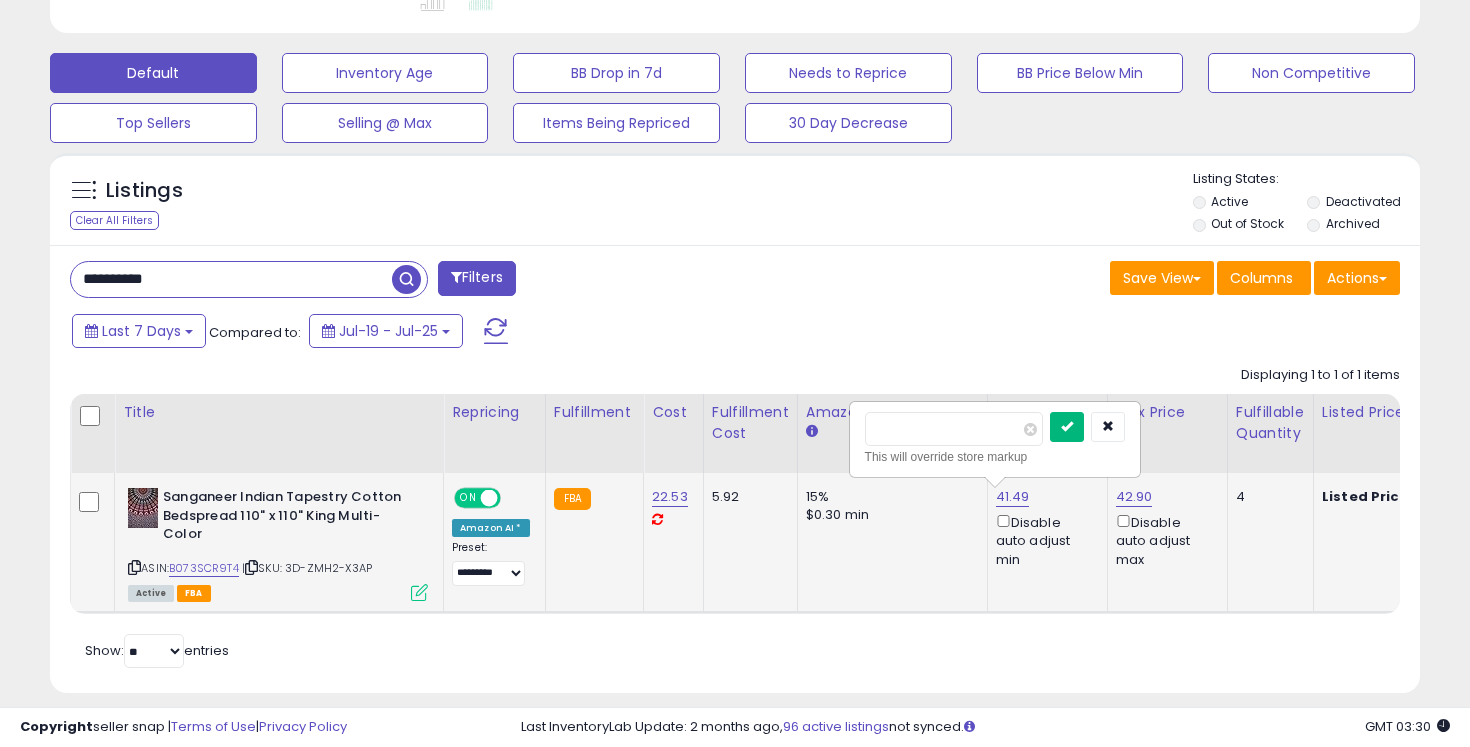 type on "*****" 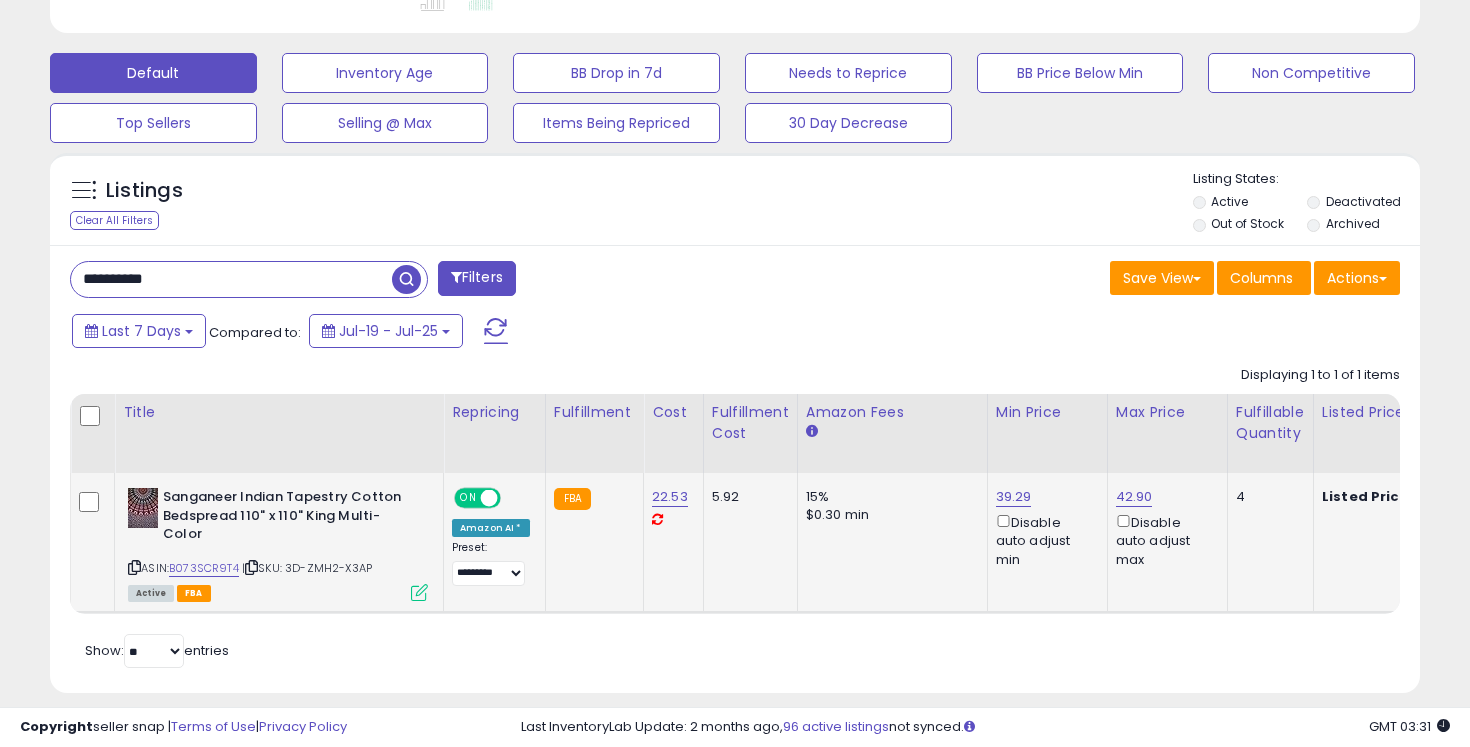 click on "**********" at bounding box center (231, 279) 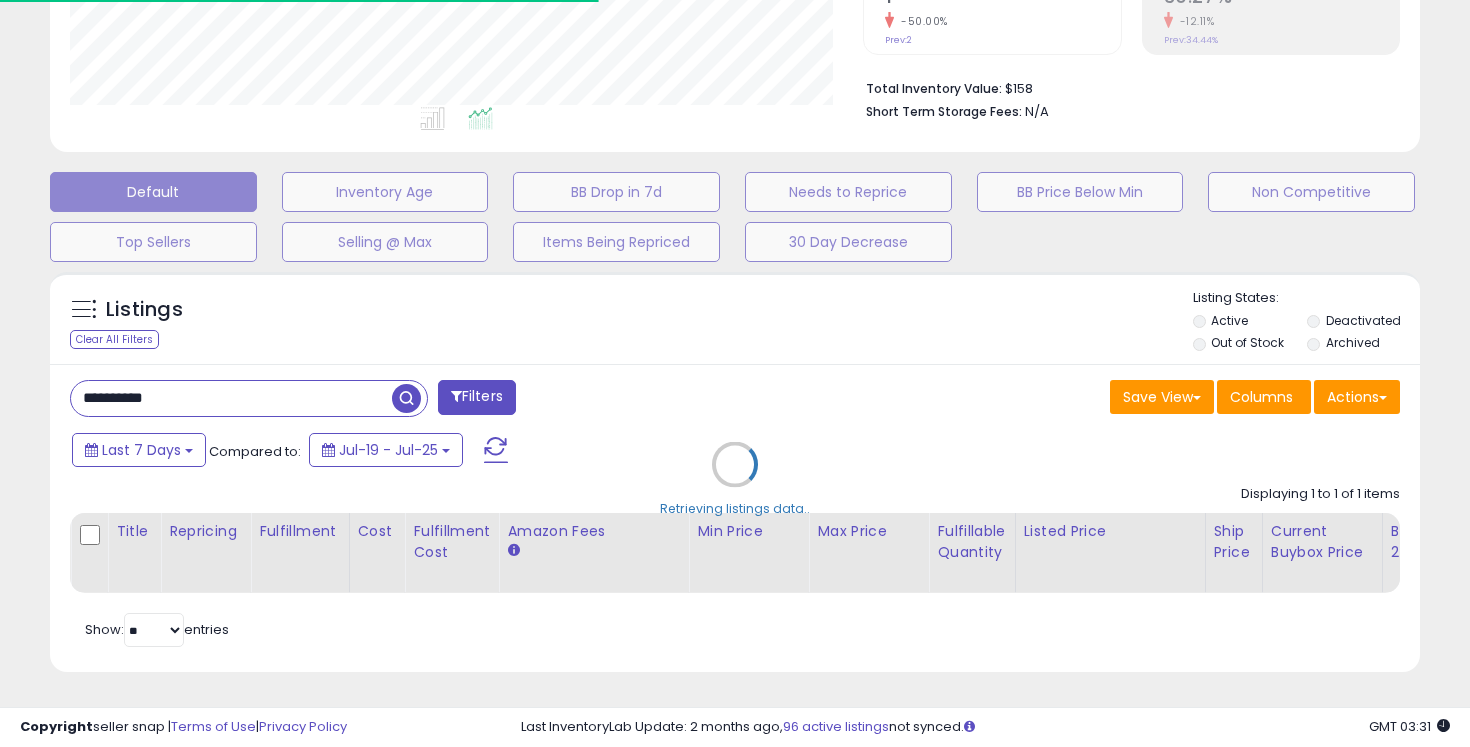scroll, scrollTop: 577, scrollLeft: 0, axis: vertical 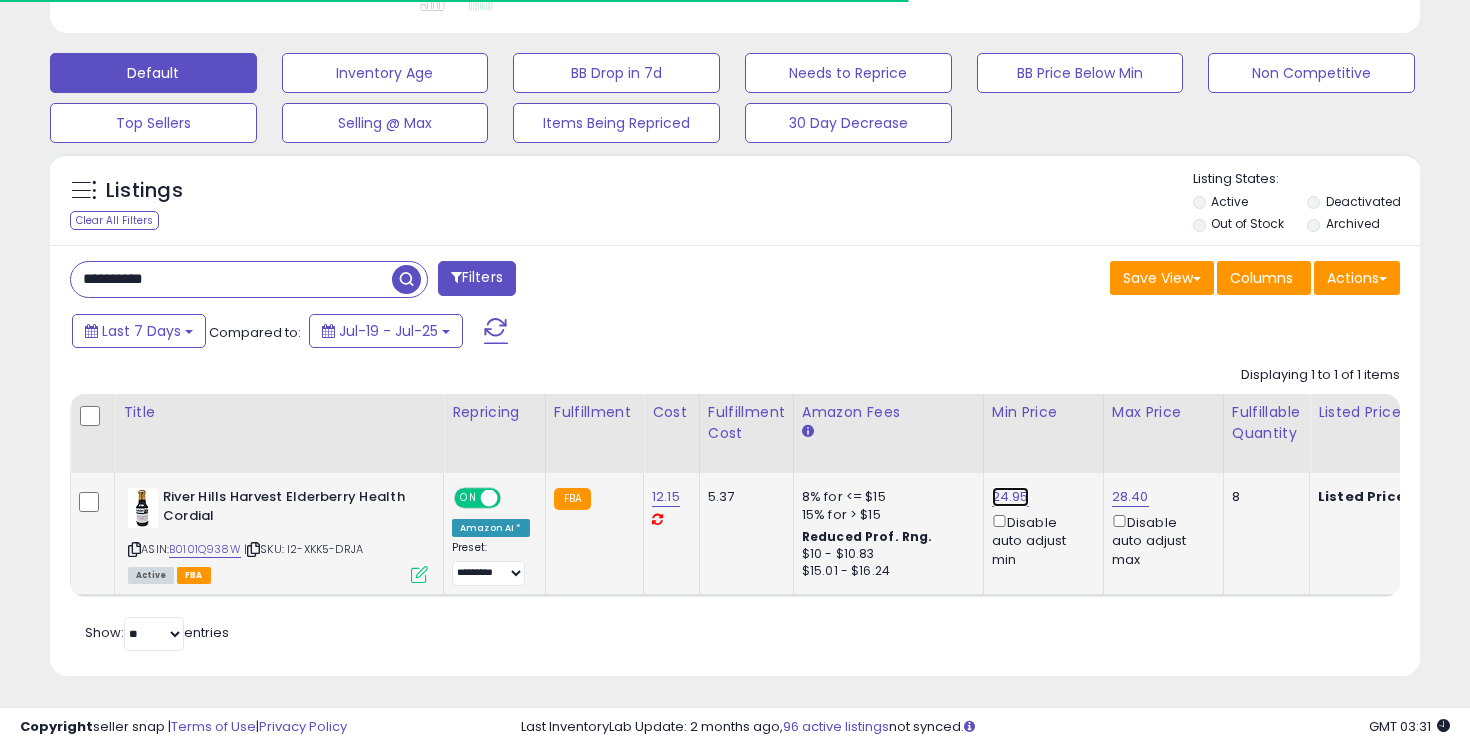 click on "24.95" at bounding box center [1010, 497] 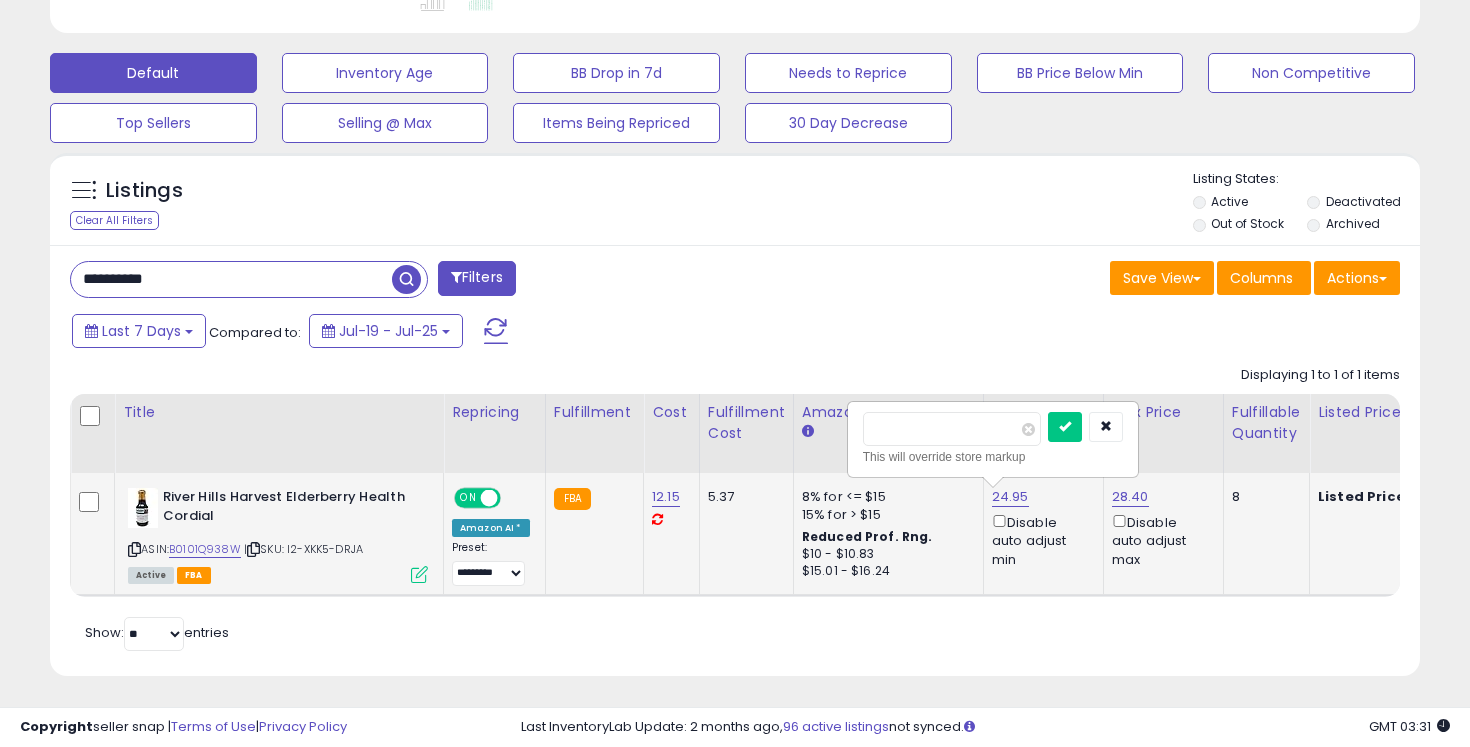 scroll, scrollTop: 999590, scrollLeft: 999206, axis: both 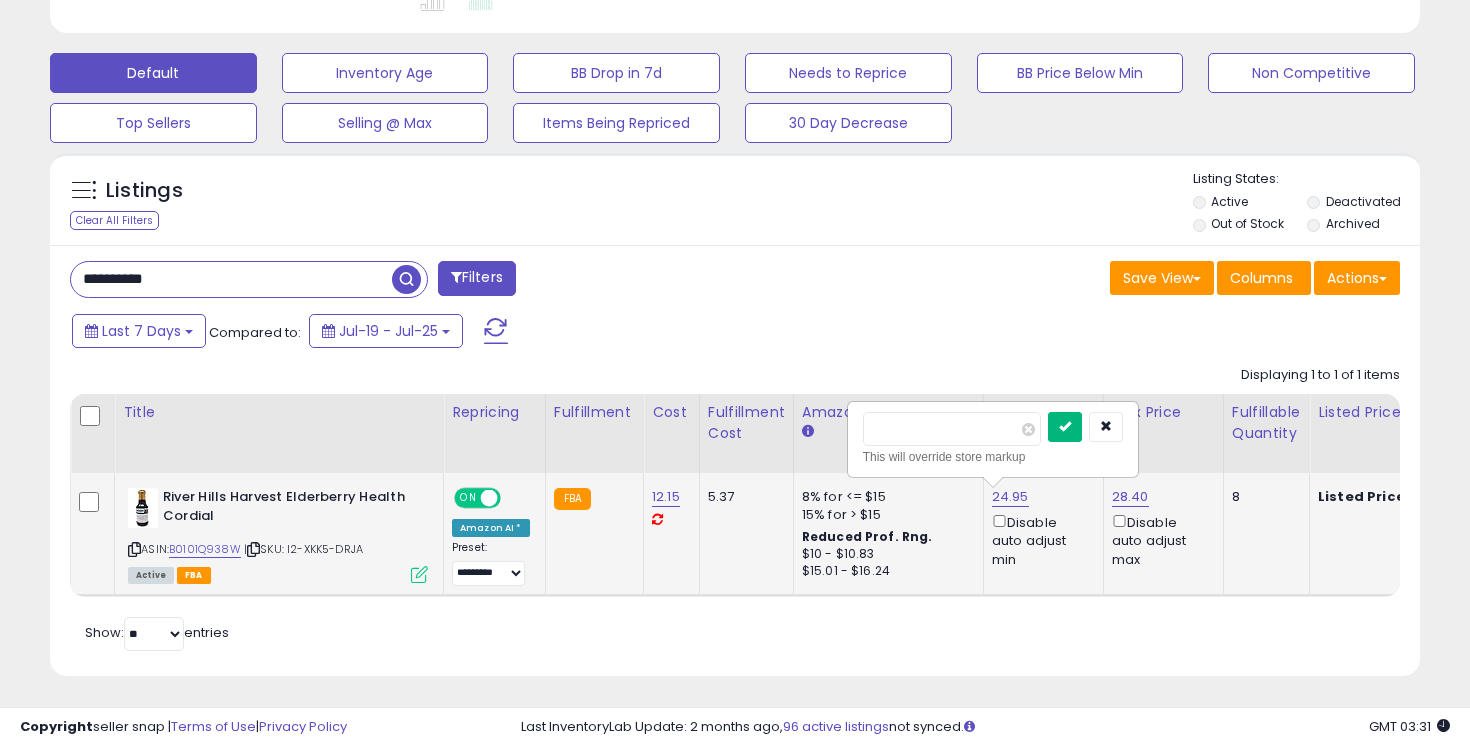click at bounding box center [1065, 427] 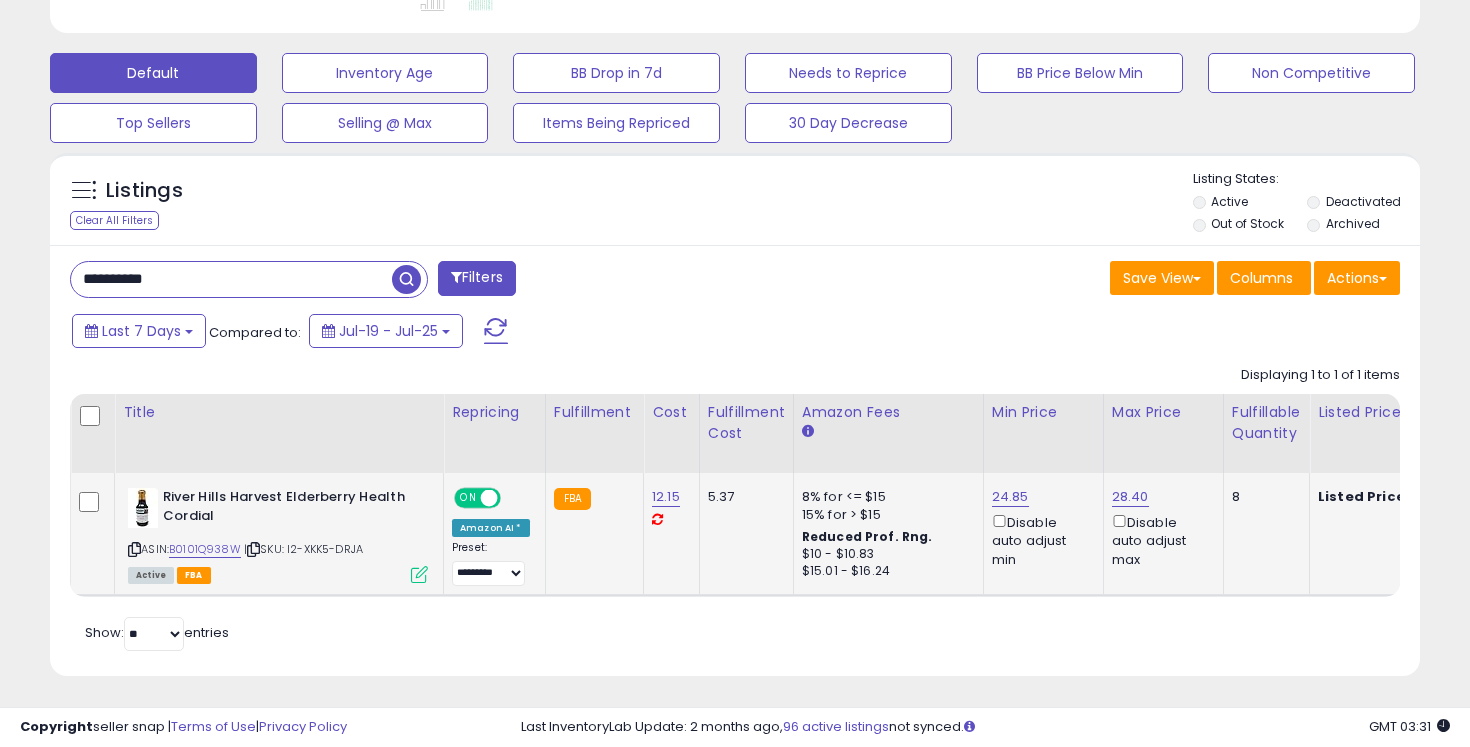 click on "**********" at bounding box center [231, 279] 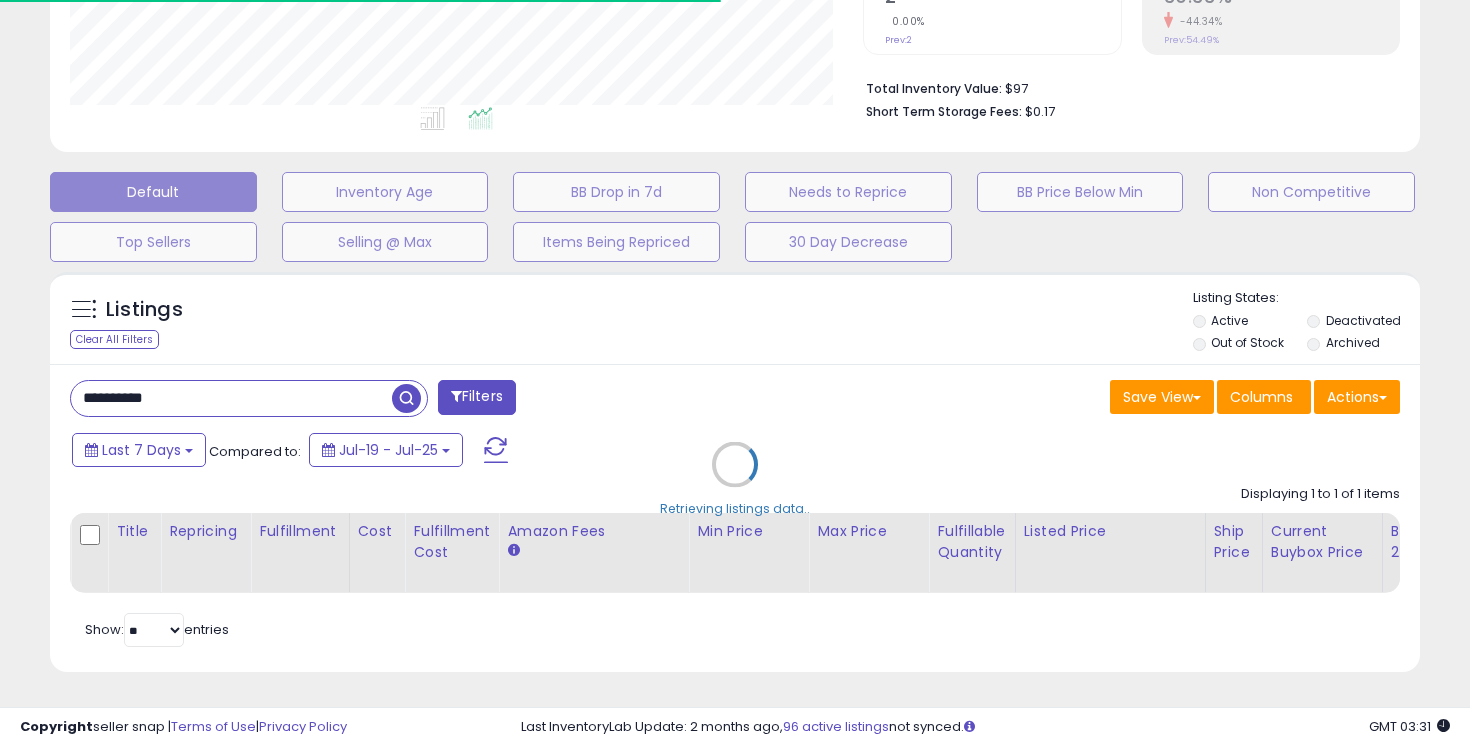 scroll, scrollTop: 577, scrollLeft: 0, axis: vertical 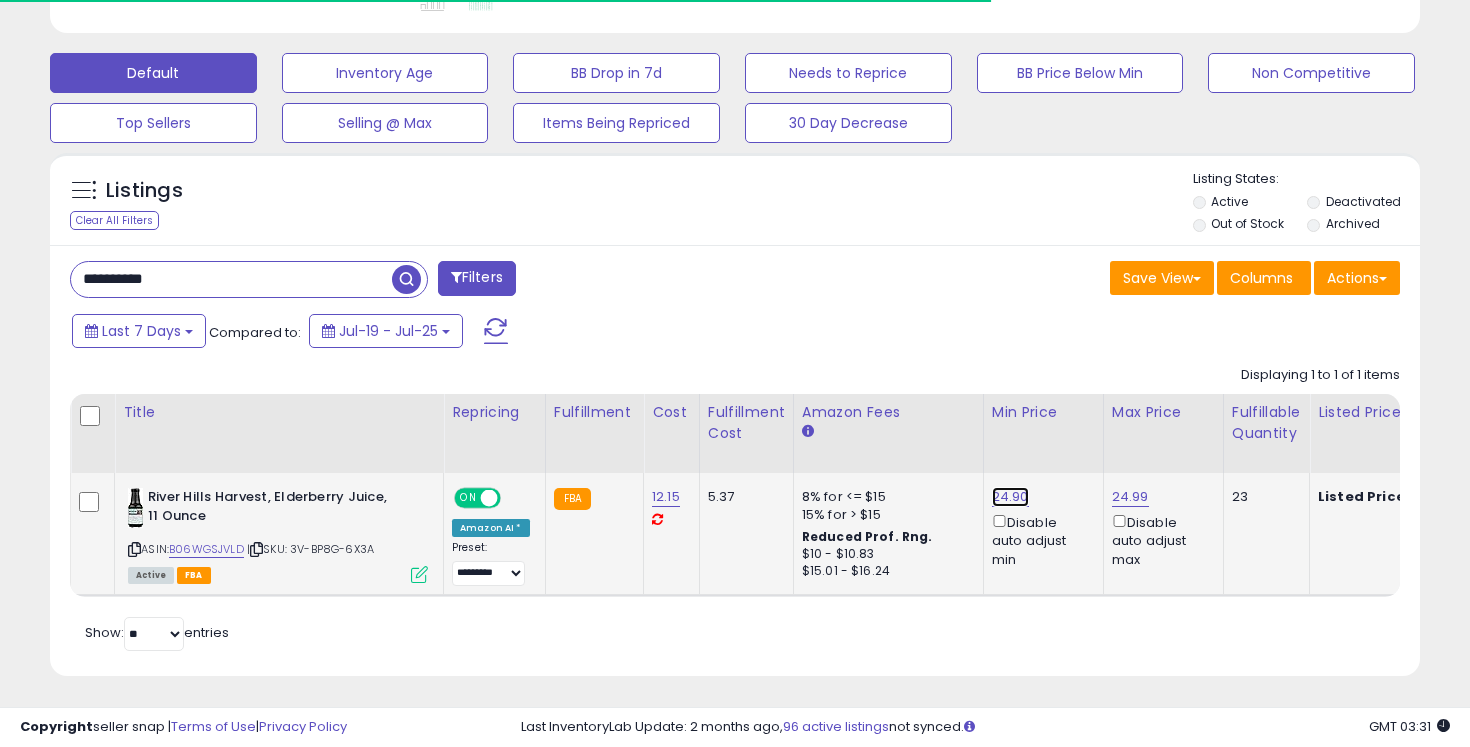 click on "24.90" at bounding box center [1010, 497] 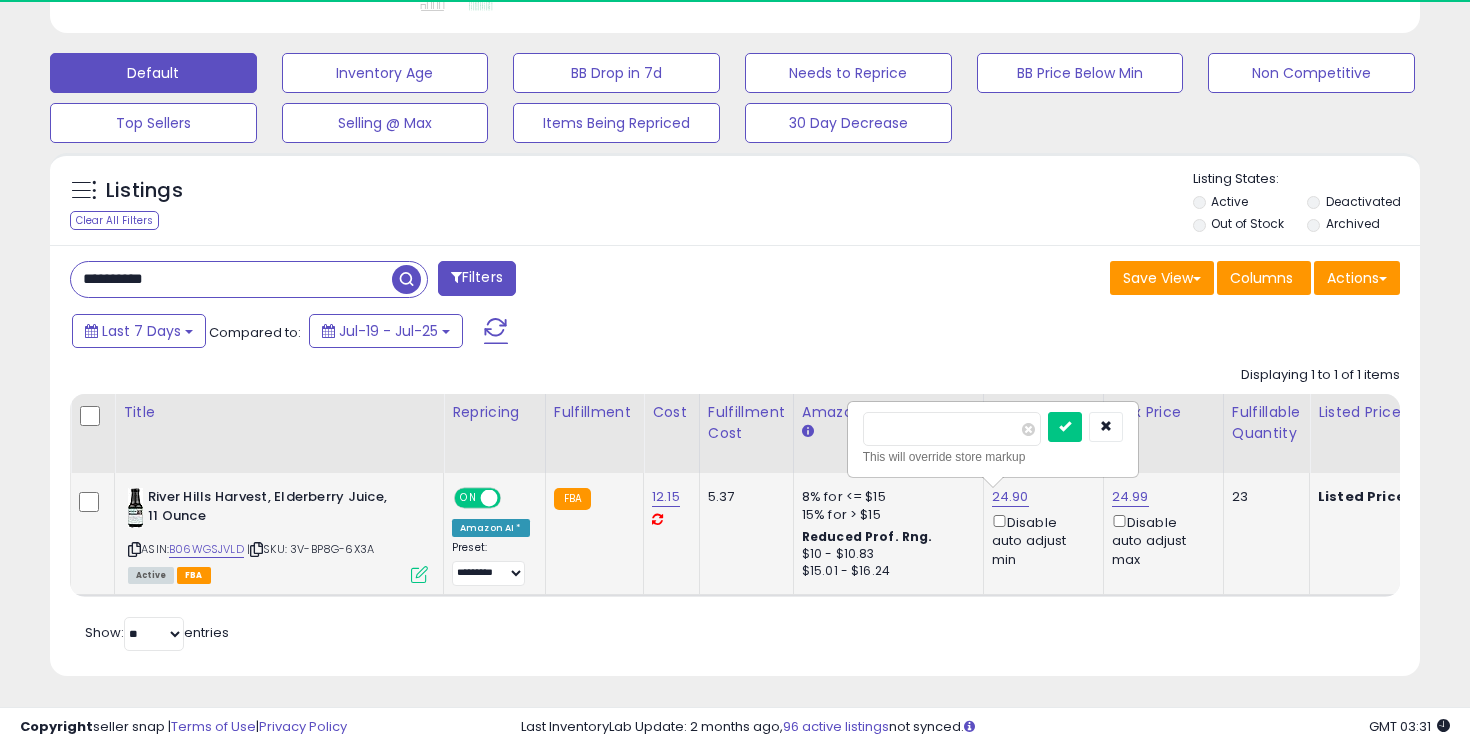 scroll, scrollTop: 999590, scrollLeft: 999206, axis: both 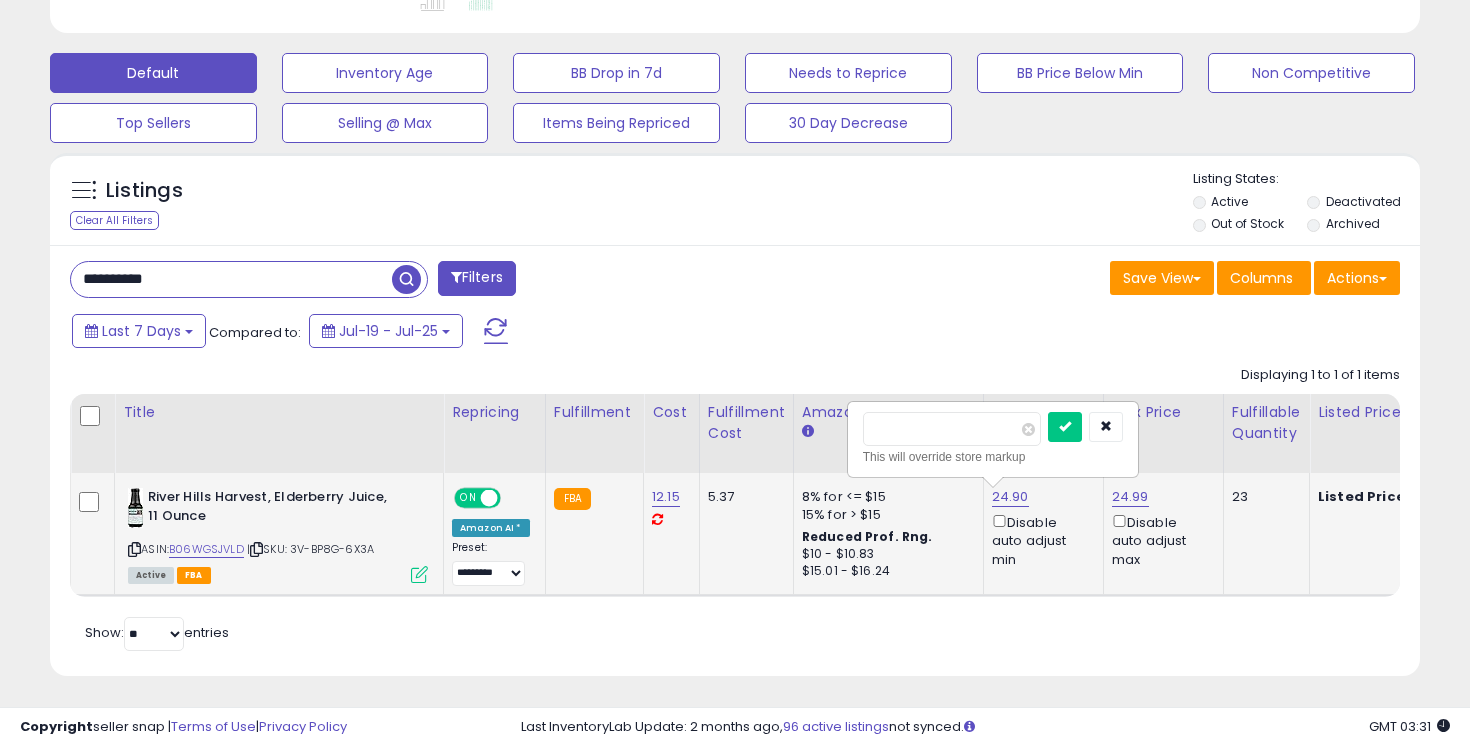 type on "*" 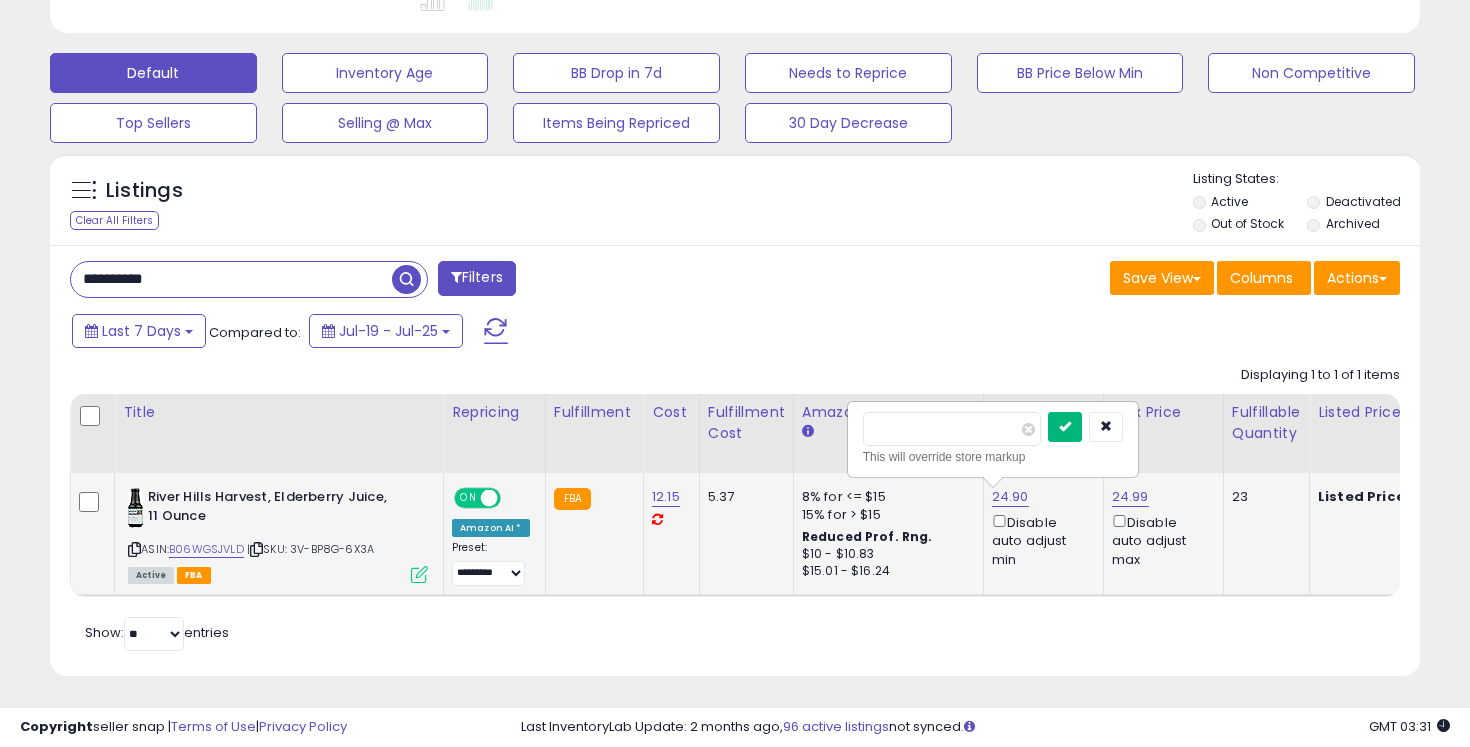 type on "*****" 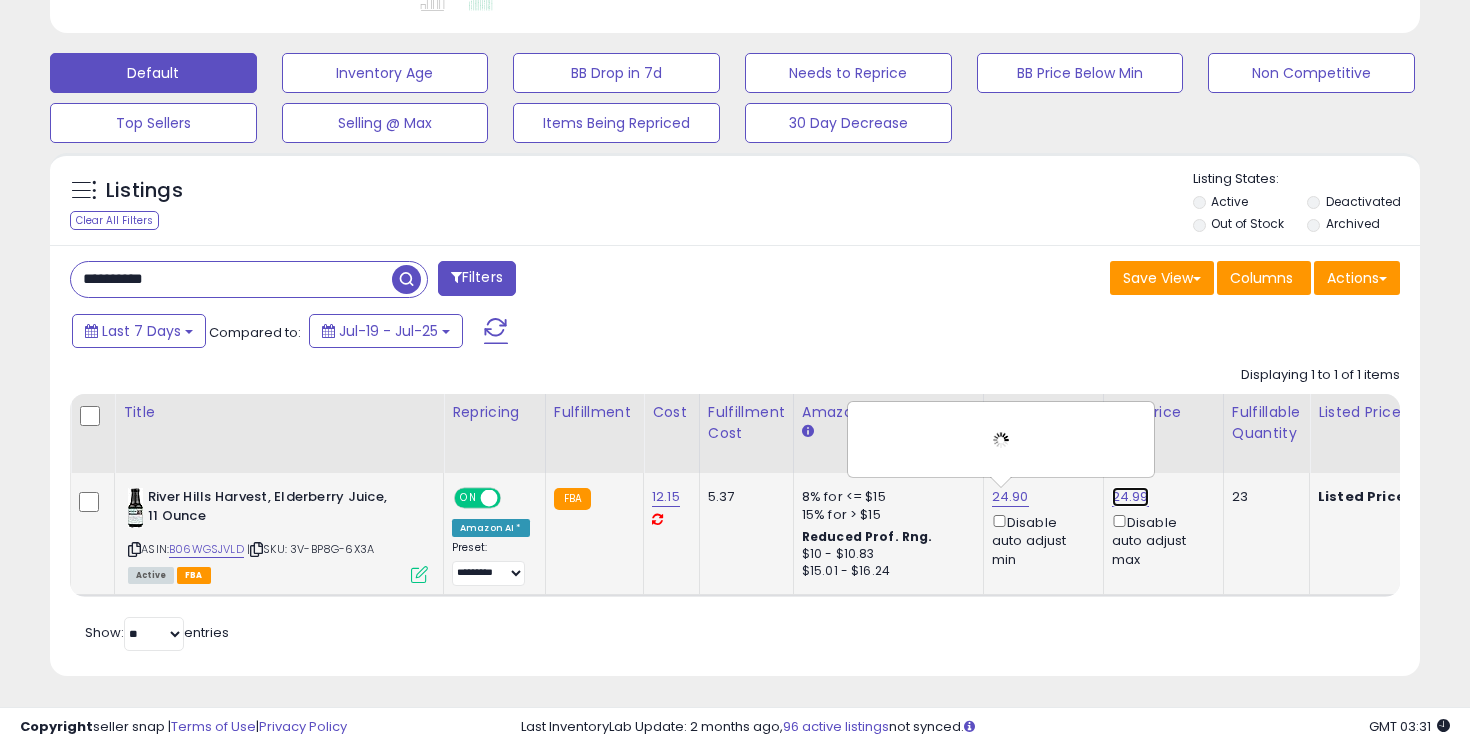 click on "24.99" at bounding box center (1130, 497) 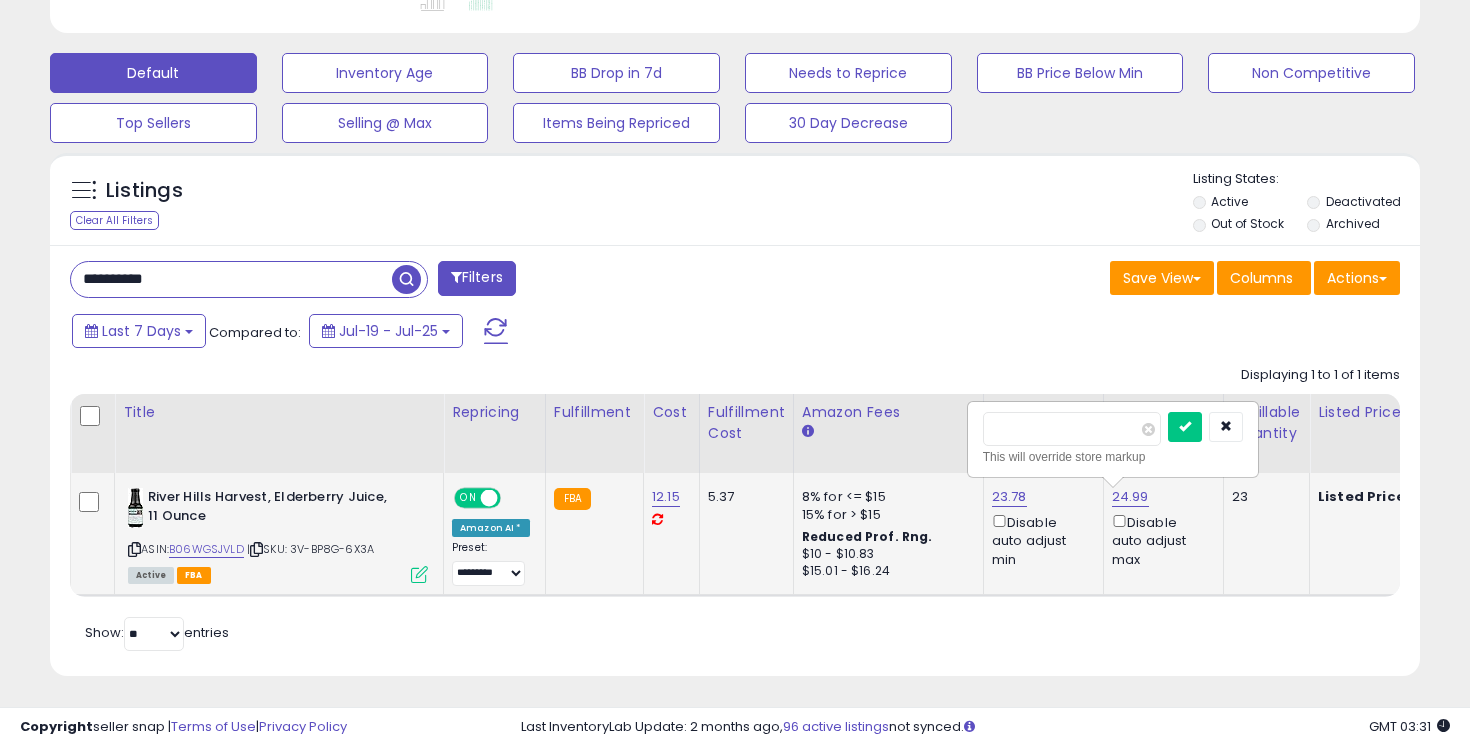 type on "*" 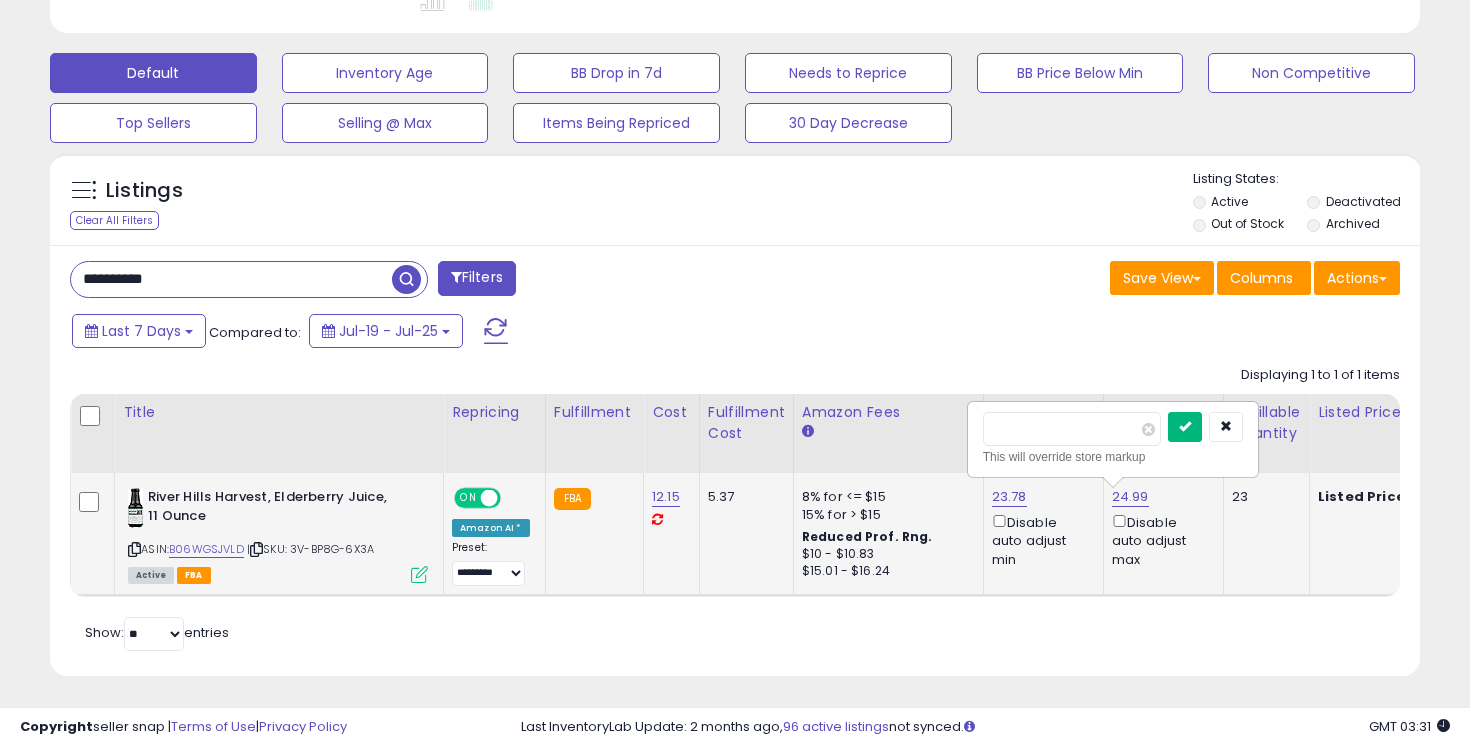 type on "*****" 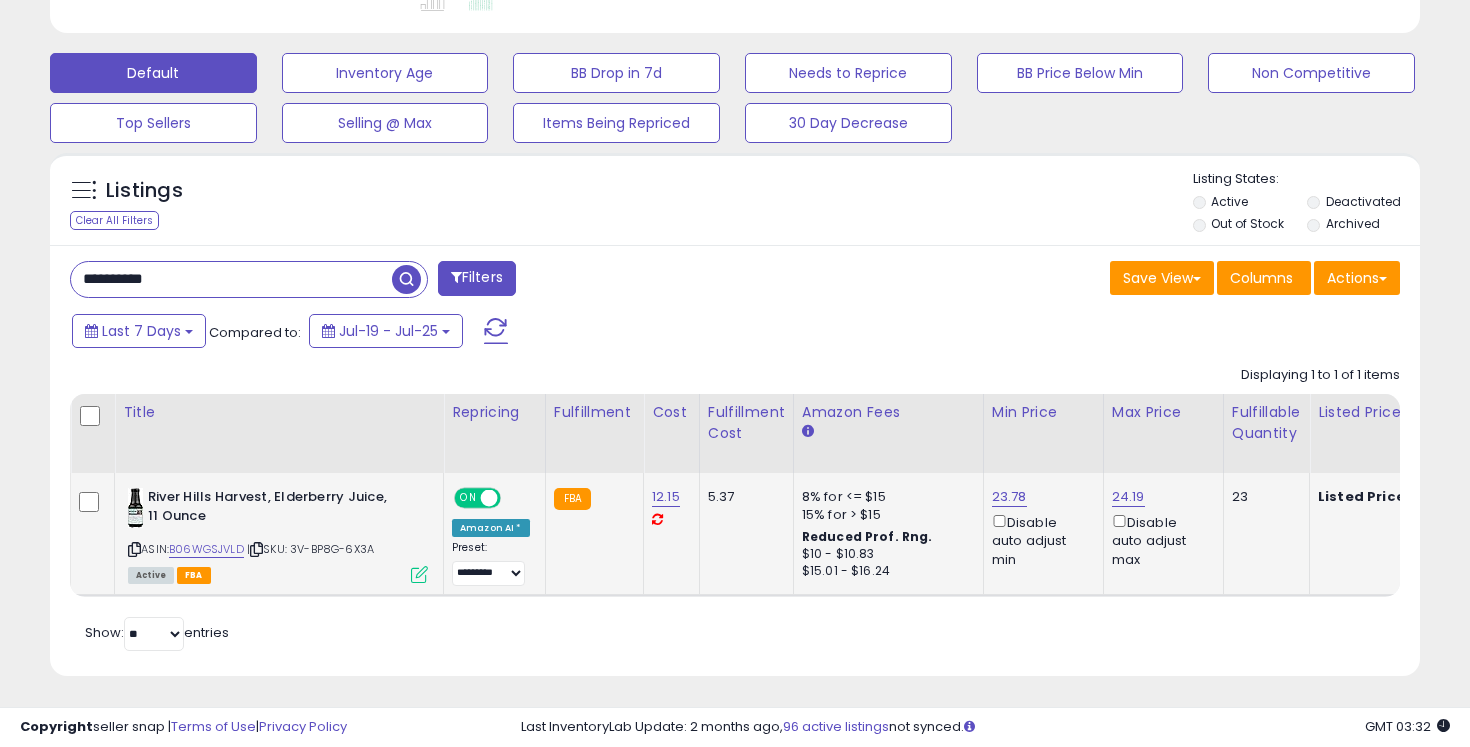 click on "**********" at bounding box center (231, 279) 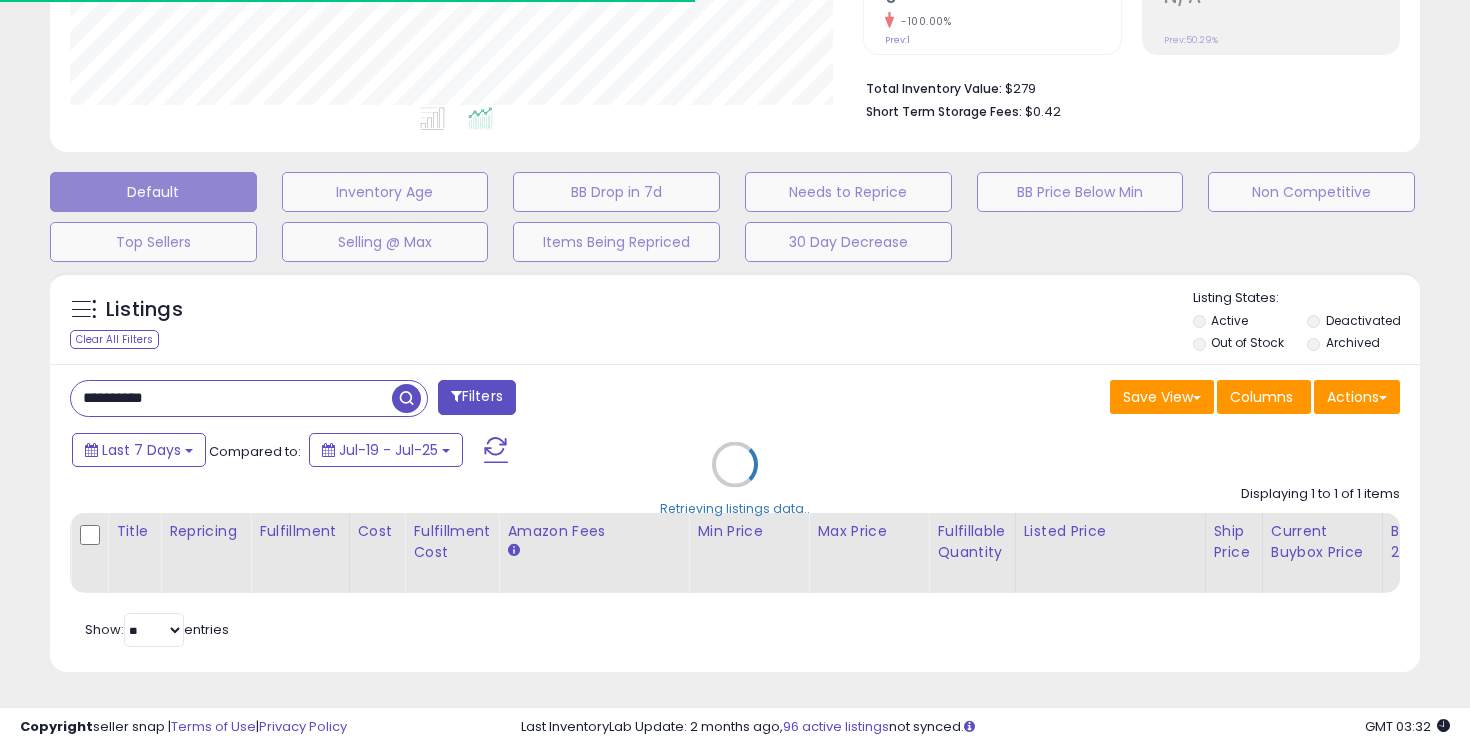 scroll, scrollTop: 577, scrollLeft: 0, axis: vertical 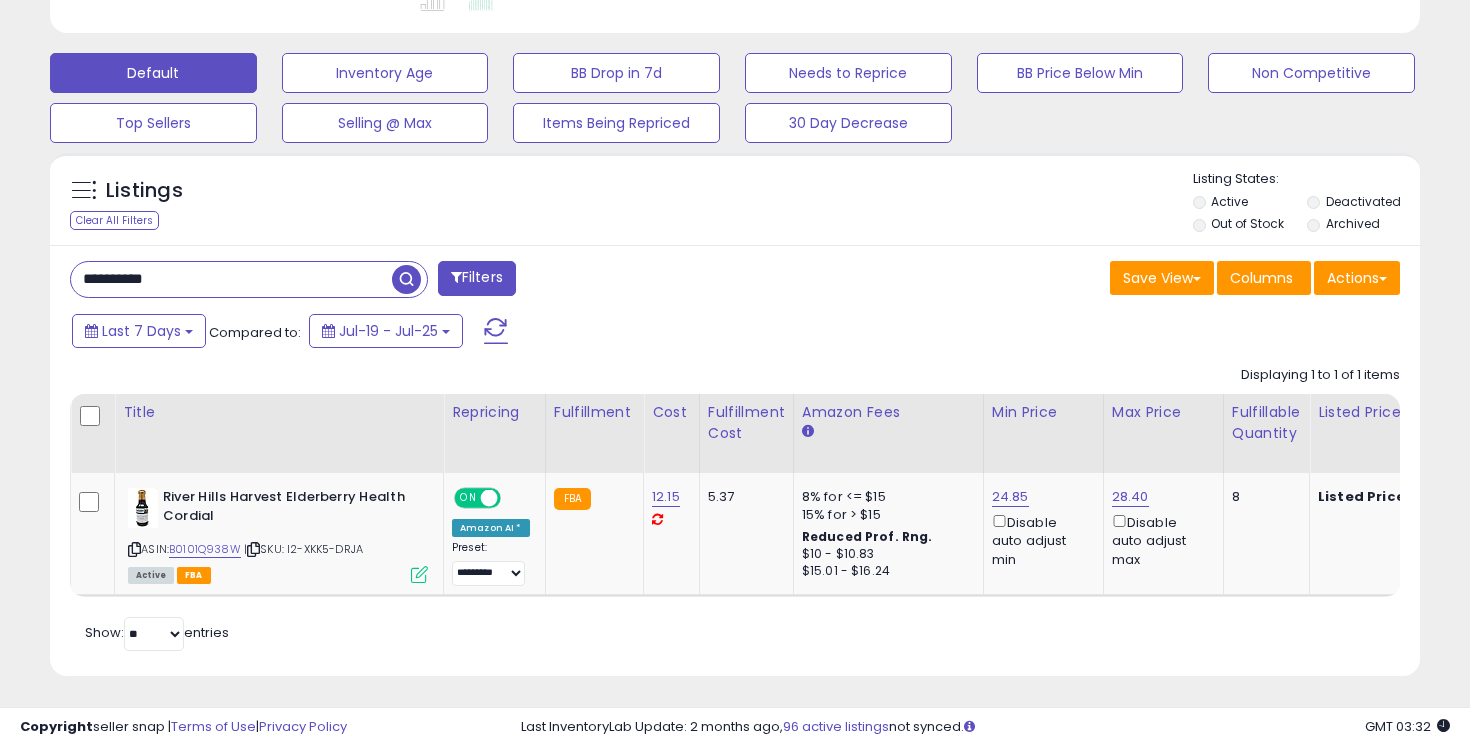 click on "**********" at bounding box center (231, 279) 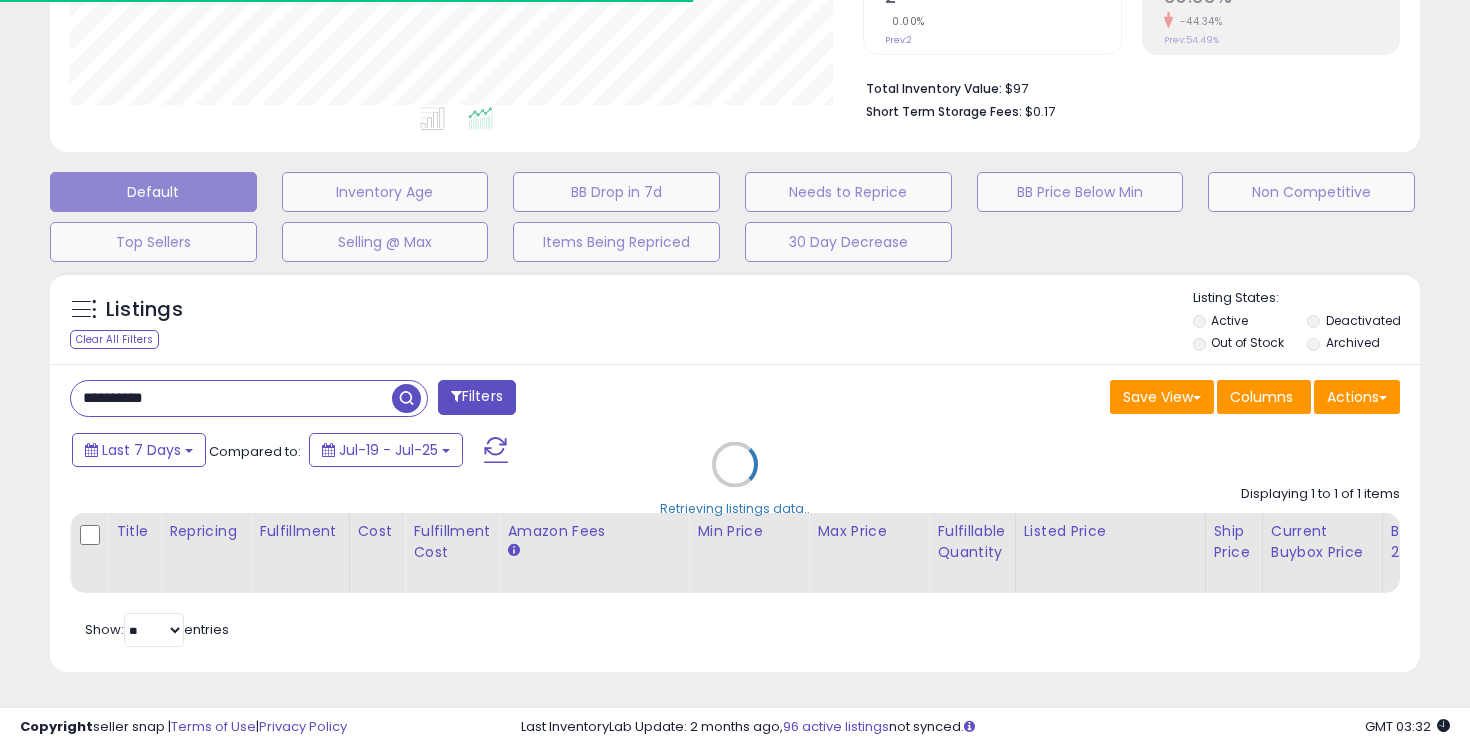 scroll, scrollTop: 577, scrollLeft: 0, axis: vertical 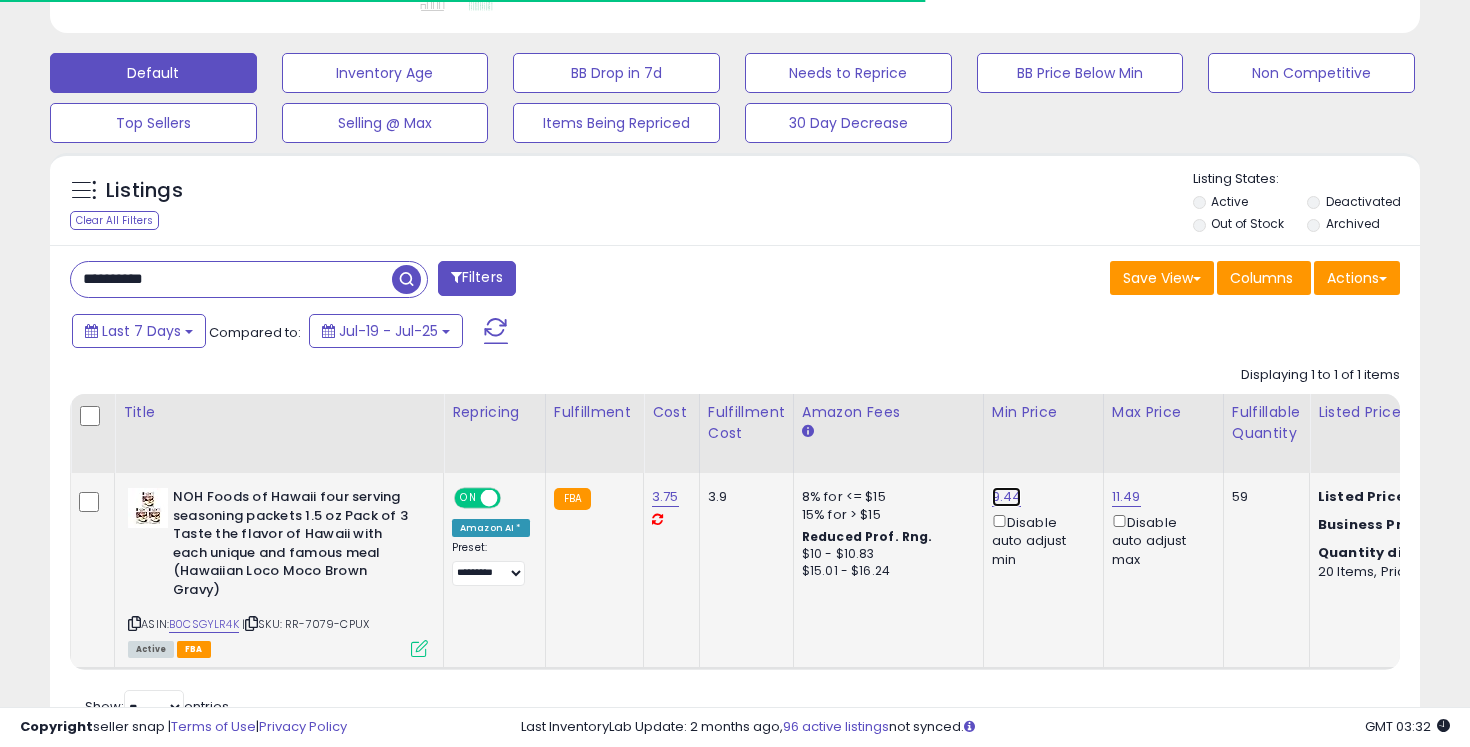 click on "9.44" at bounding box center (1007, 497) 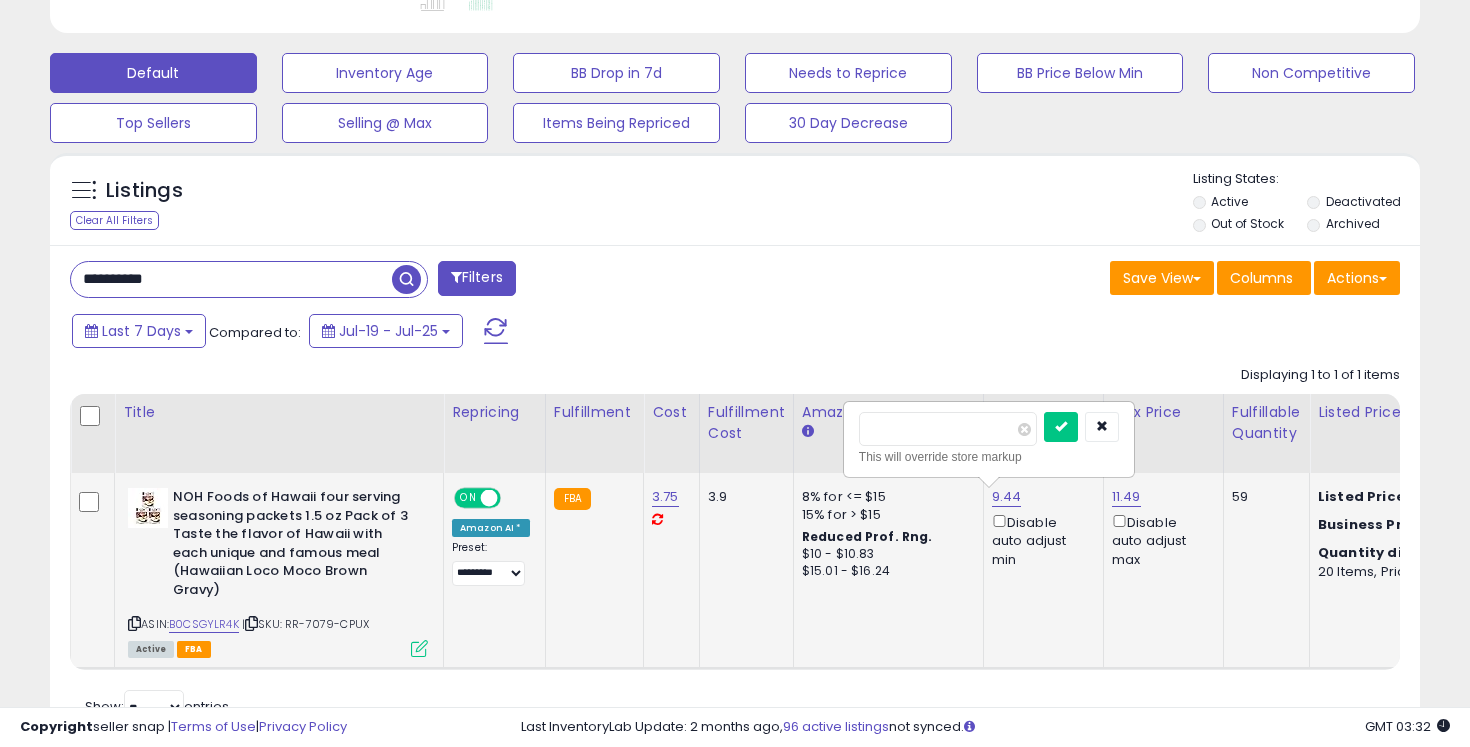 scroll, scrollTop: 999590, scrollLeft: 999206, axis: both 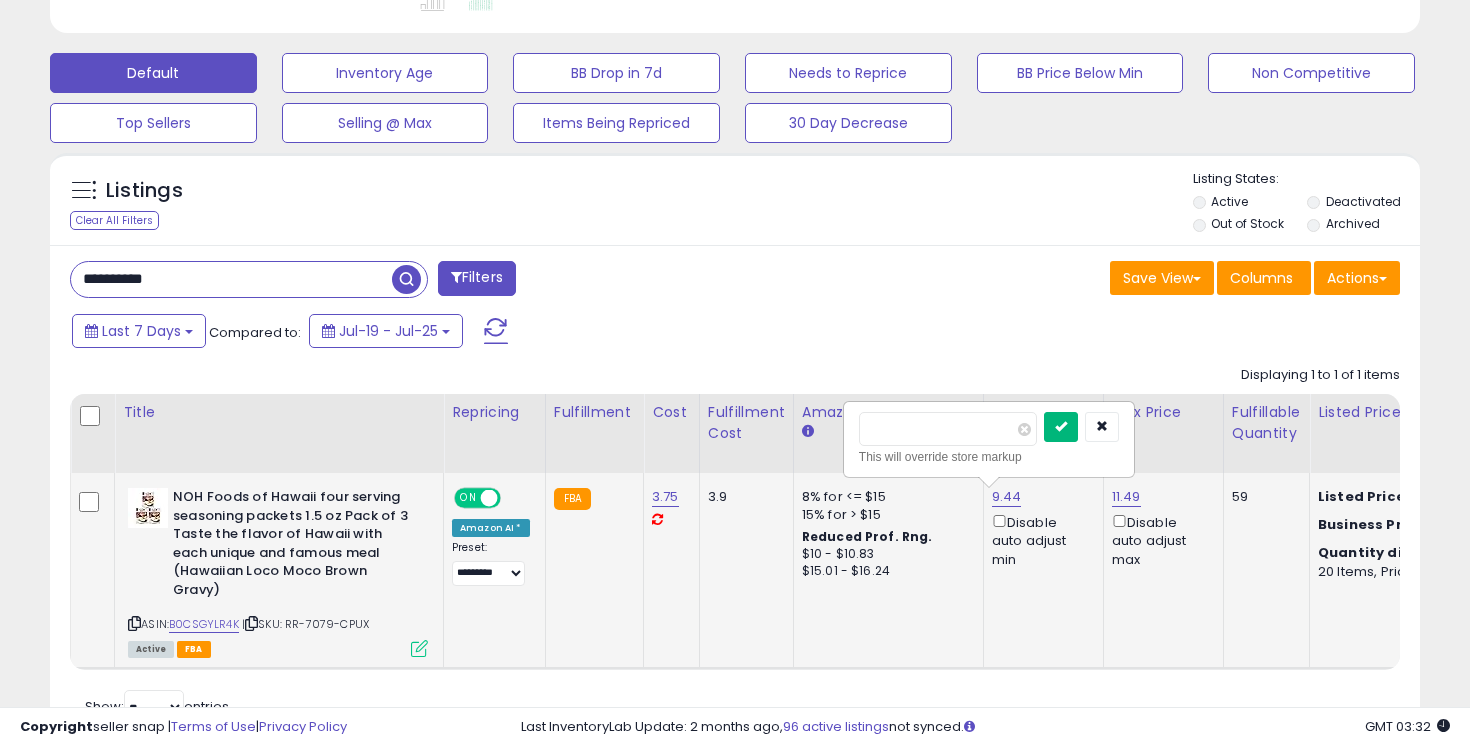 click at bounding box center (1061, 426) 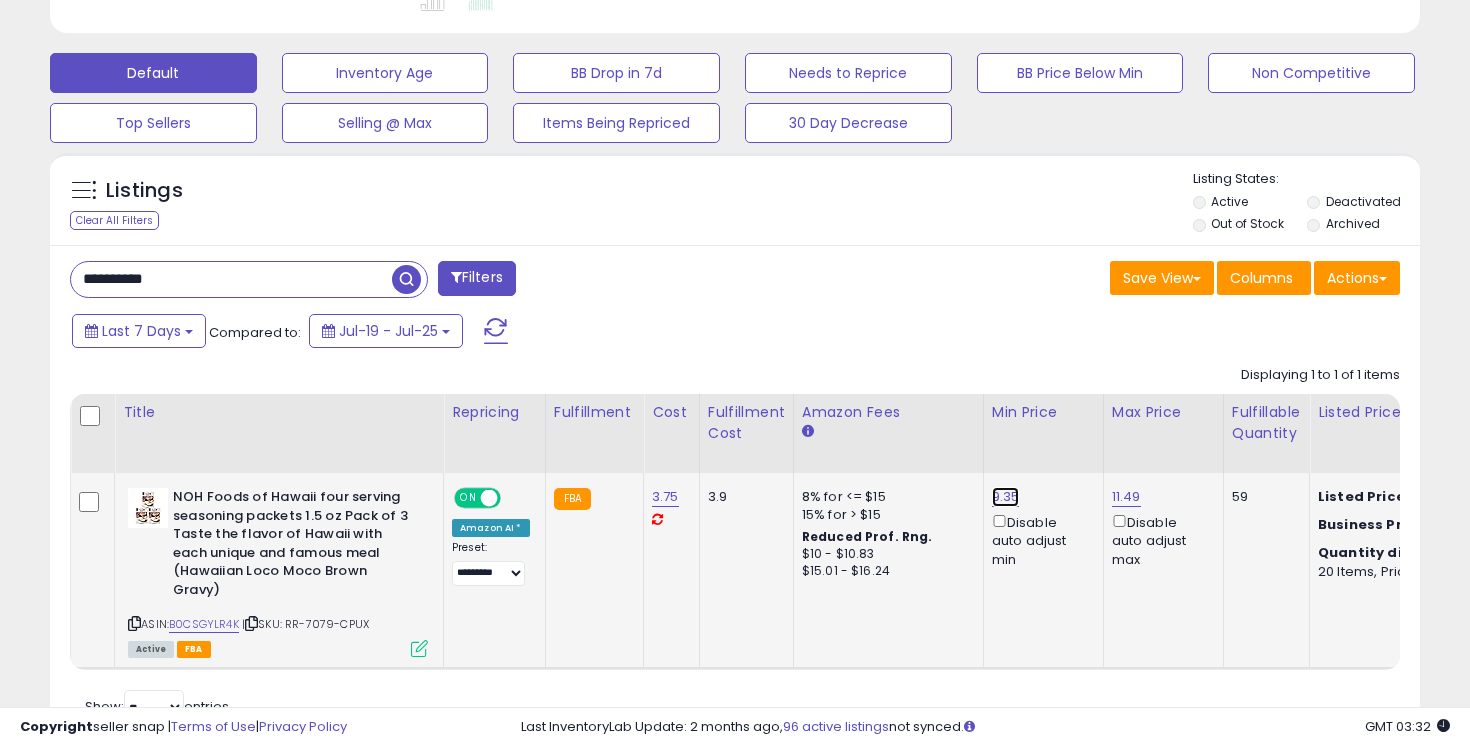 click on "9.35" at bounding box center [1006, 497] 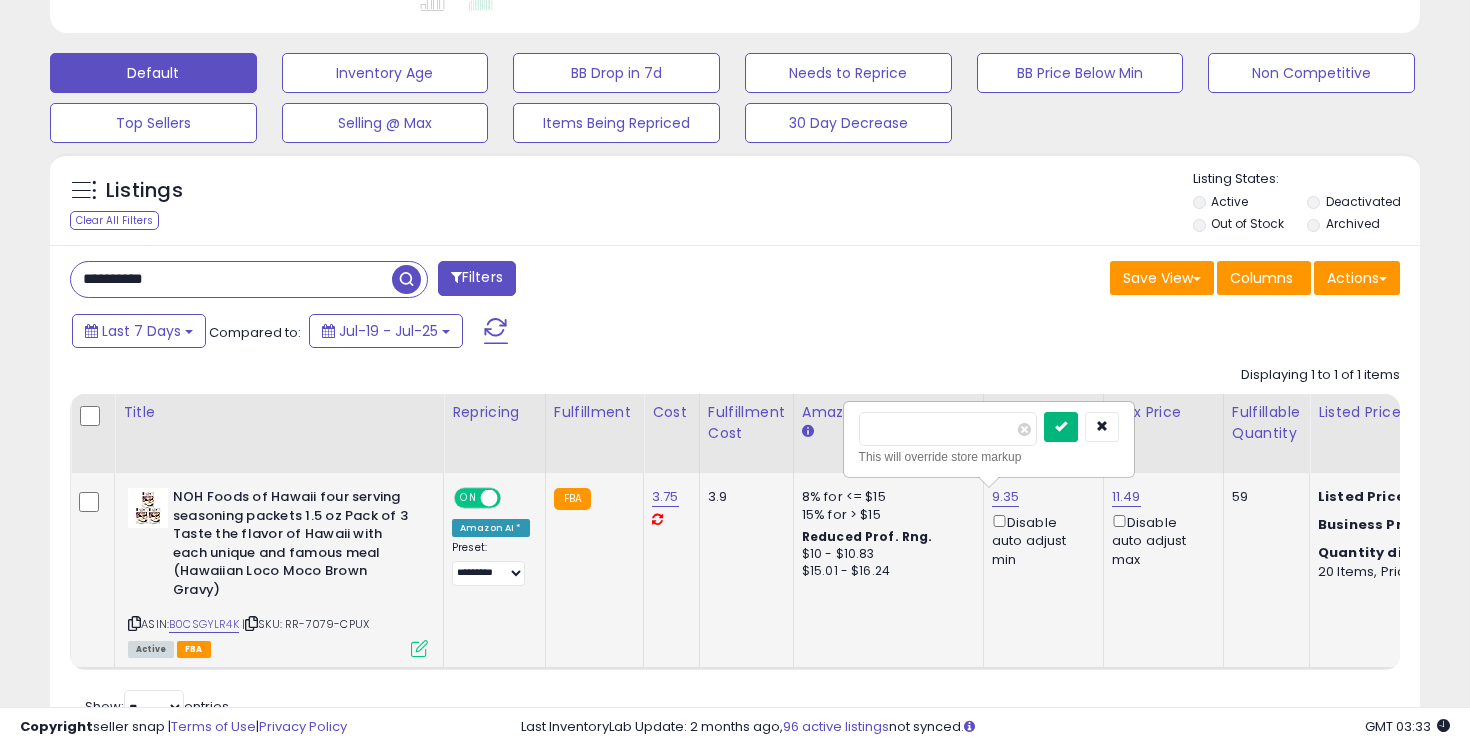 type on "****" 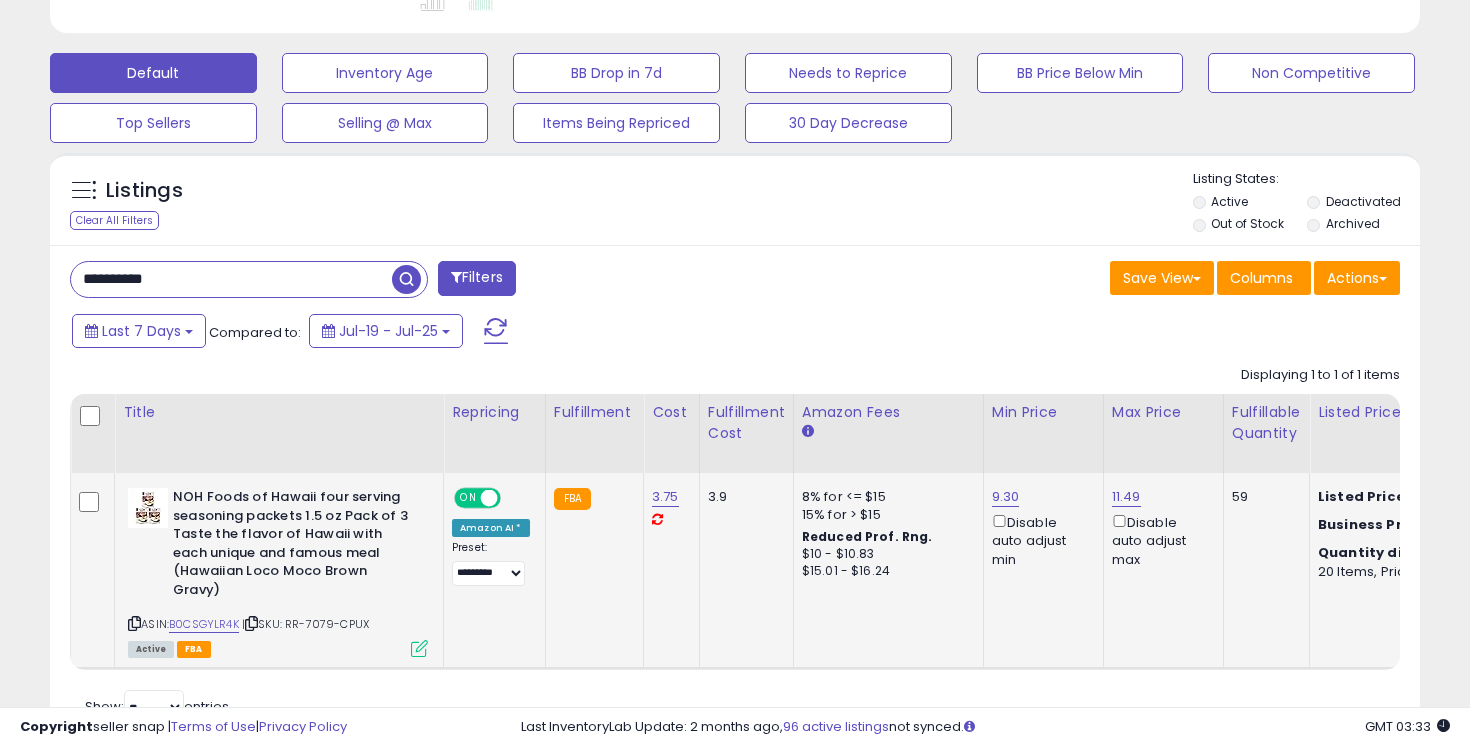 click on "**********" at bounding box center (735, 497) 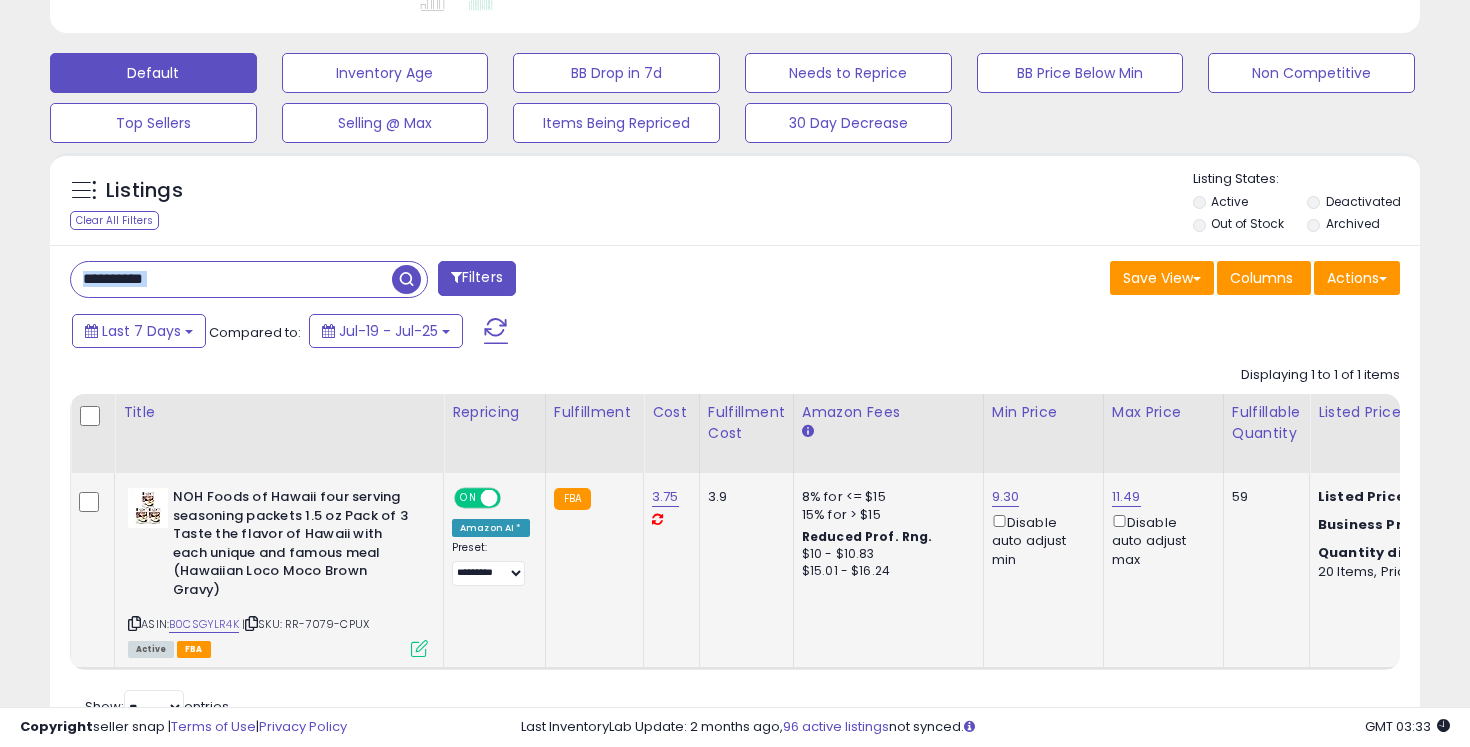 click on "**********" at bounding box center [735, 497] 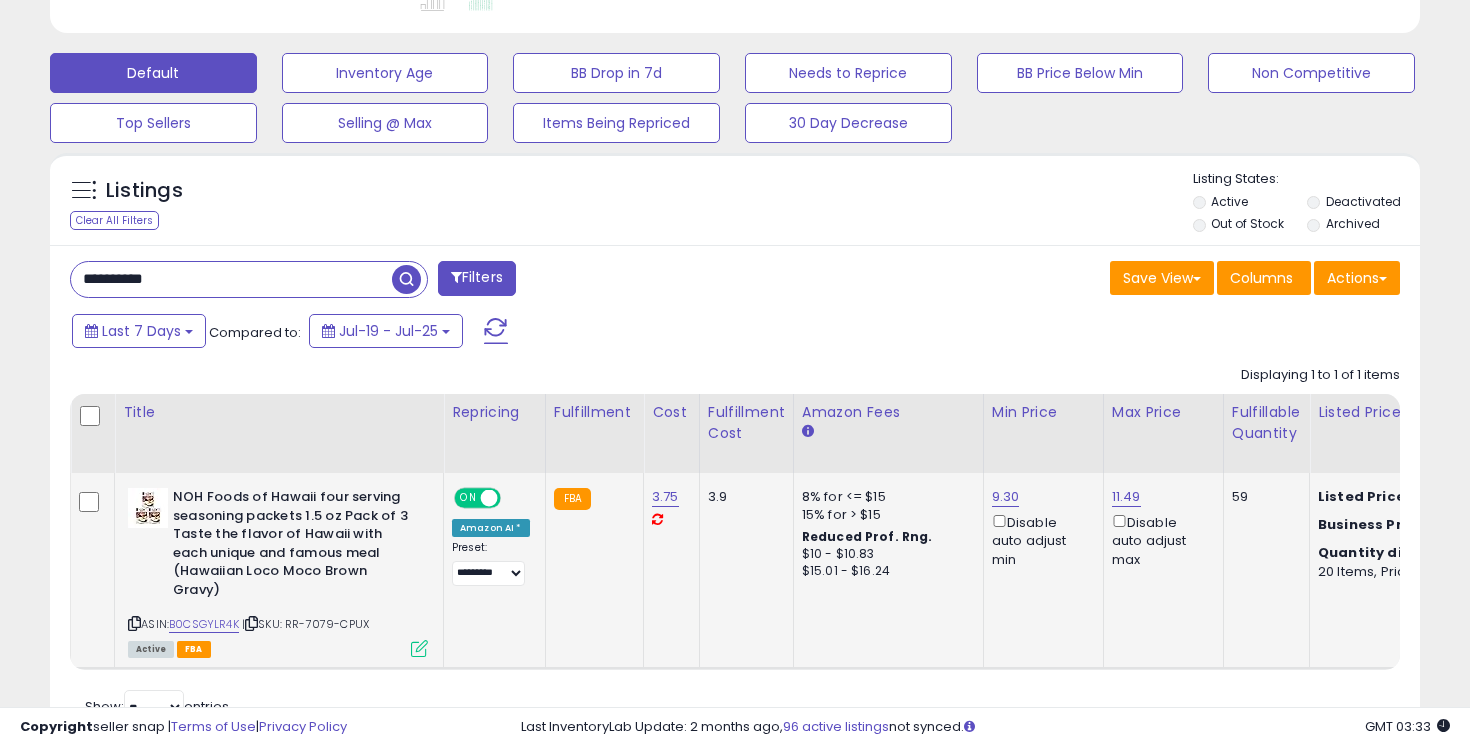 click on "**********" at bounding box center (231, 279) 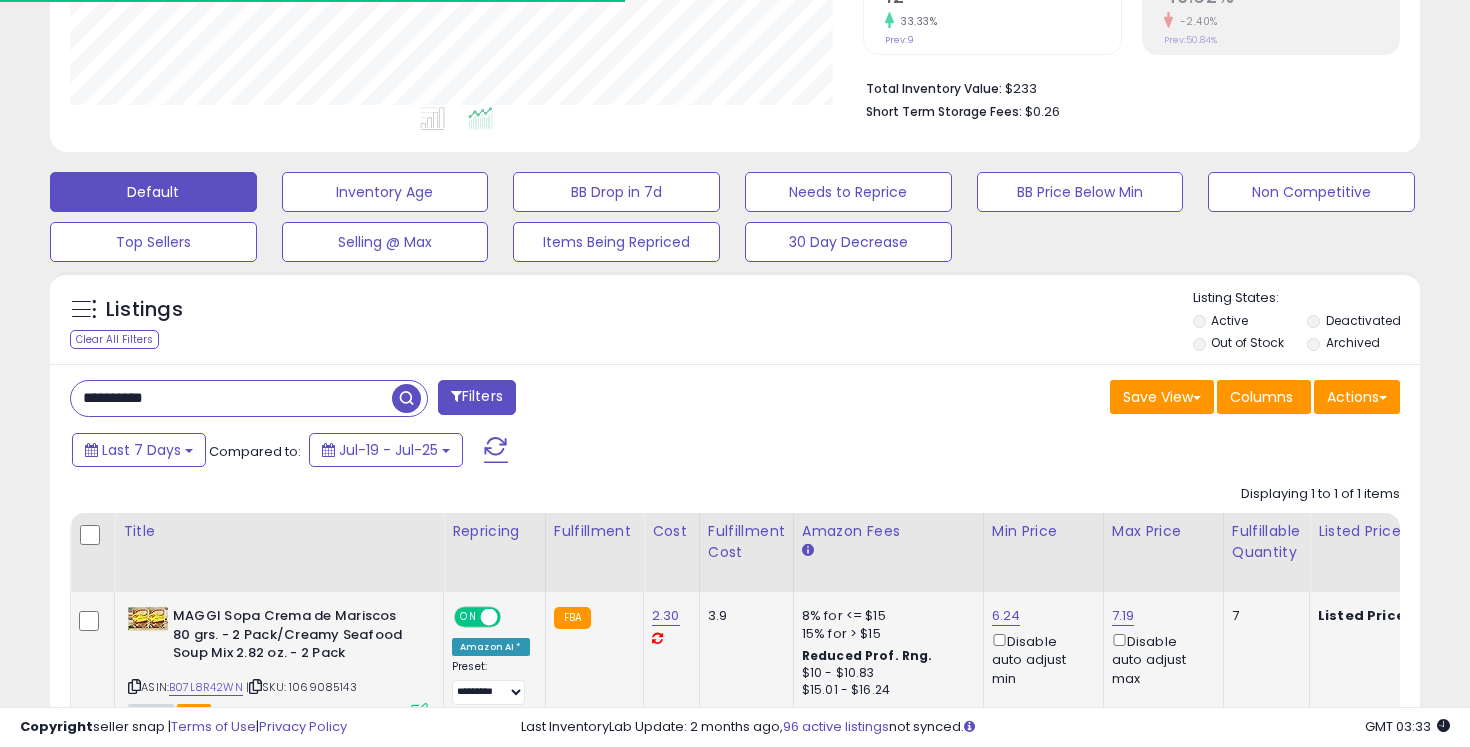 scroll, scrollTop: 577, scrollLeft: 0, axis: vertical 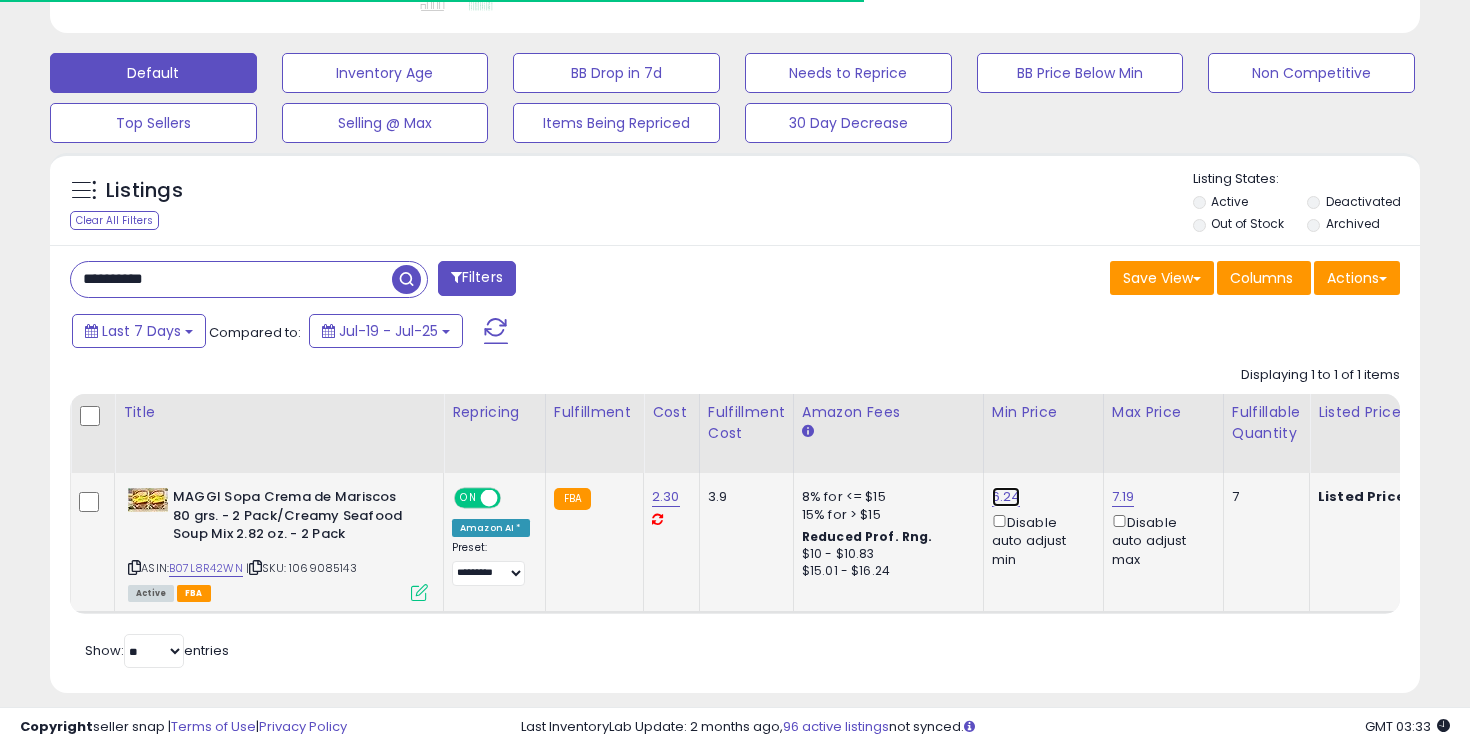 click on "6.24" at bounding box center [1006, 497] 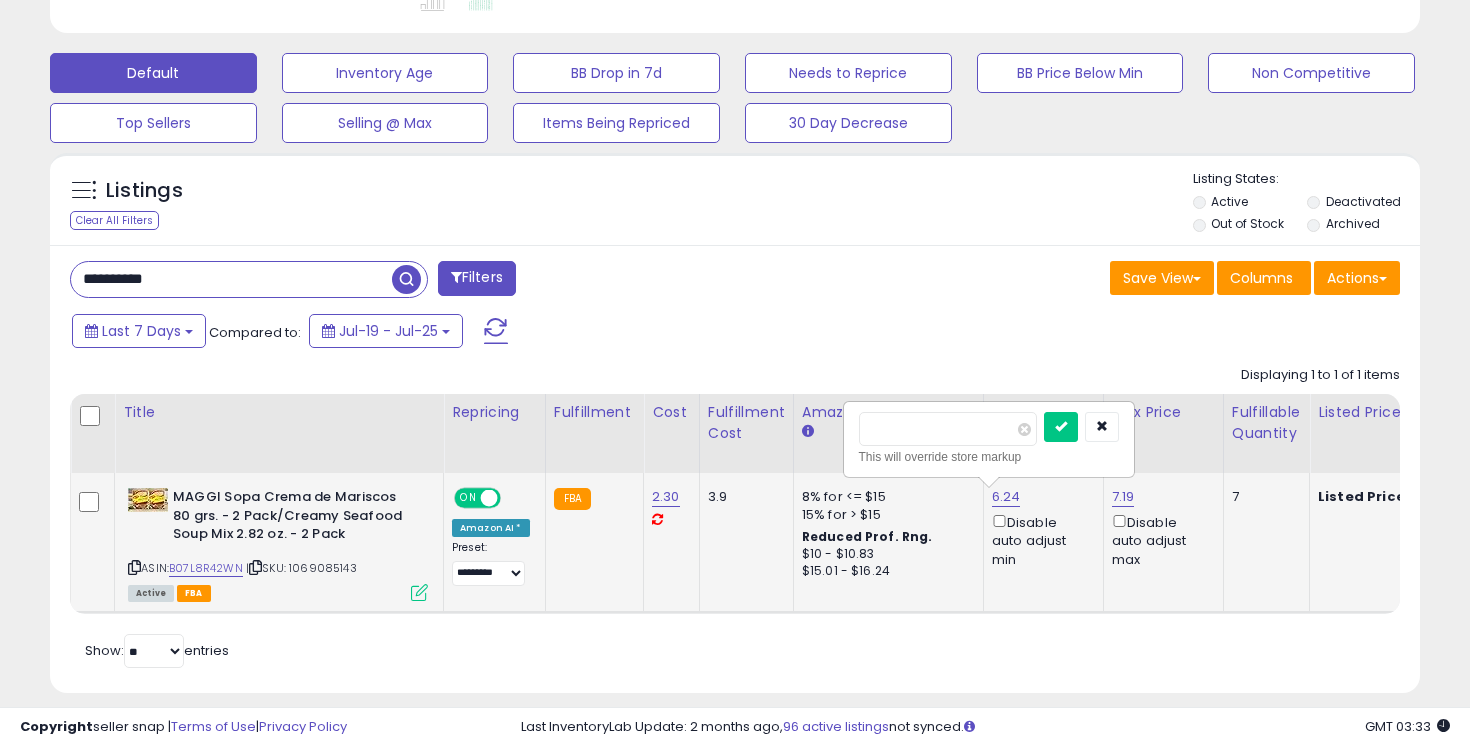 scroll, scrollTop: 999590, scrollLeft: 999206, axis: both 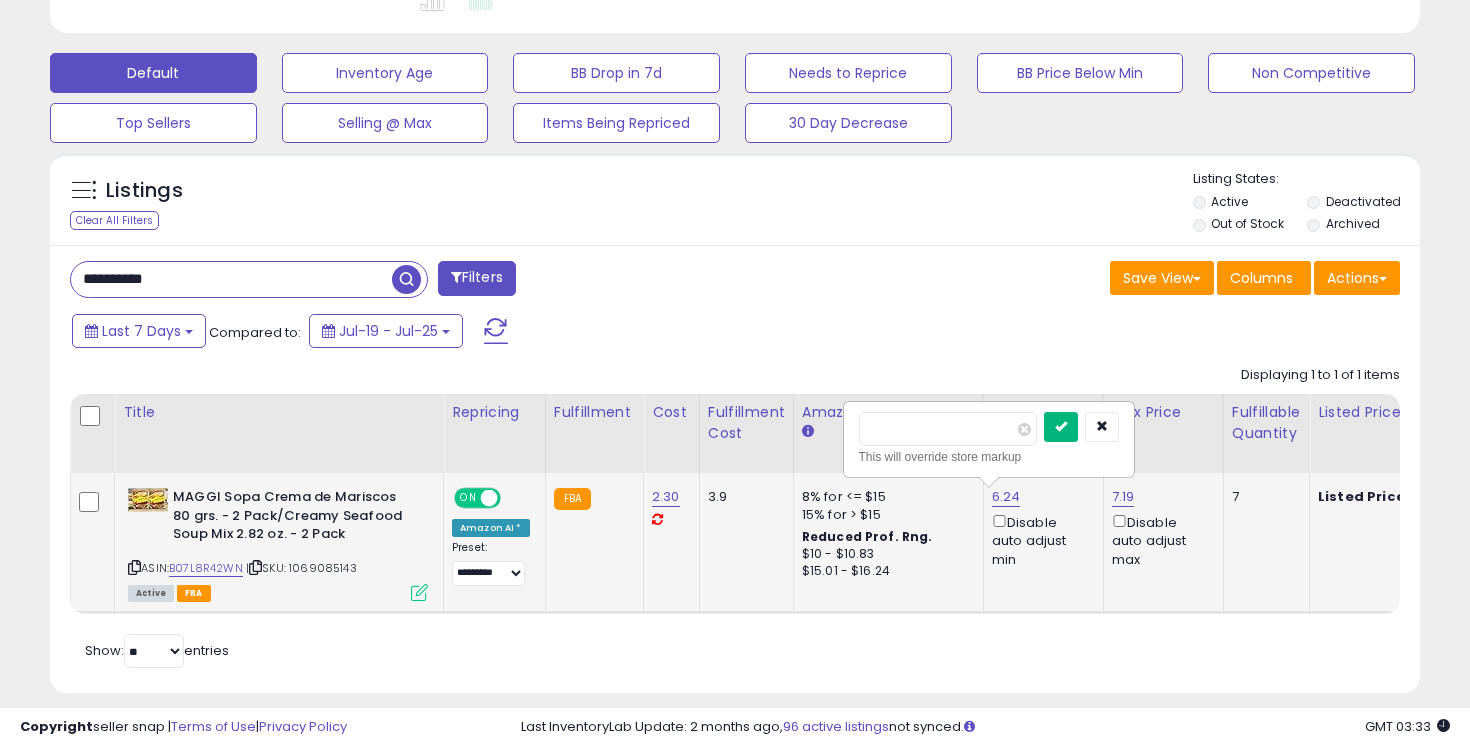 click at bounding box center [1061, 427] 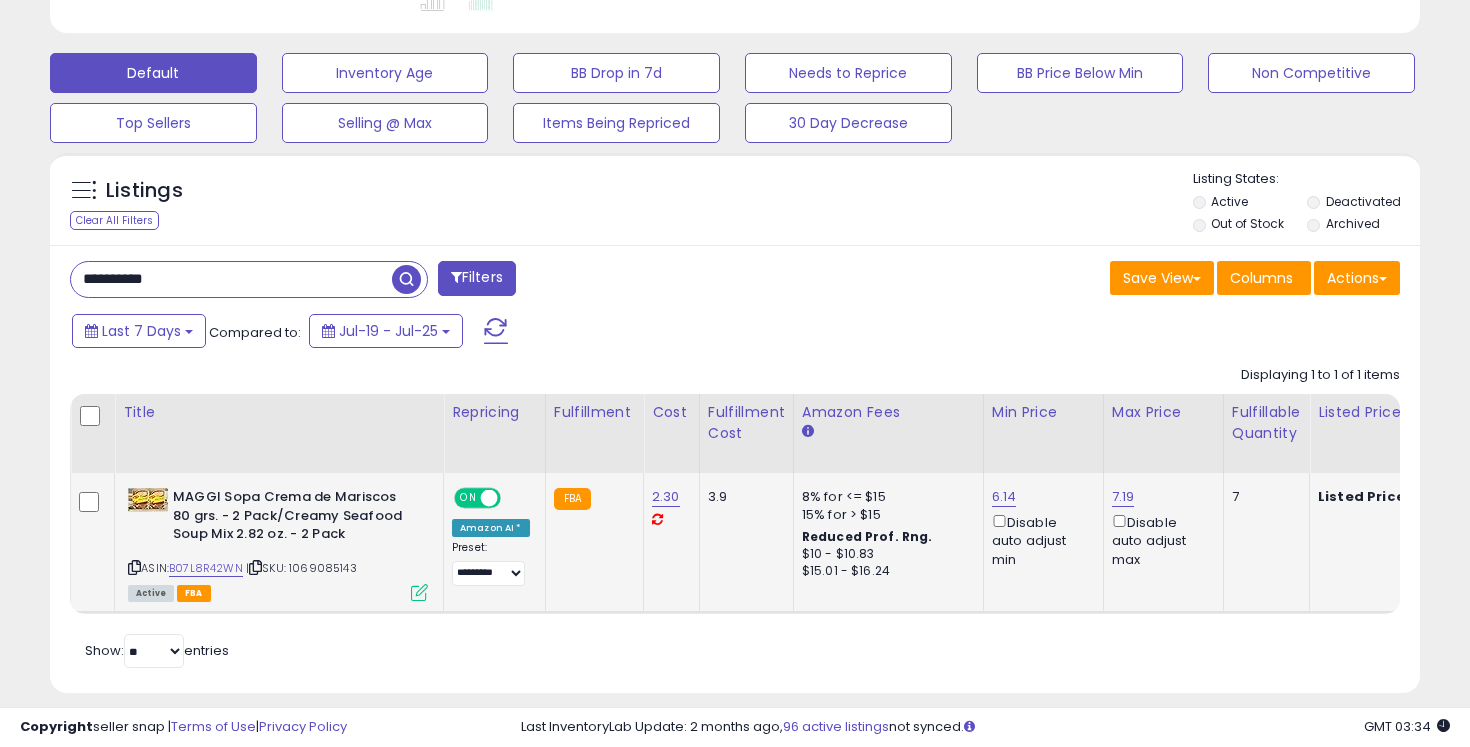 click on "**********" at bounding box center [231, 279] 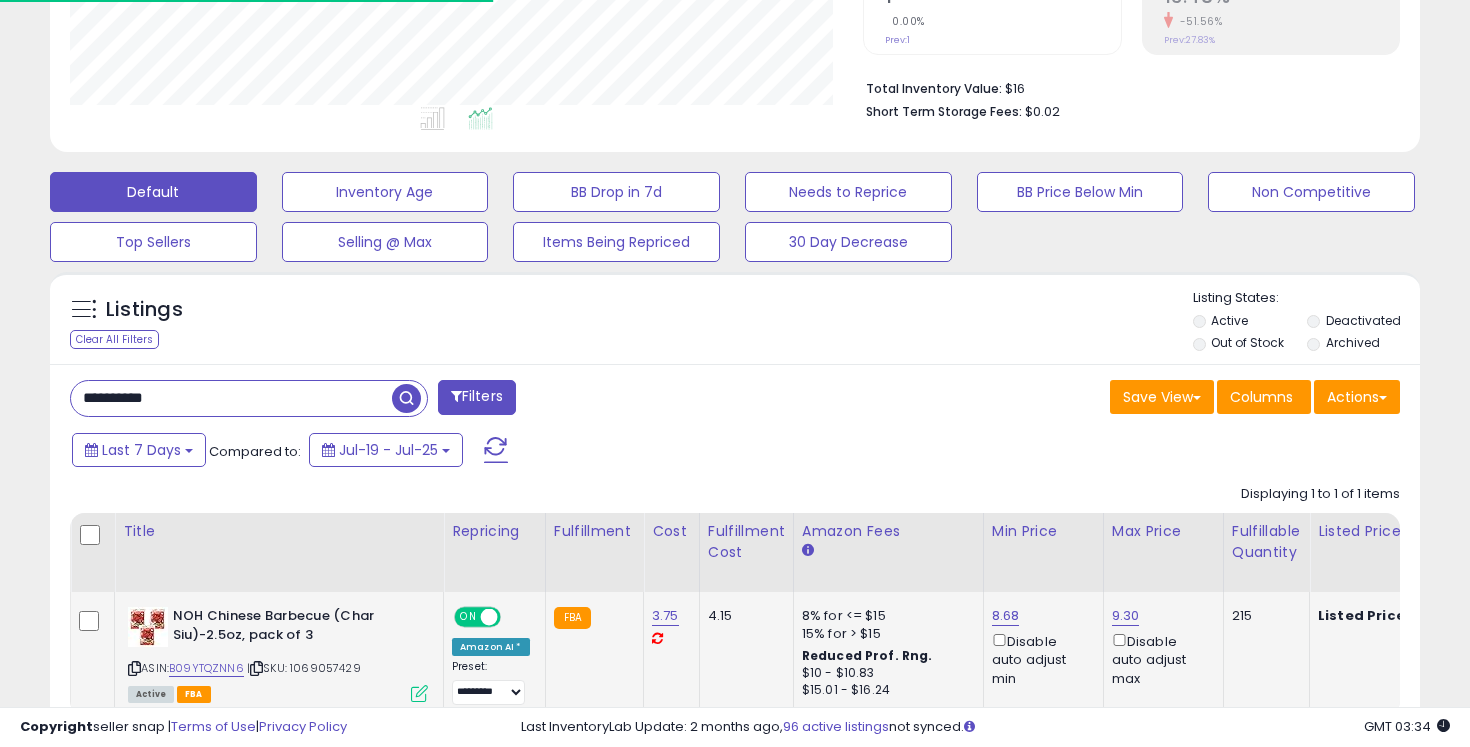 scroll, scrollTop: 577, scrollLeft: 0, axis: vertical 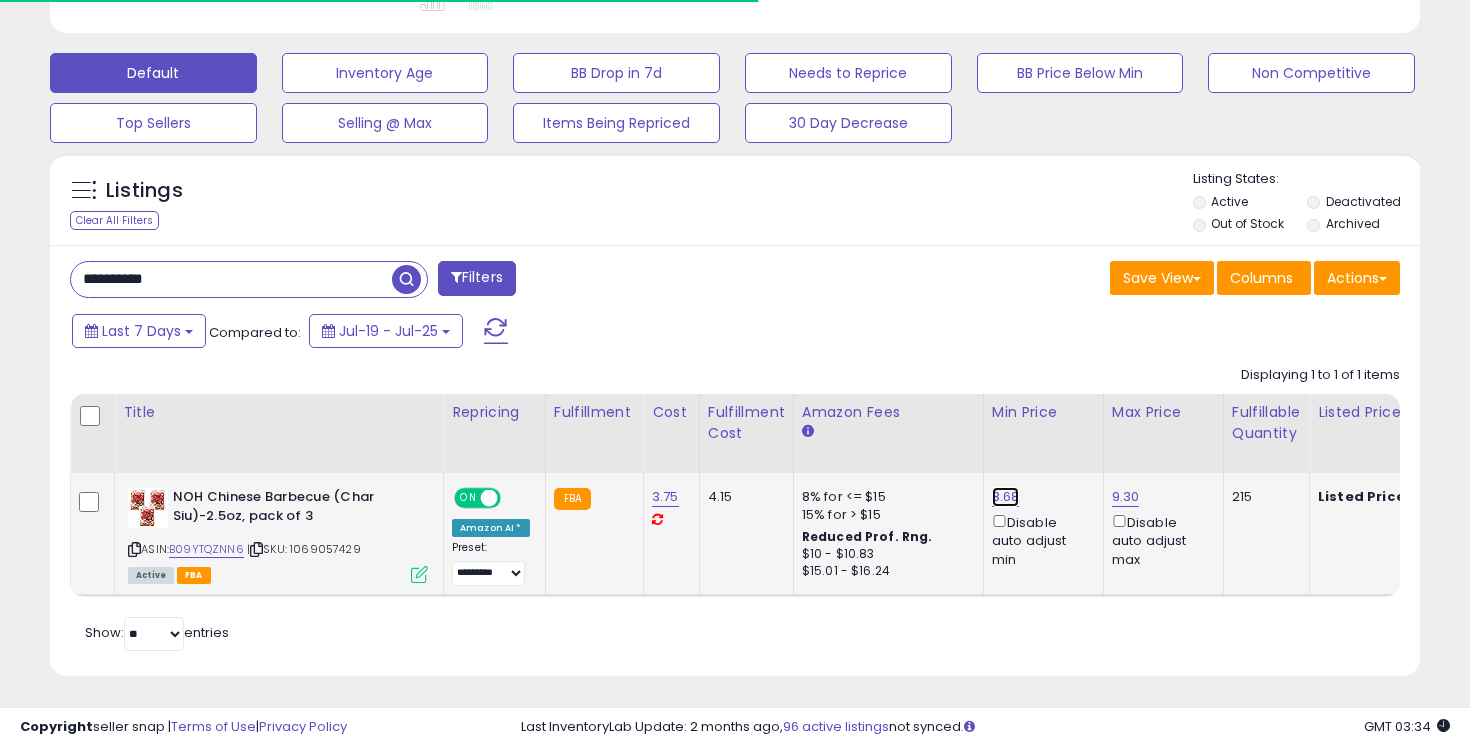 click on "8.68" at bounding box center (1006, 497) 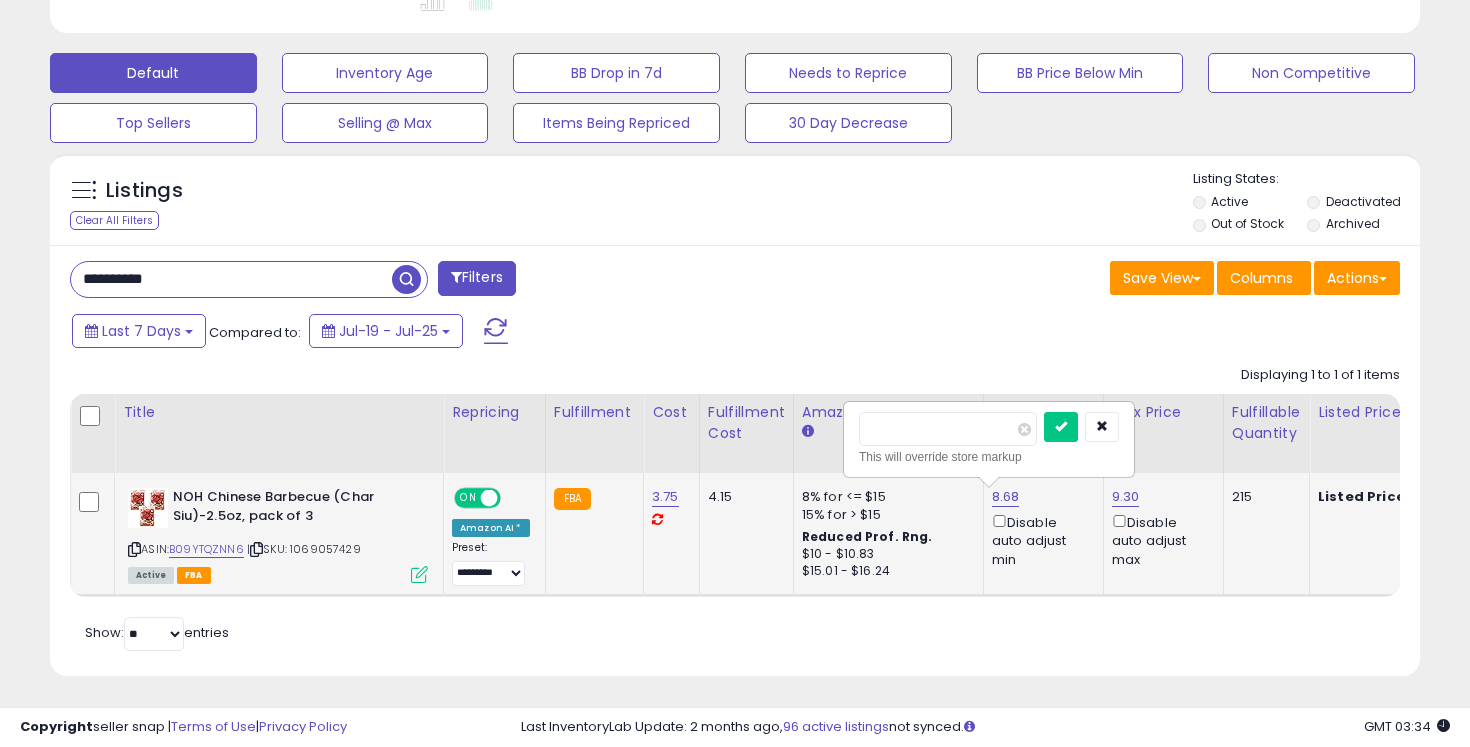 scroll, scrollTop: 999590, scrollLeft: 999206, axis: both 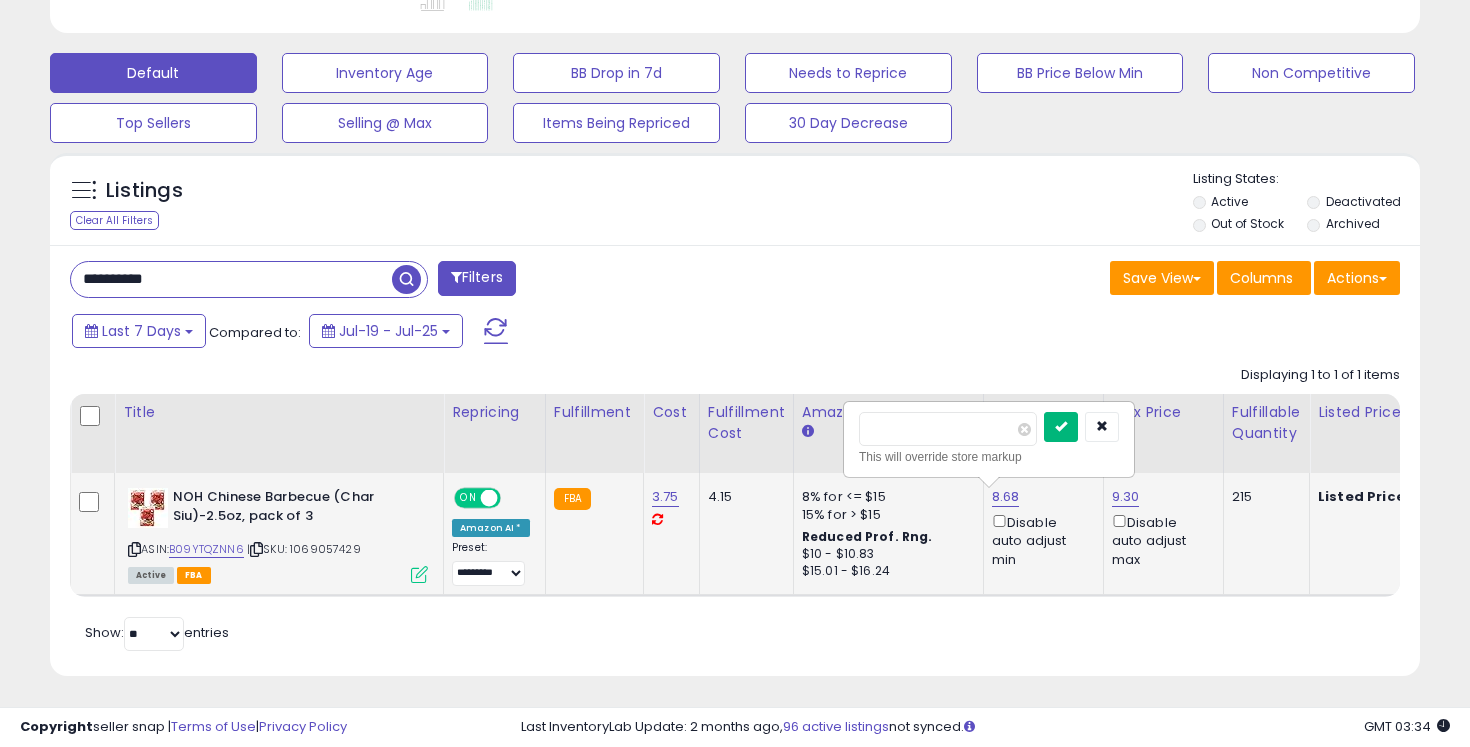 type on "****" 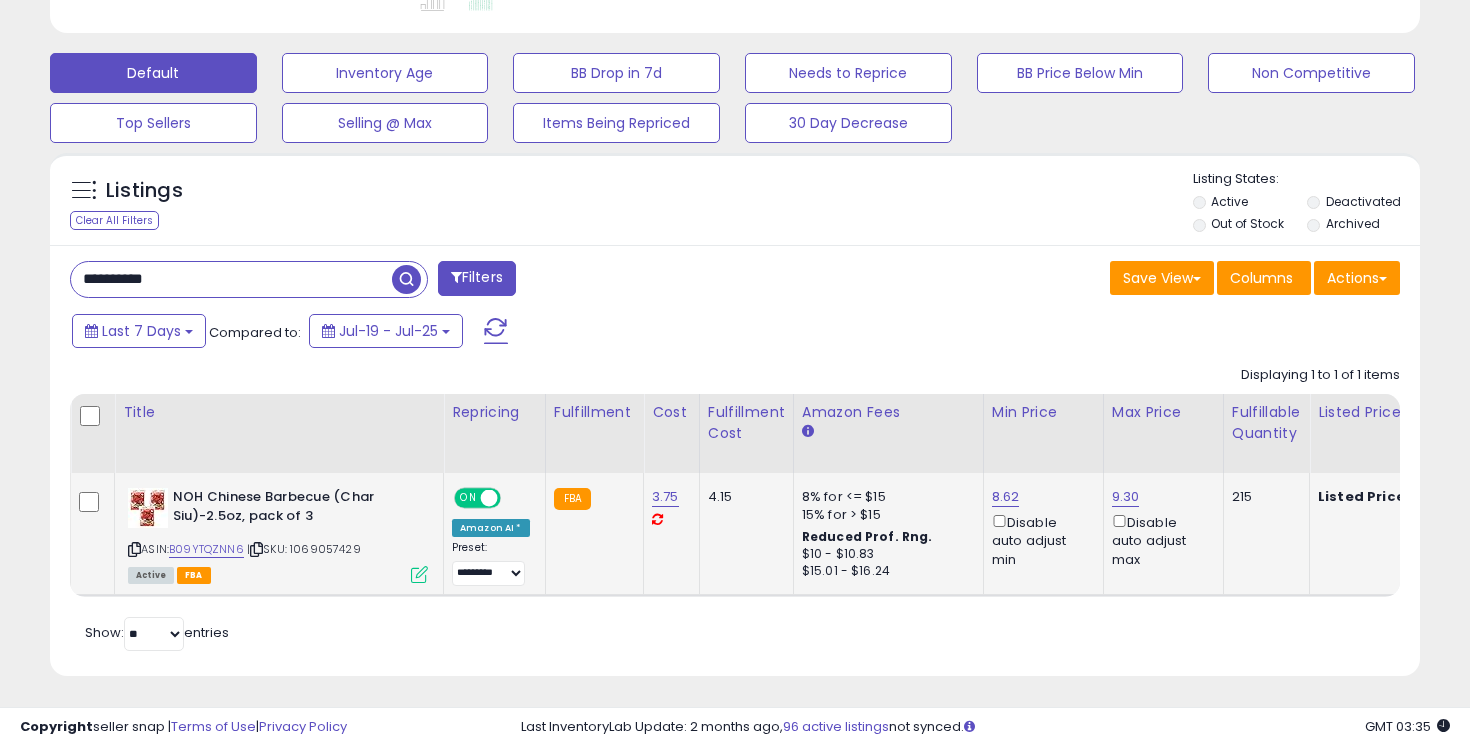 click on "**********" at bounding box center [231, 279] 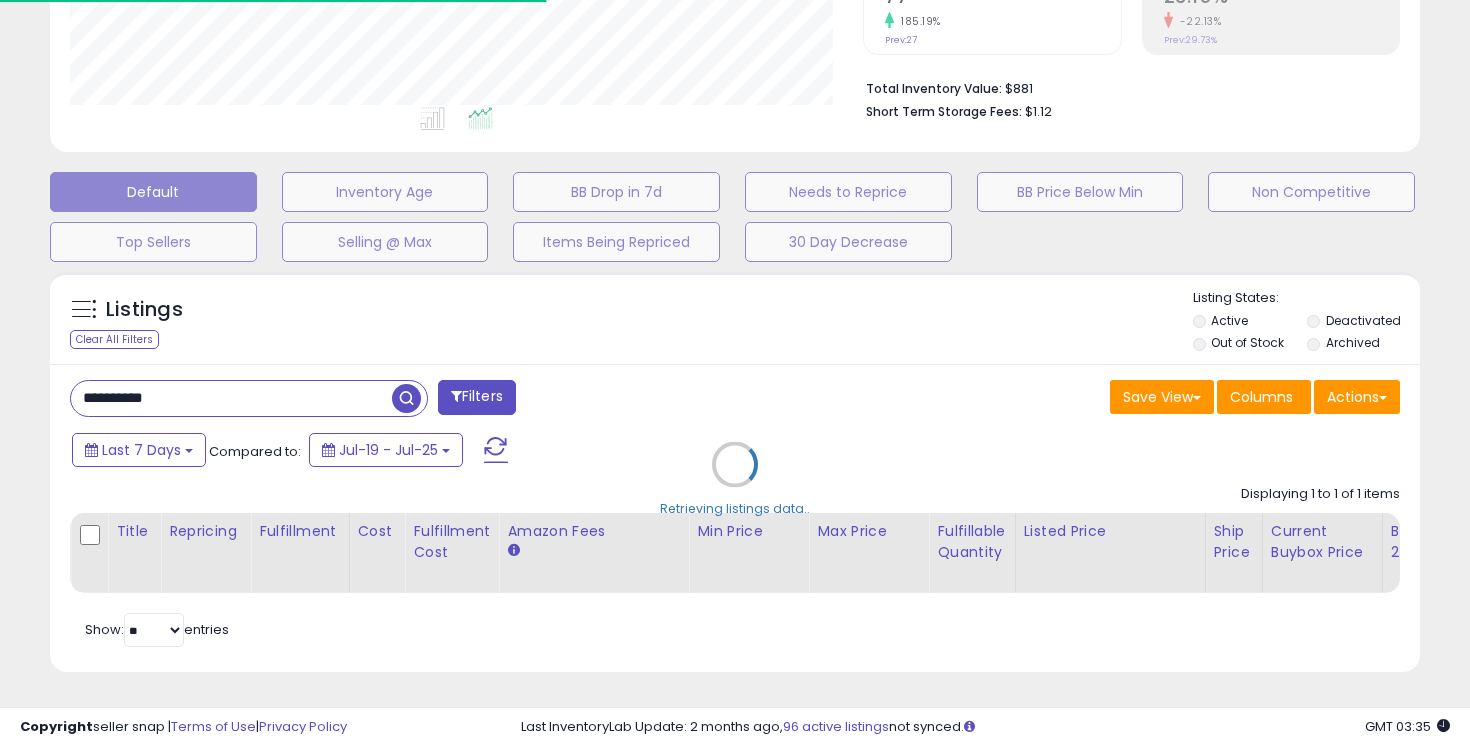 scroll, scrollTop: 577, scrollLeft: 0, axis: vertical 